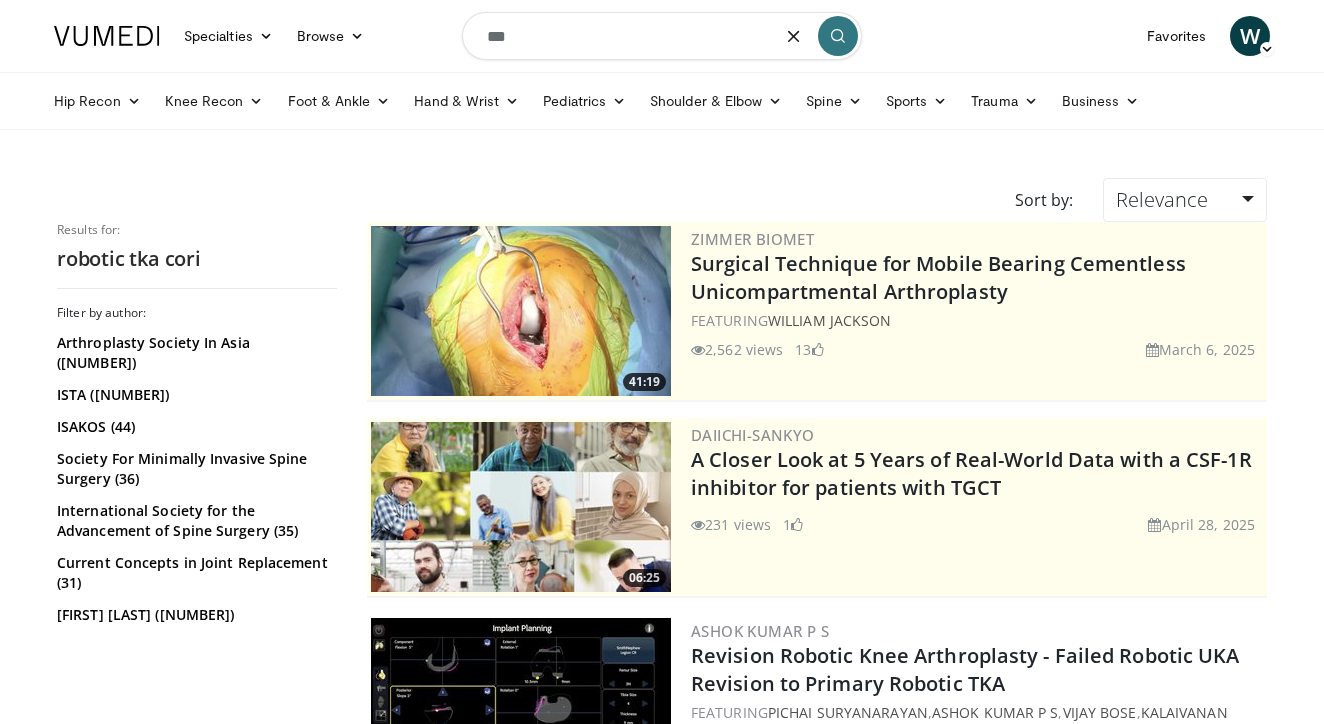 scroll, scrollTop: 0, scrollLeft: 0, axis: both 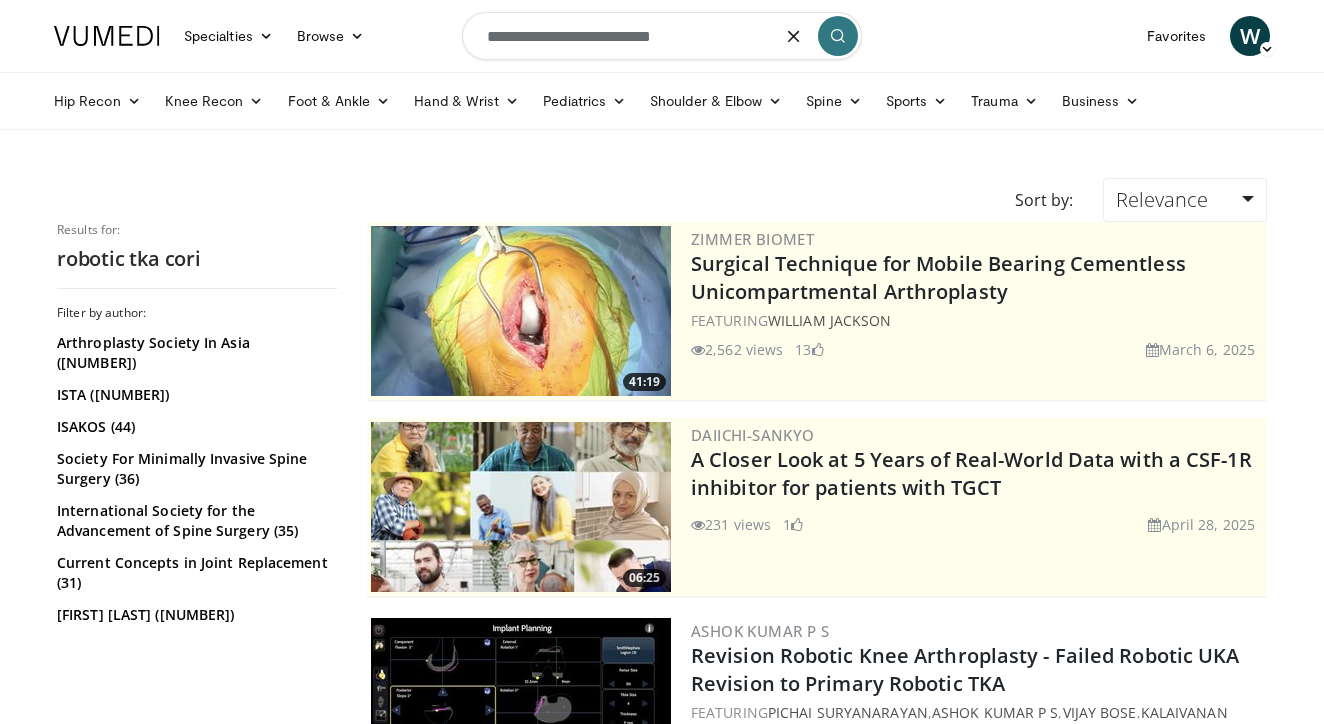 type on "**********" 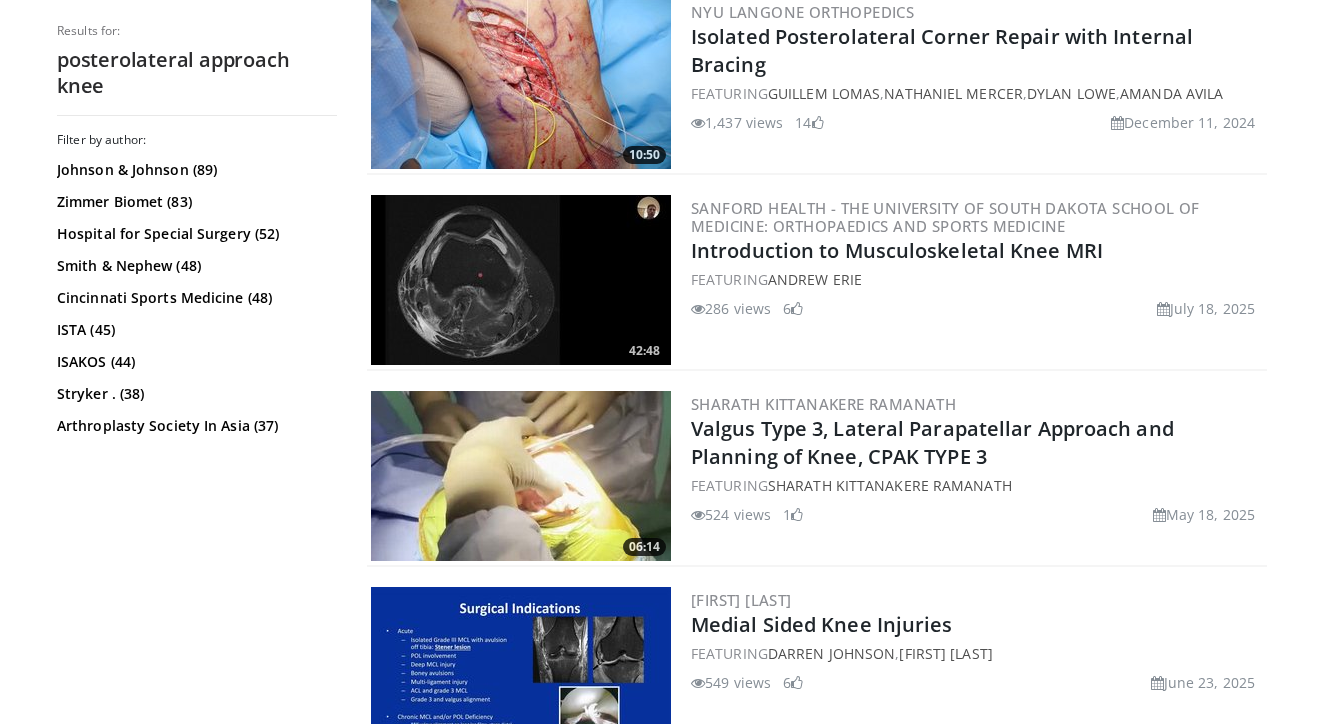 scroll, scrollTop: 1346, scrollLeft: 0, axis: vertical 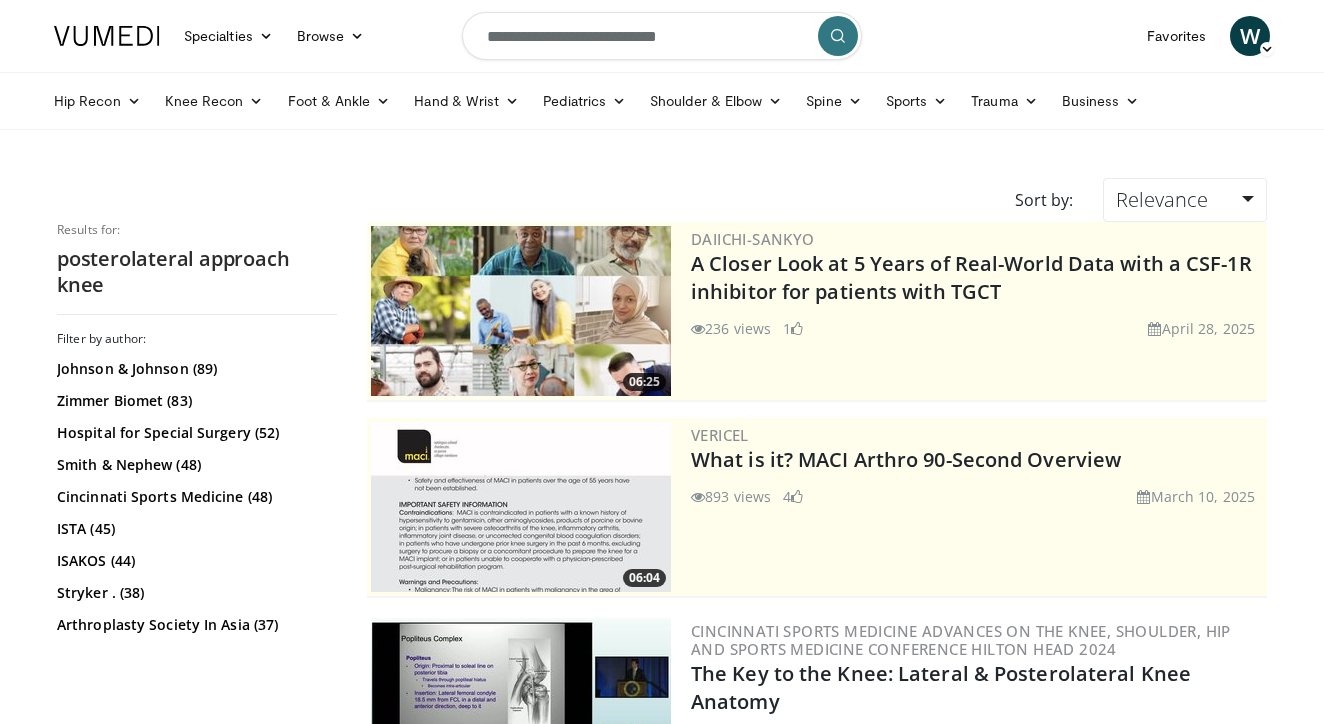 click on "**********" at bounding box center (662, 36) 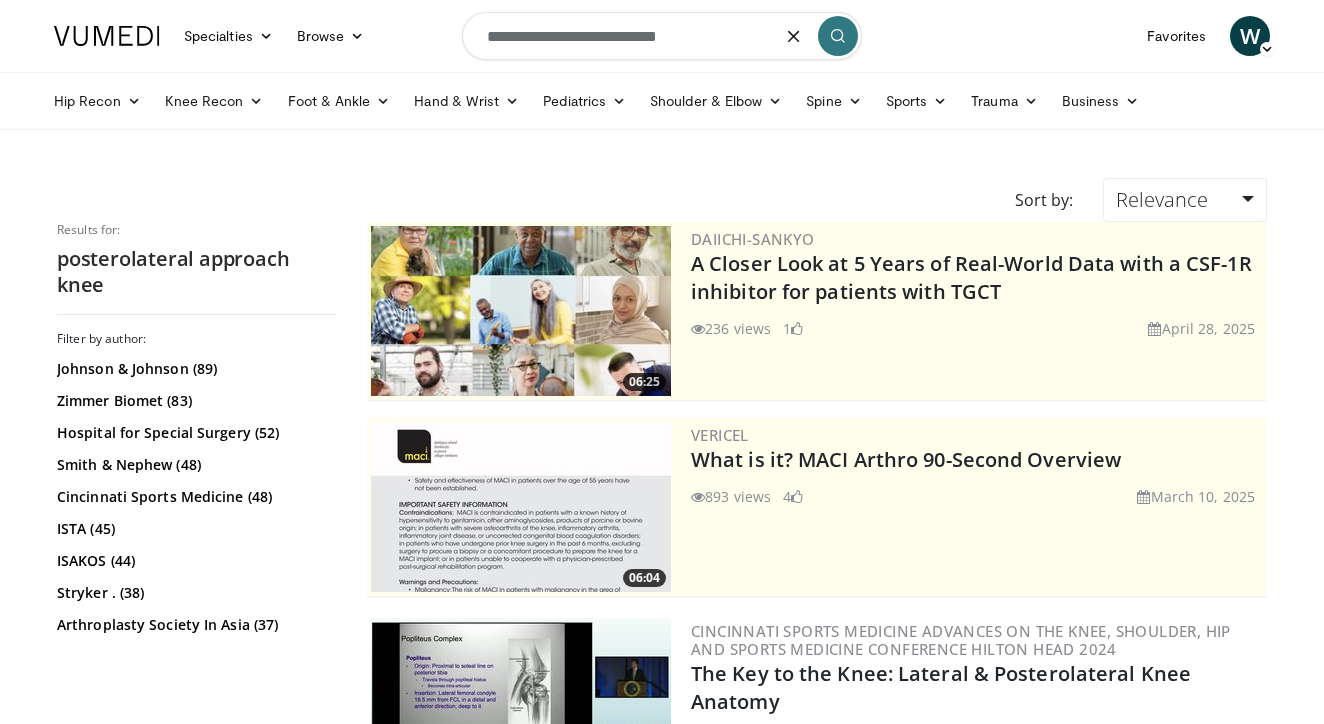 click on "**********" at bounding box center [662, 36] 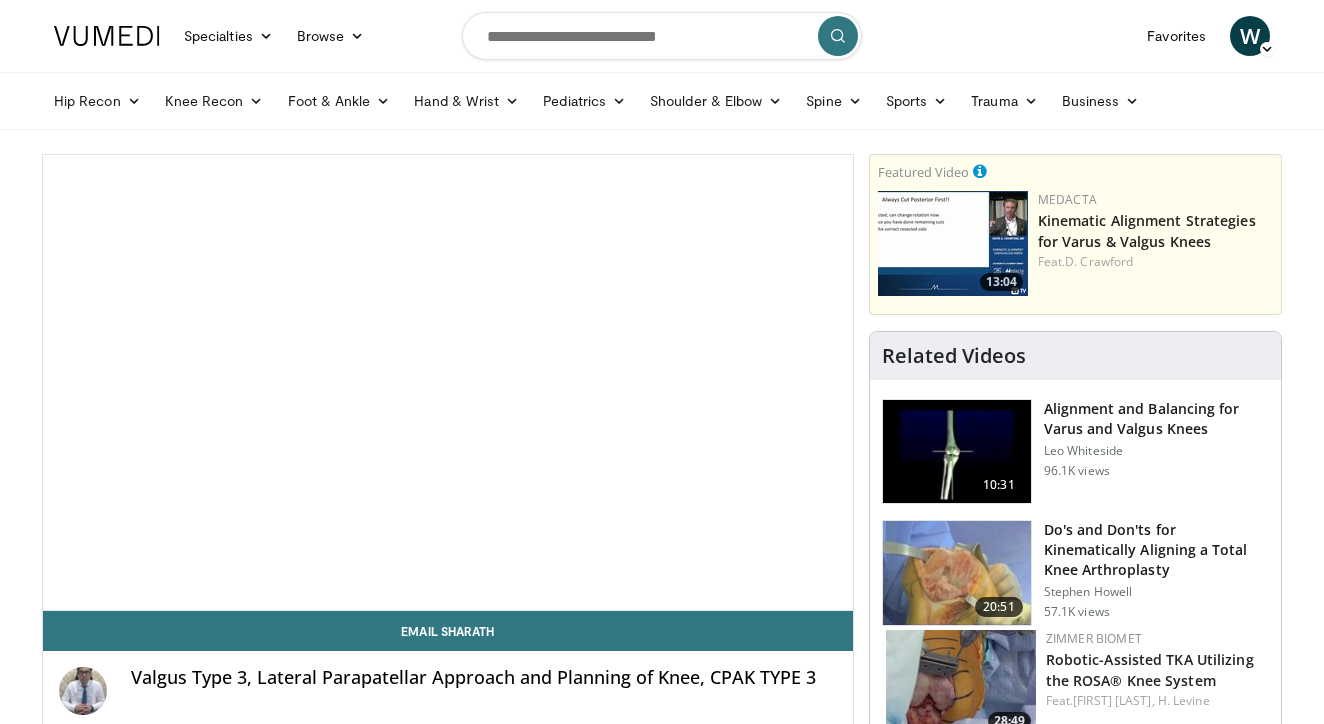 scroll, scrollTop: 0, scrollLeft: 0, axis: both 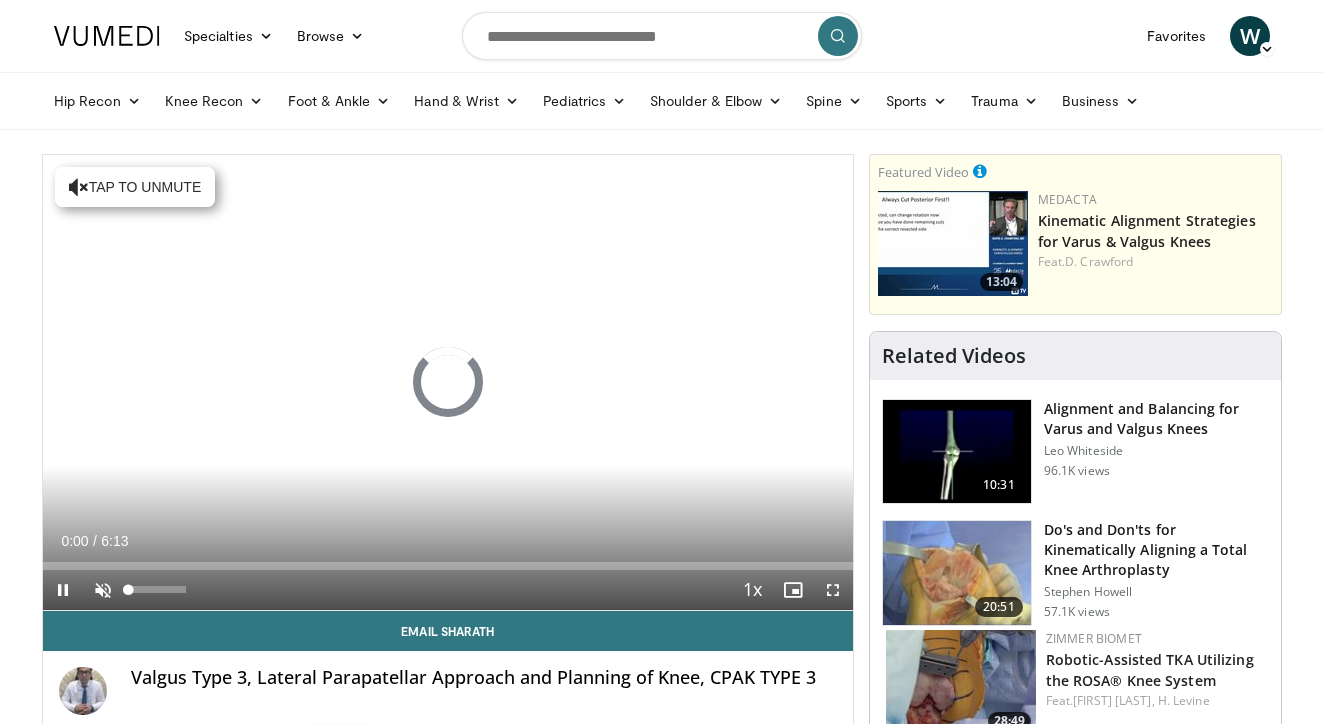click at bounding box center [103, 590] 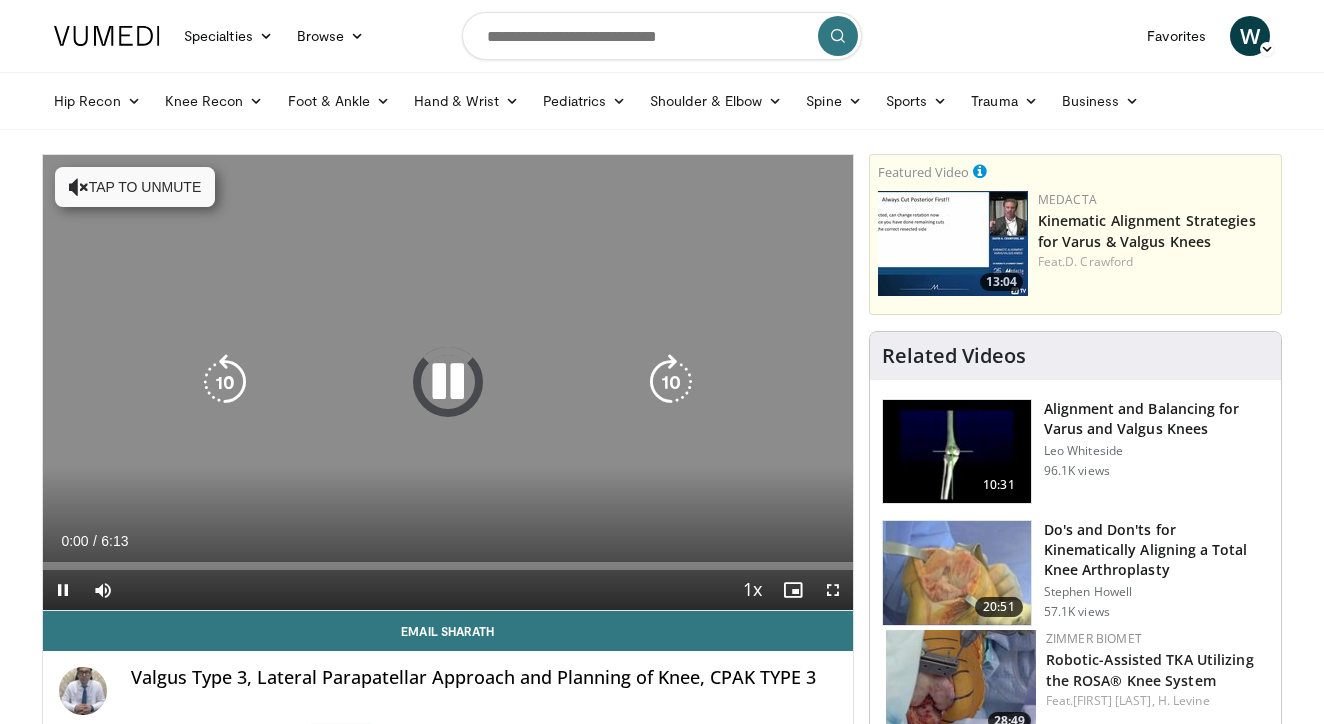 click on "Tap to unmute" at bounding box center (135, 187) 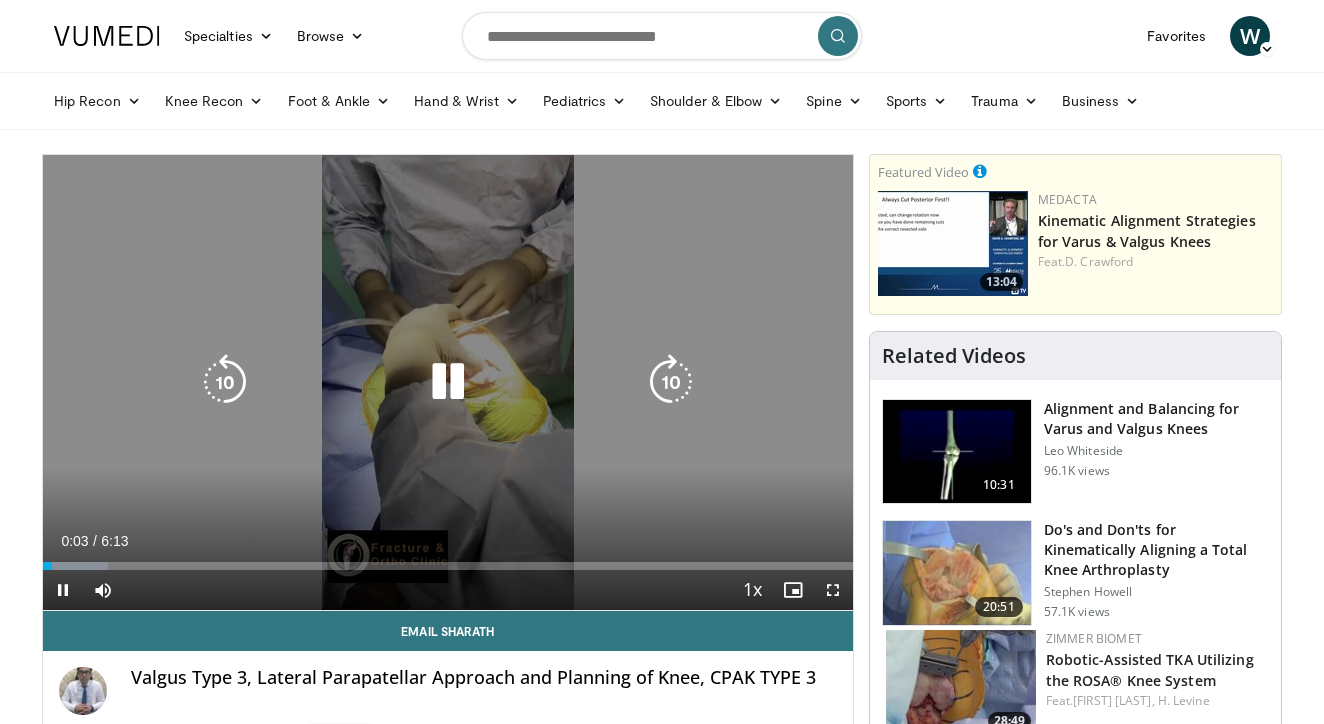 click at bounding box center (63, 590) 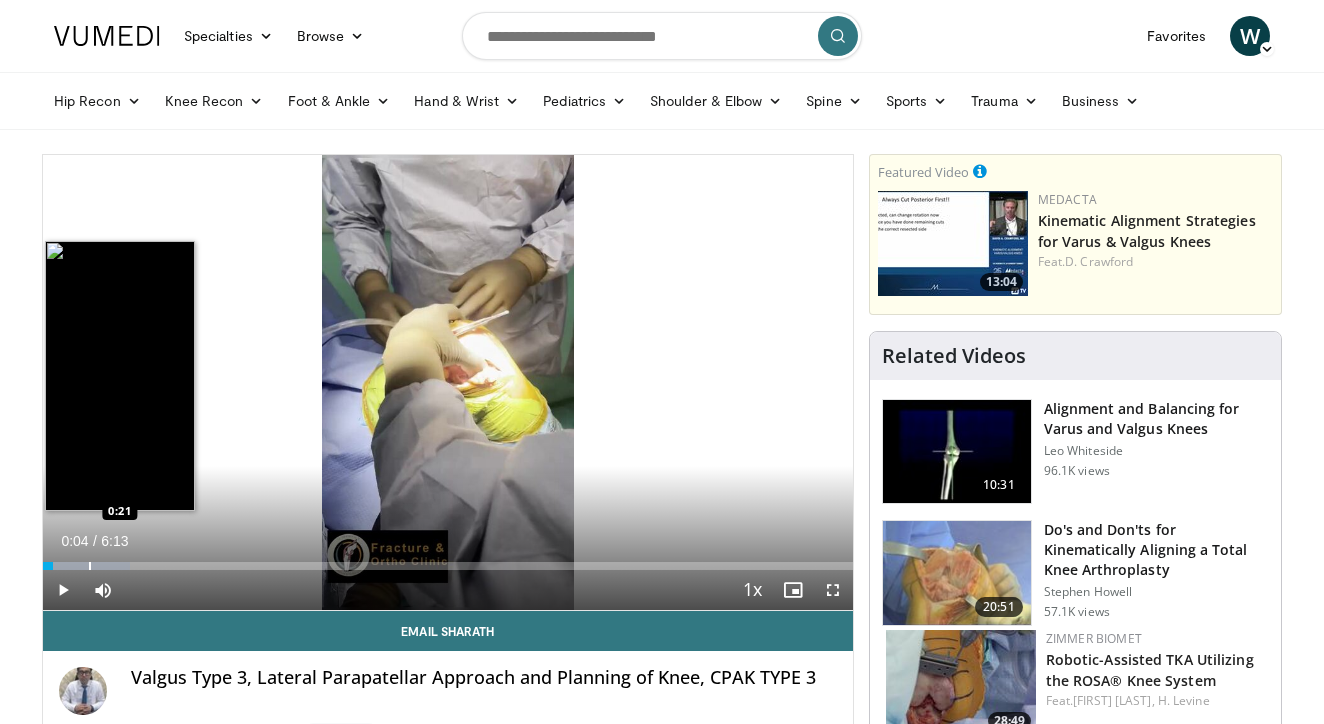 click at bounding box center [90, 566] 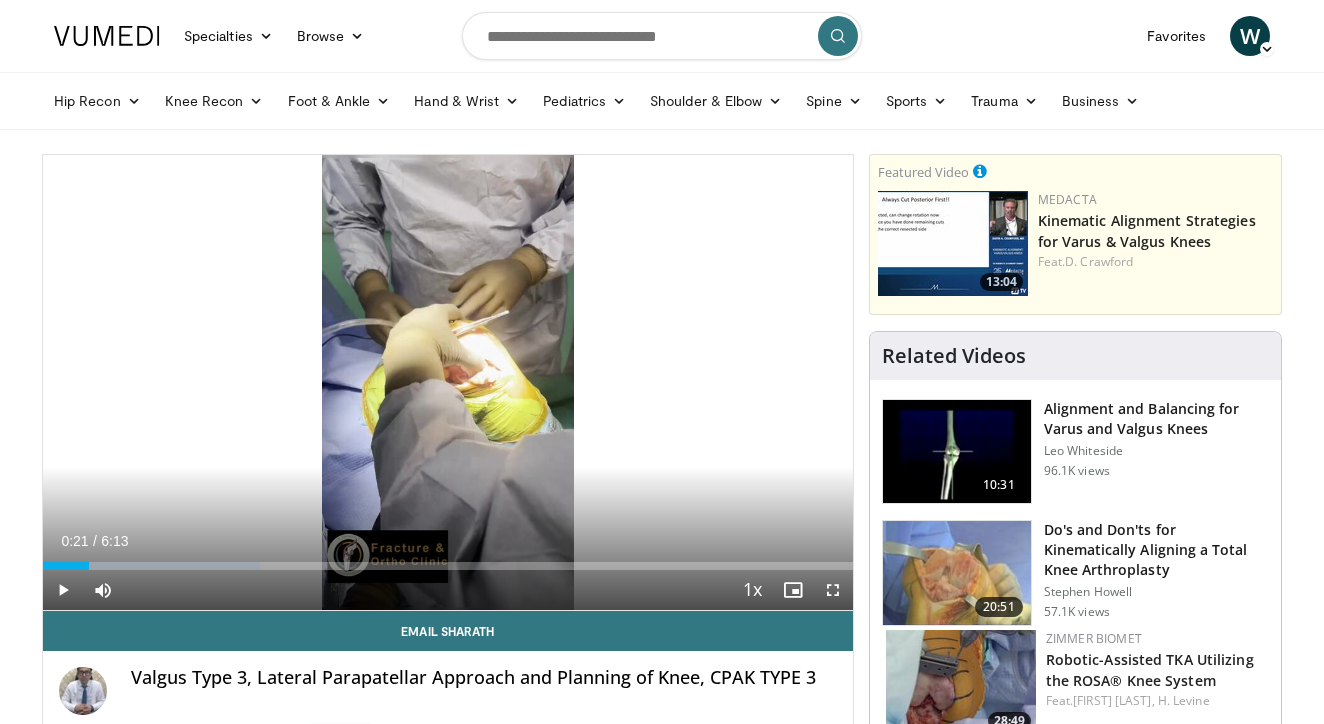 click at bounding box center [63, 590] 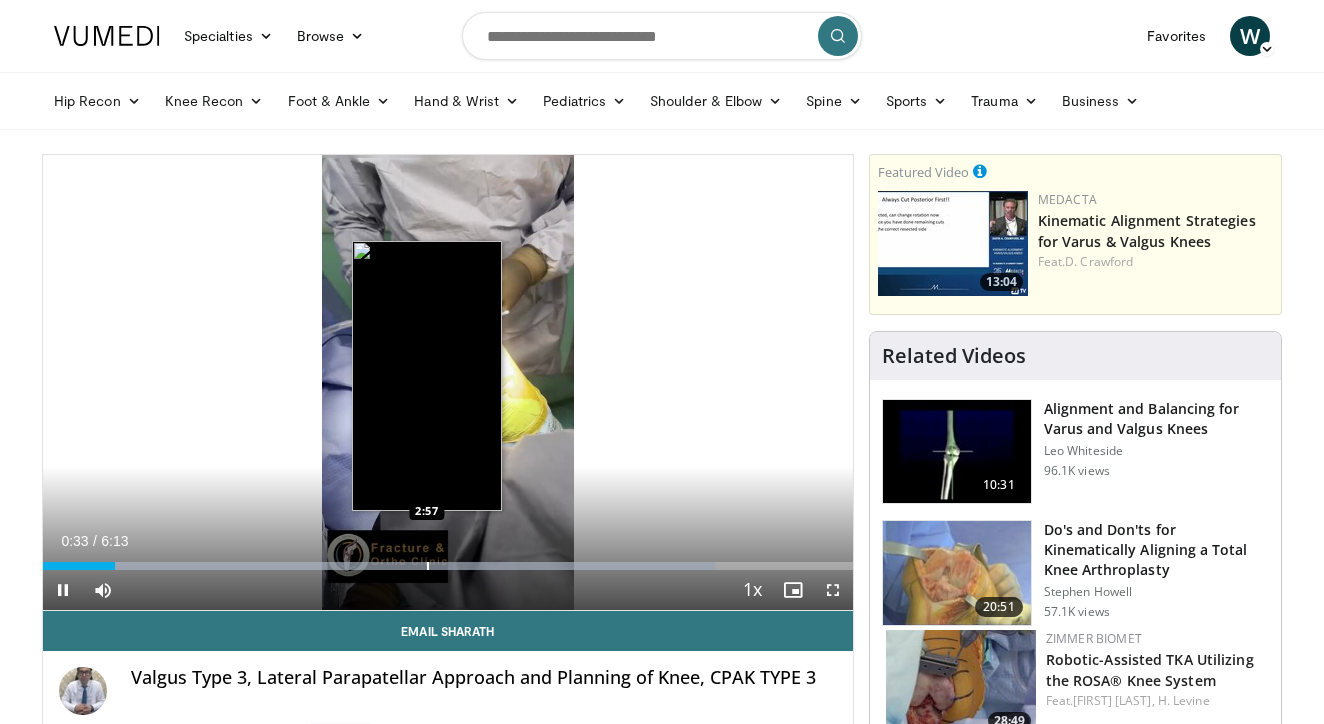 click on "Loaded :  82.99% 0:33 2:57" at bounding box center (448, 560) 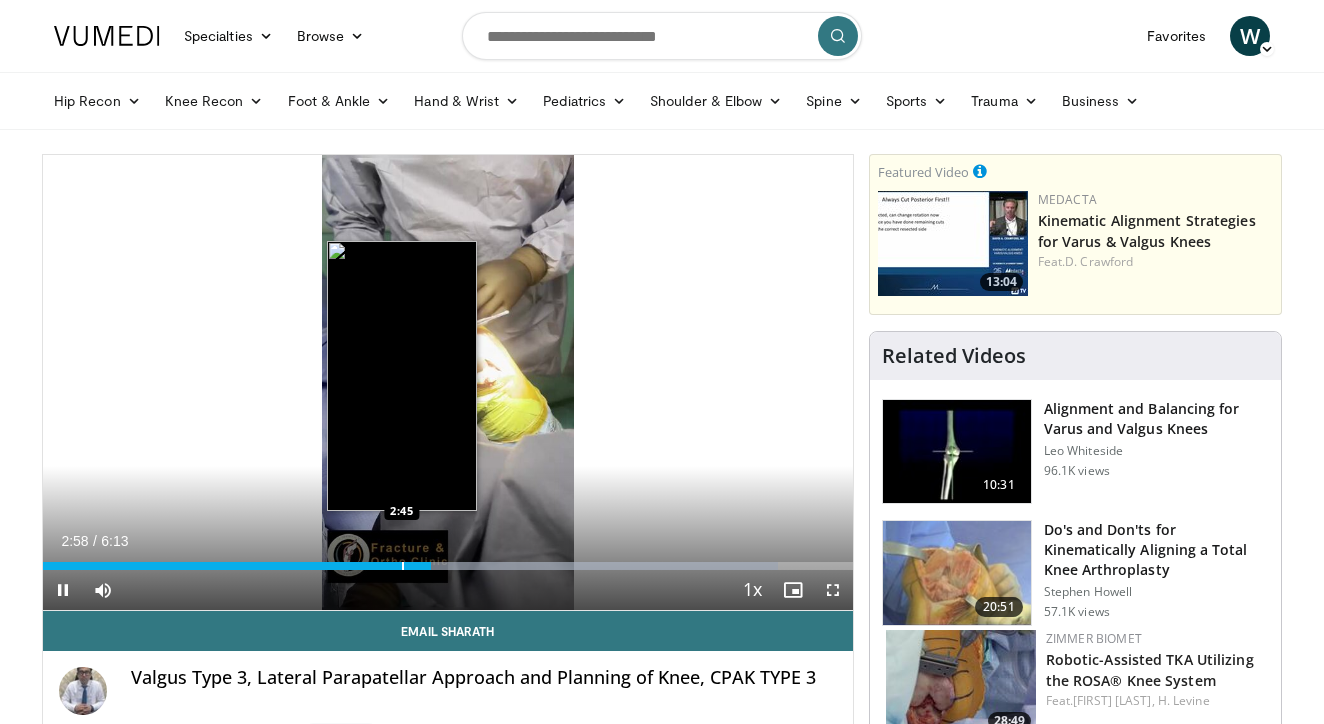 click on "Loaded :  90.79% 2:59 2:45" at bounding box center [448, 566] 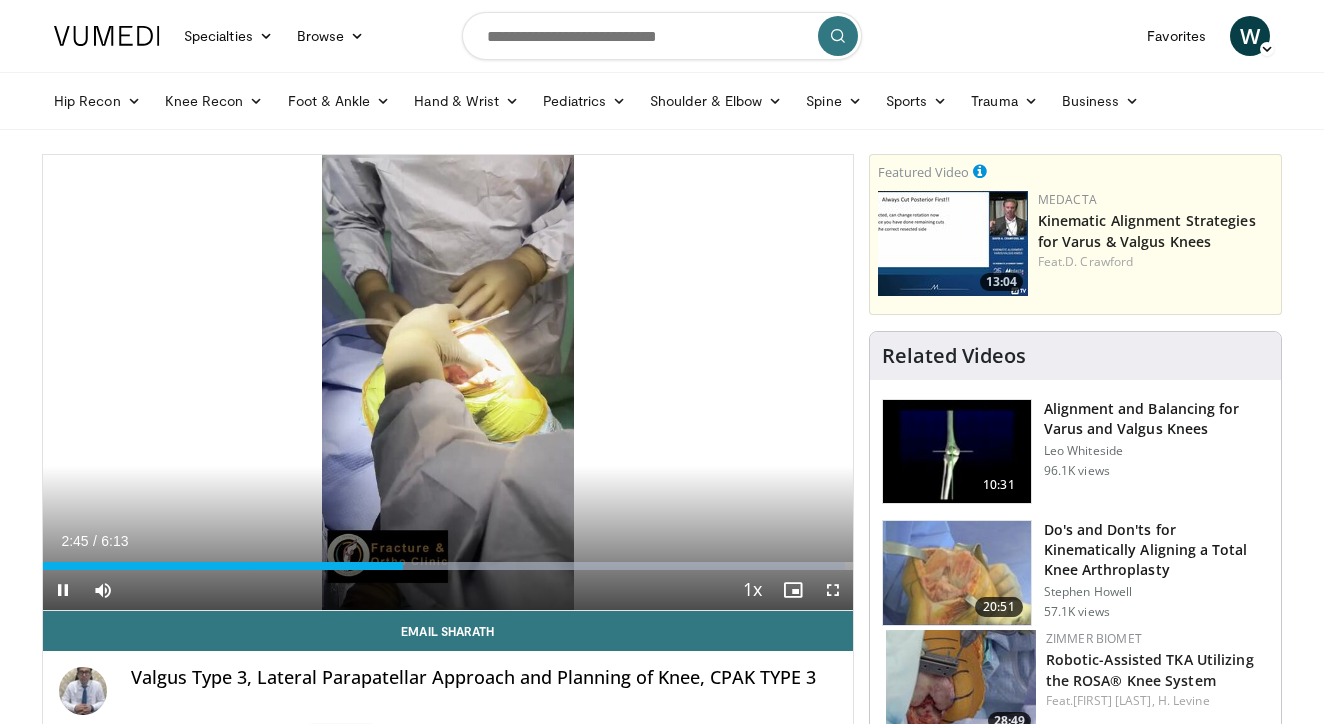 click at bounding box center (833, 590) 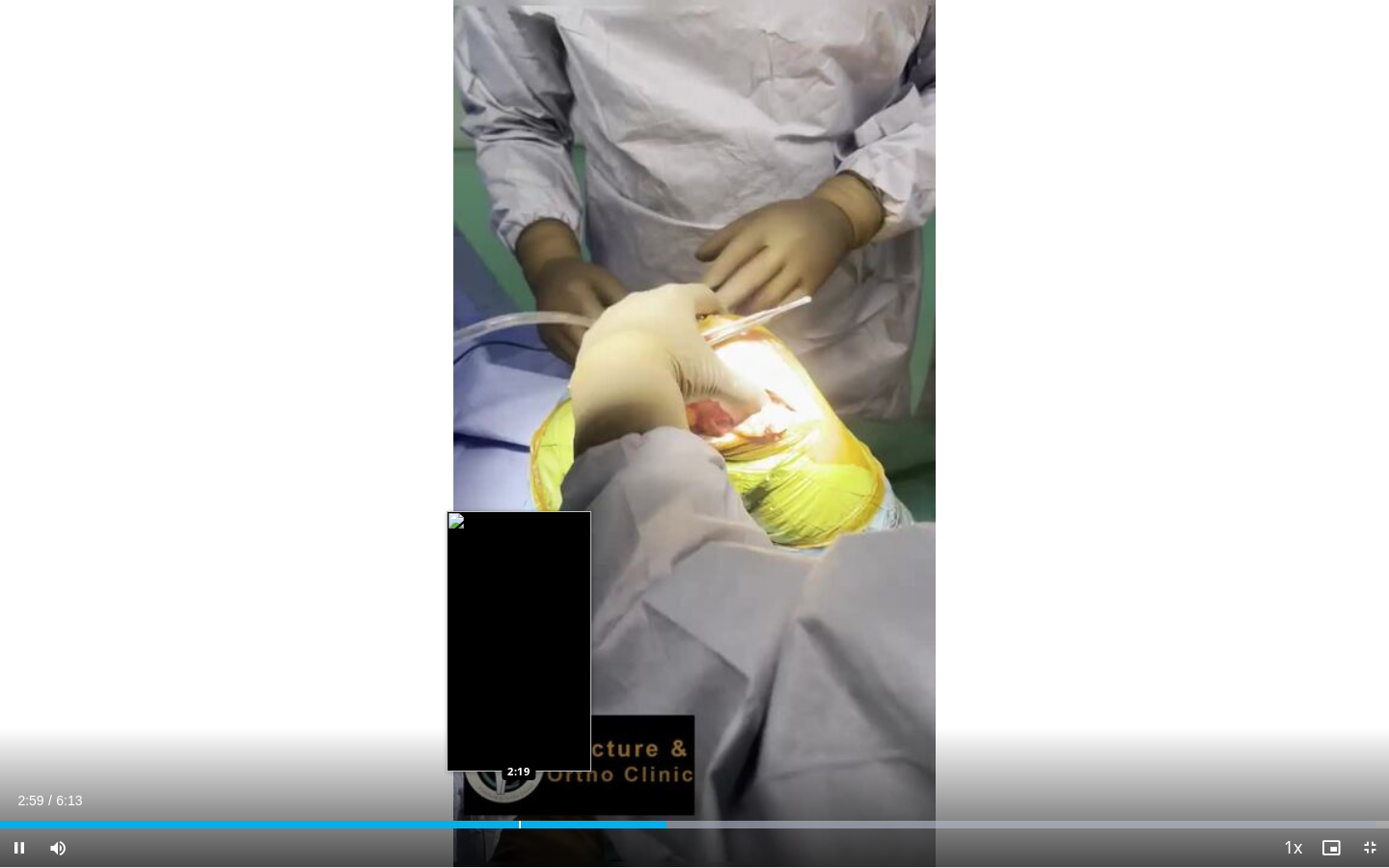 click at bounding box center [520, 825] 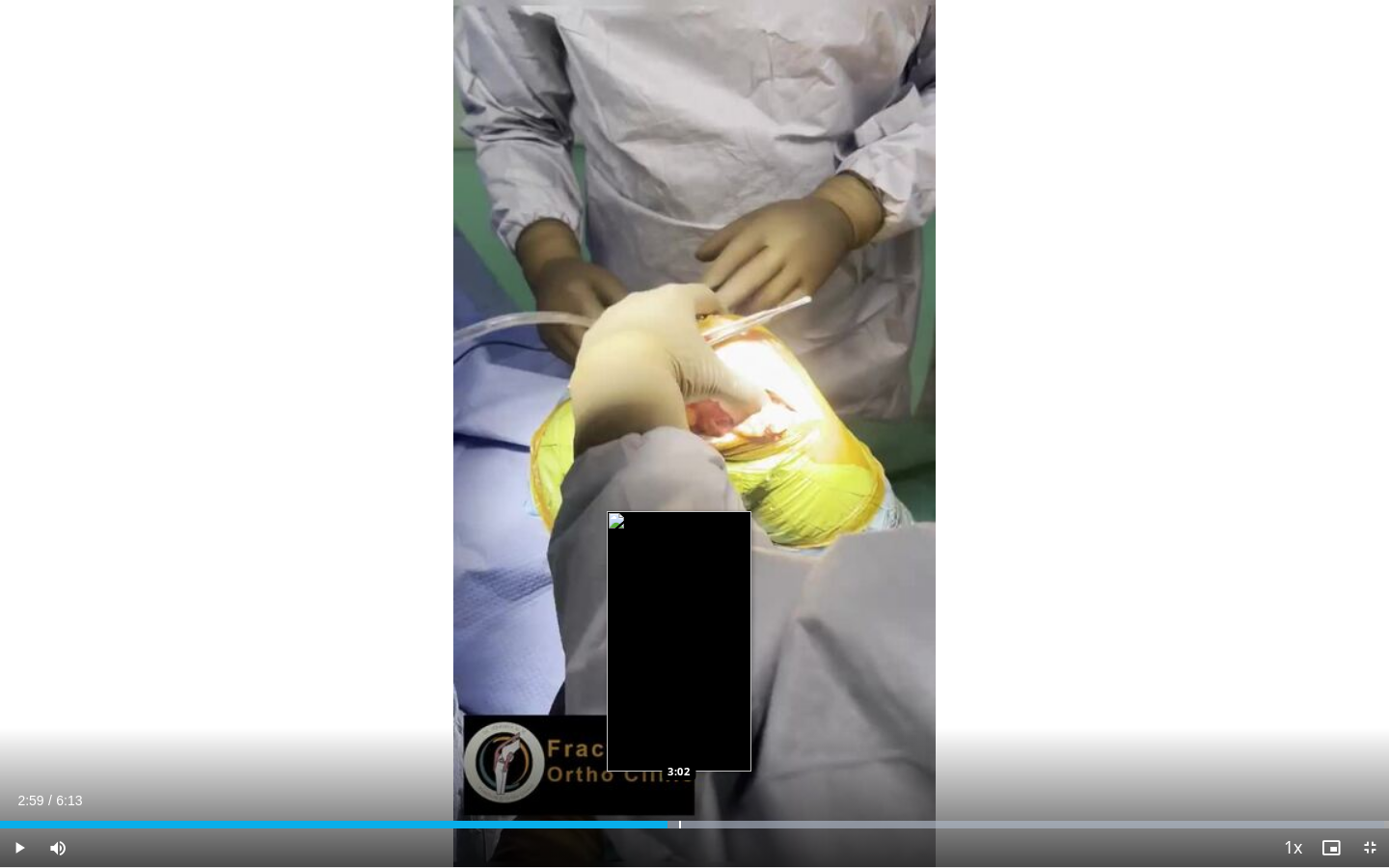 click at bounding box center (680, 825) 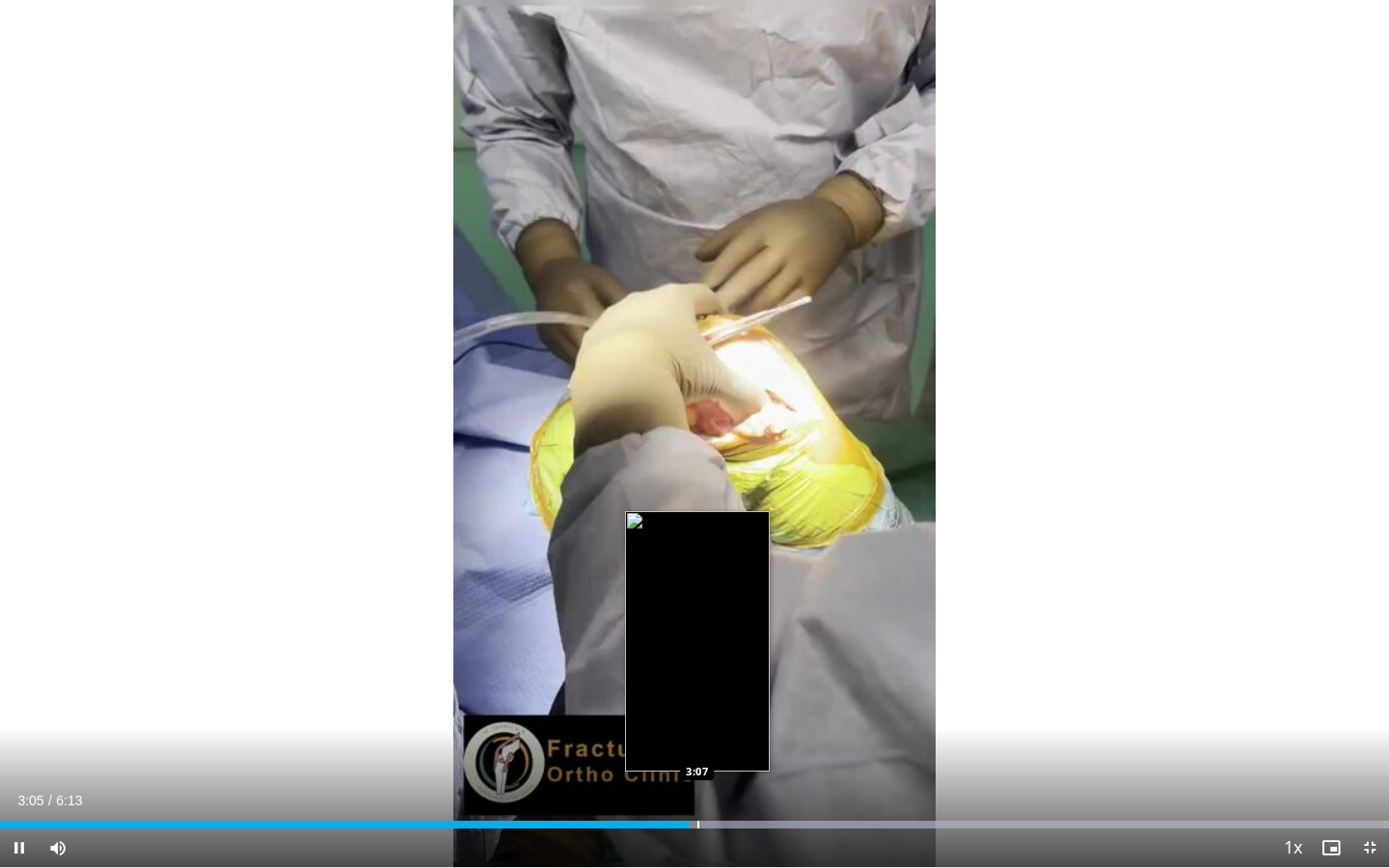 click at bounding box center (698, 825) 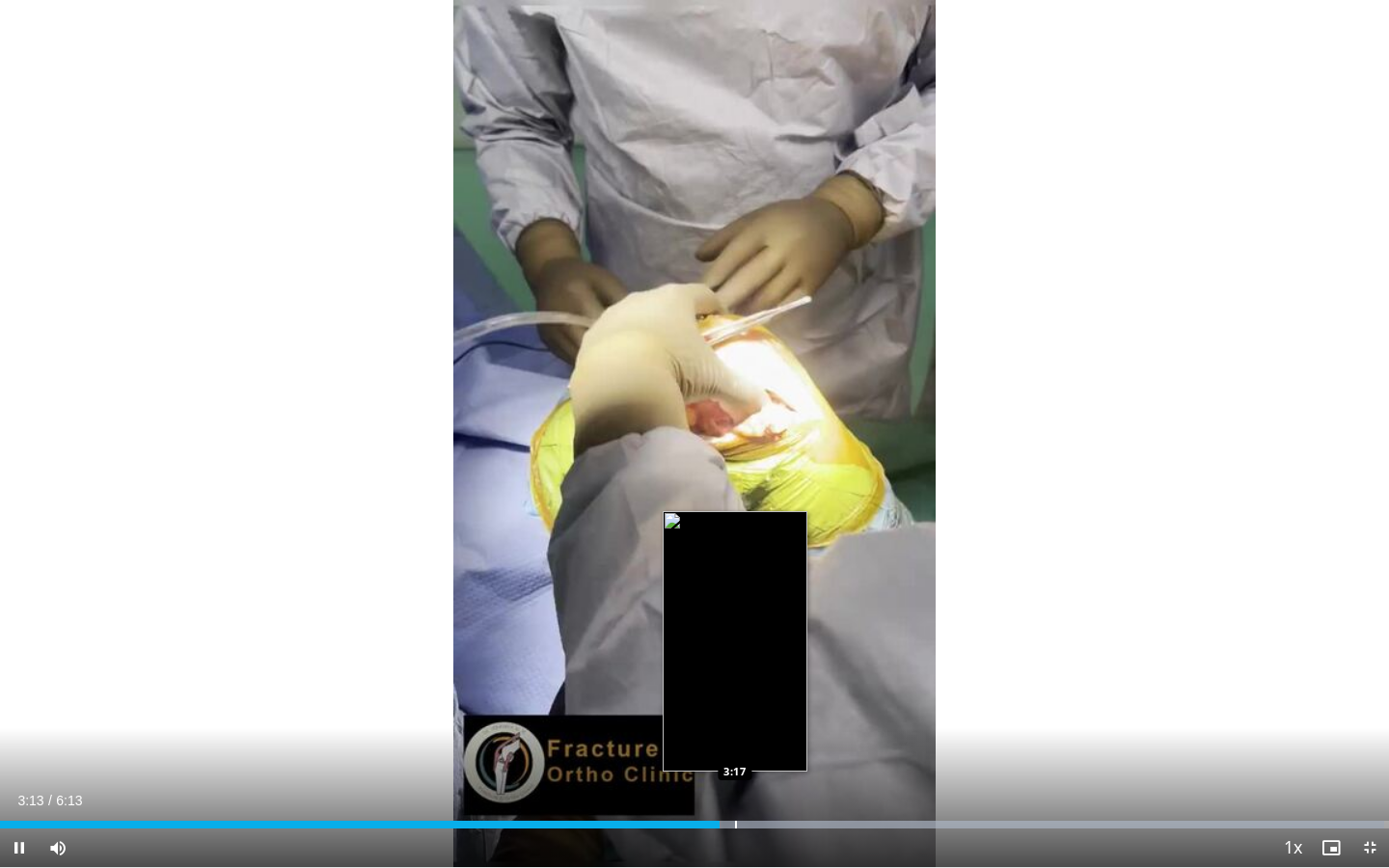 click at bounding box center (736, 825) 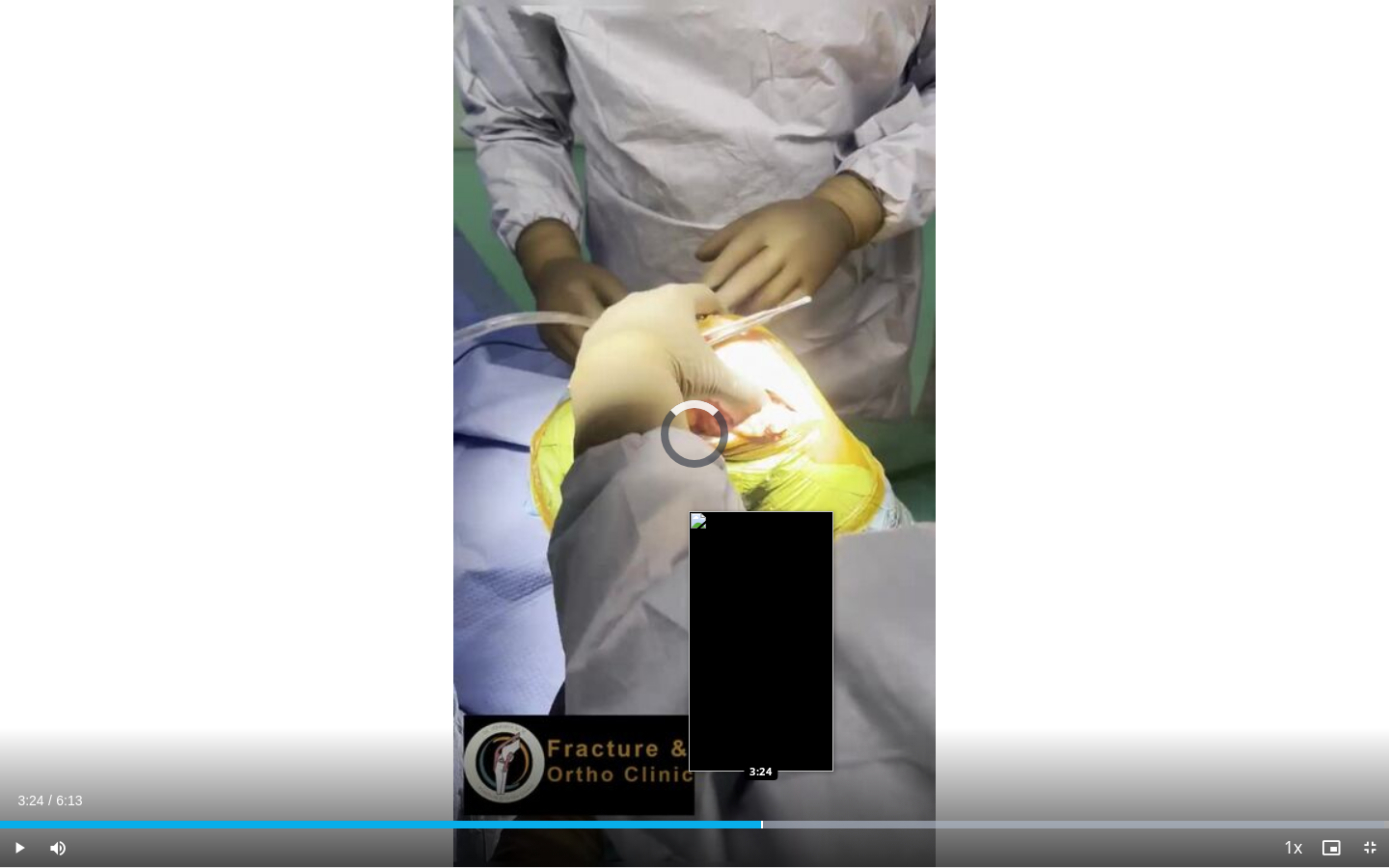 click on "Loaded :  99.66% 3:24 3:24" at bounding box center (694, 819) 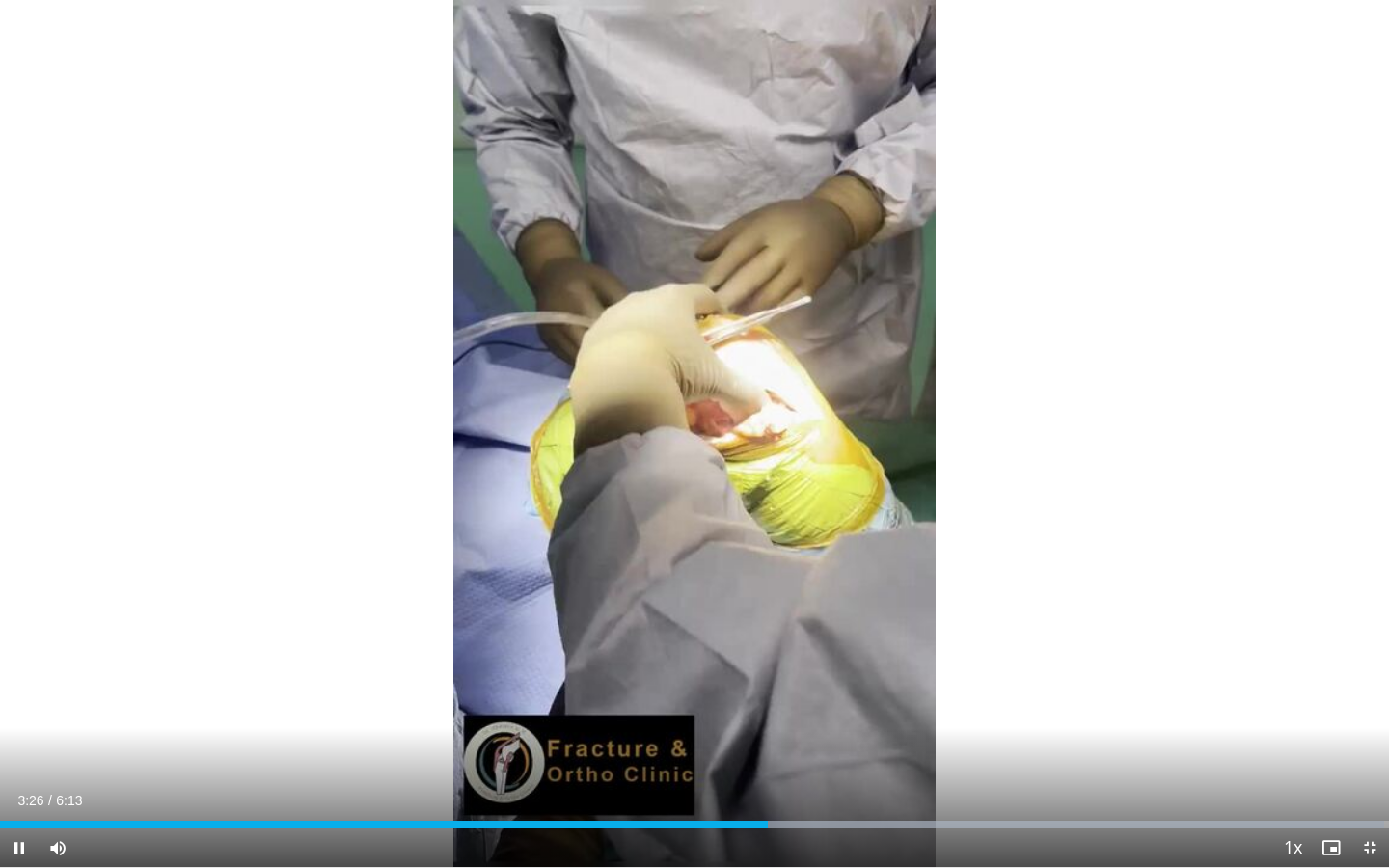 click on "Current Time  3:26 / Duration  6:13 Pause Skip Backward Skip Forward Mute Loaded :  99.66% 3:26 3:29 Stream Type  LIVE Seek to live, currently behind live LIVE   1x Playback Rate 0.5x 0.75x 1x , selected 1.25x 1.5x 1.75x 2x Chapters Chapters Descriptions descriptions off , selected Captions captions off , selected Audio Track en (Main) , selected Exit Fullscreen Enable picture-in-picture mode" at bounding box center (694, 848) 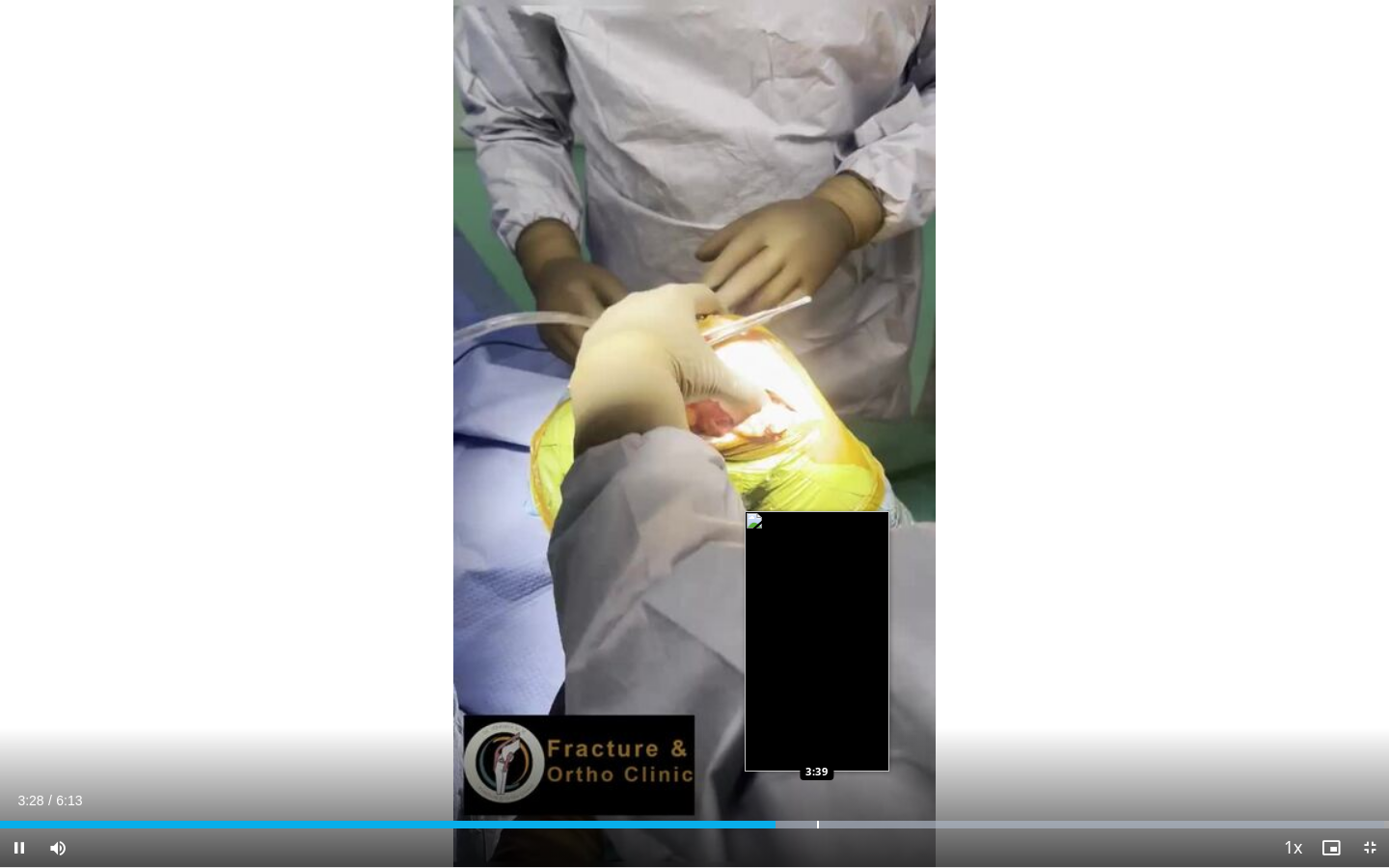 click at bounding box center [818, 825] 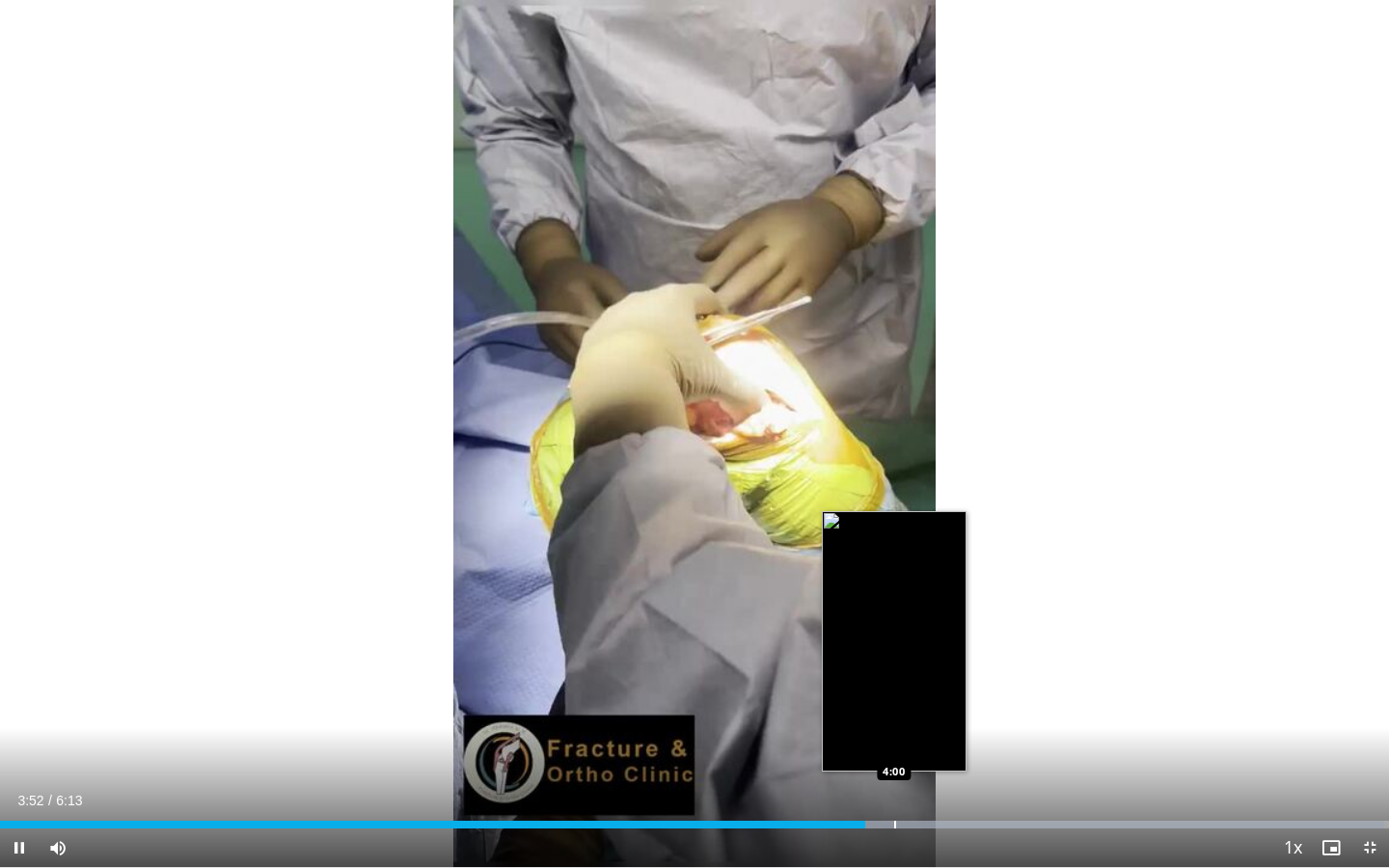click at bounding box center [895, 825] 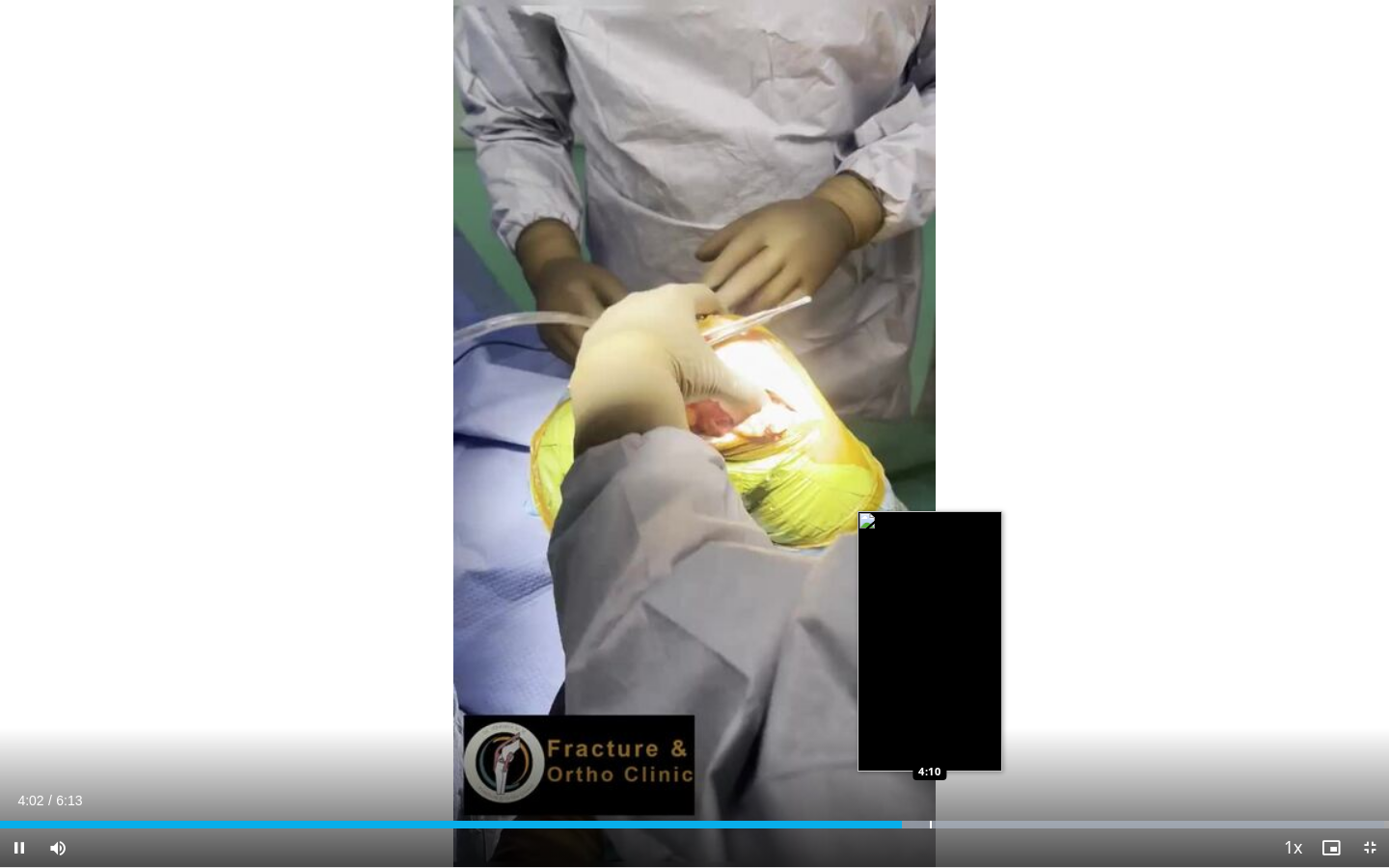 click at bounding box center (931, 825) 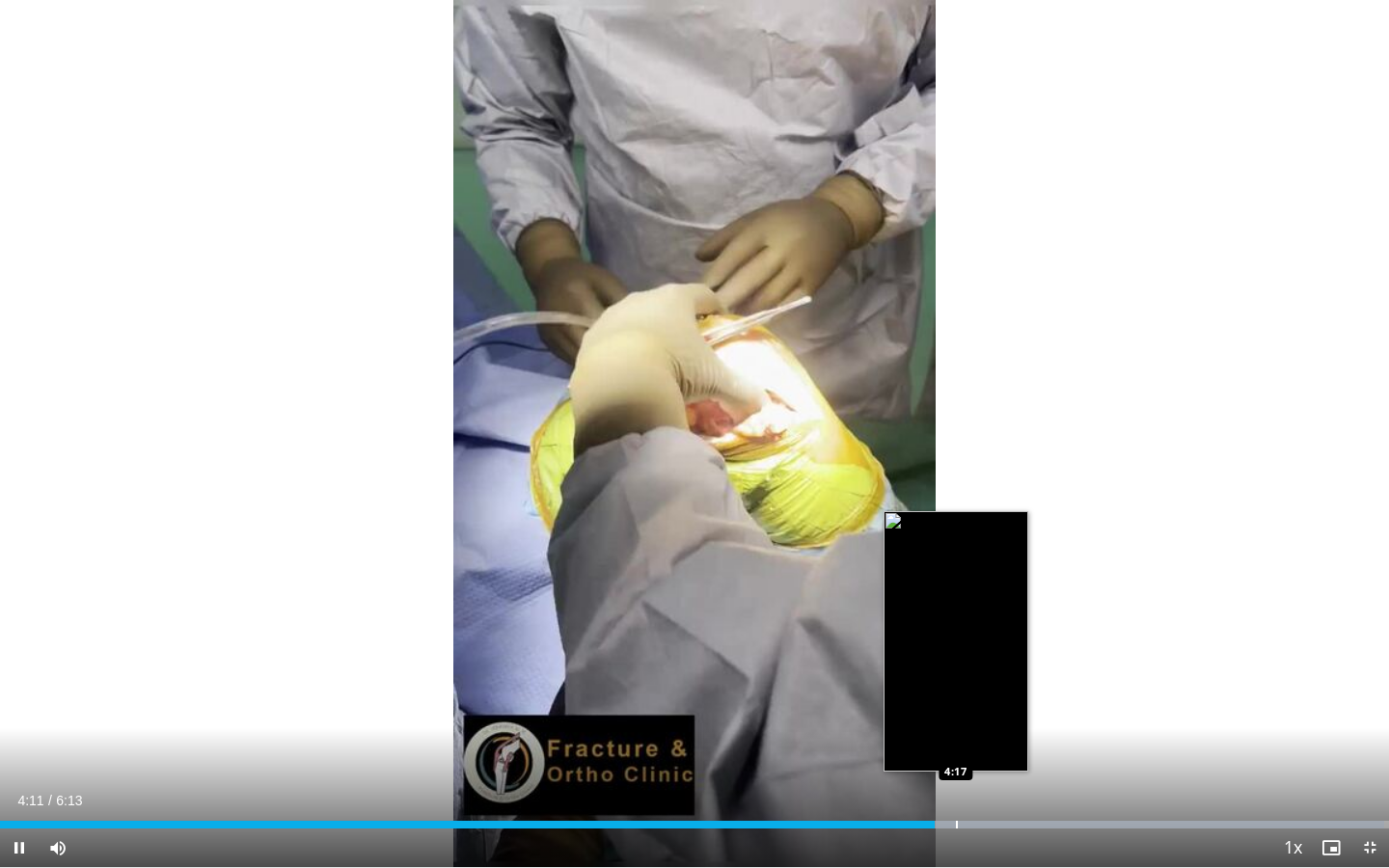 click at bounding box center [957, 825] 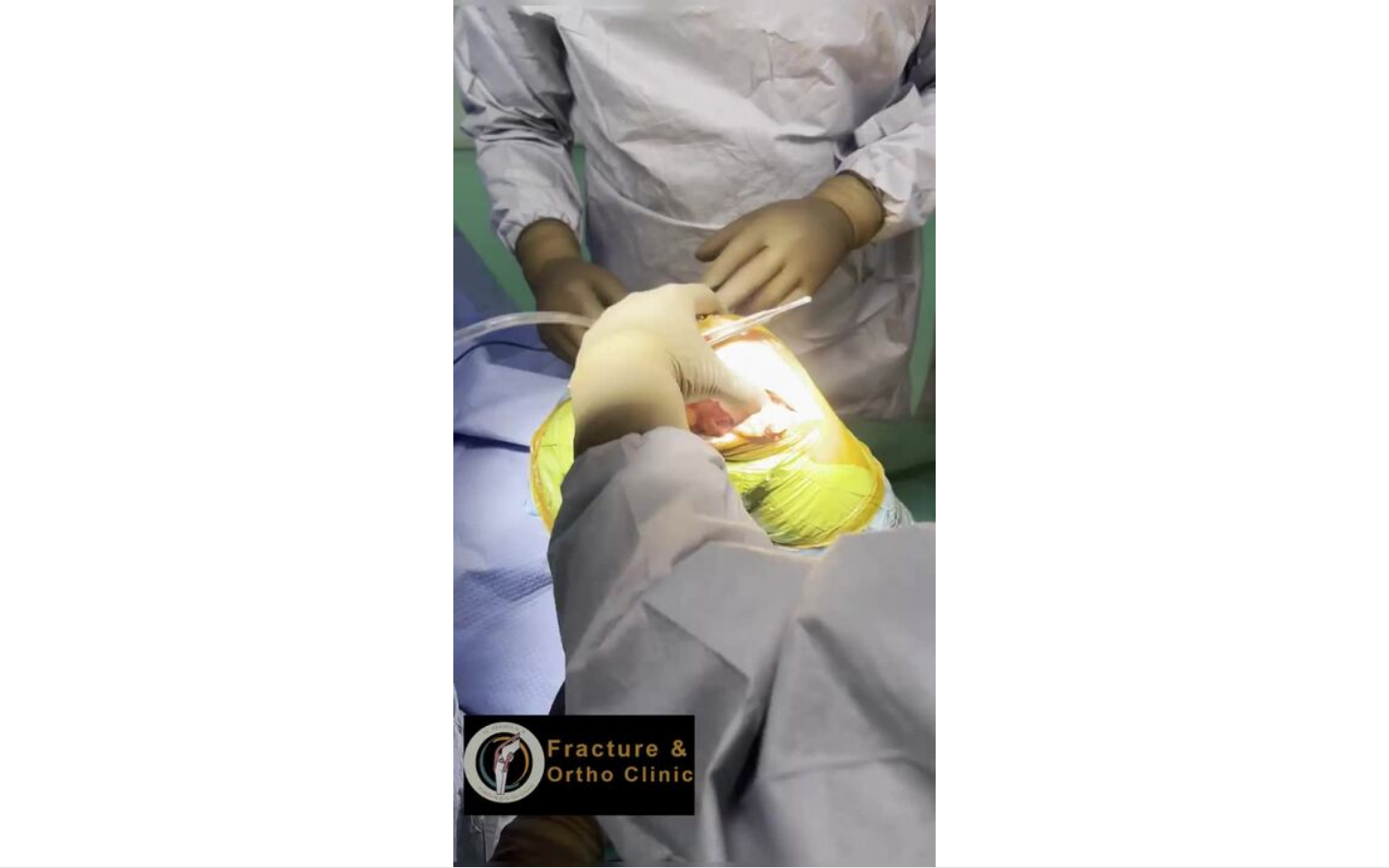 click on "10 seconds
Tap to unmute" at bounding box center [694, 433] 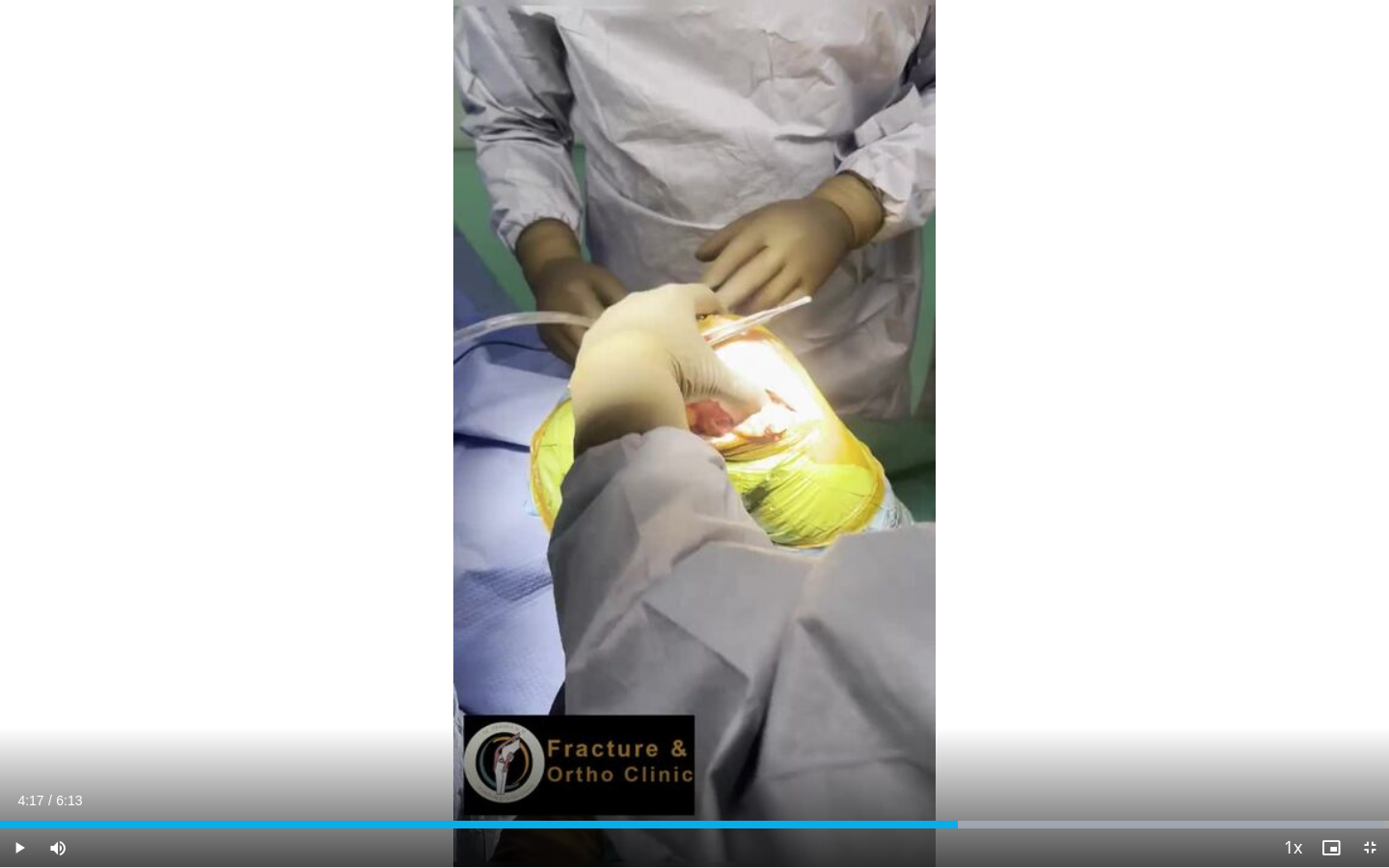 click on "Current Time  4:17 / Duration  6:13" at bounding box center (694, 800) 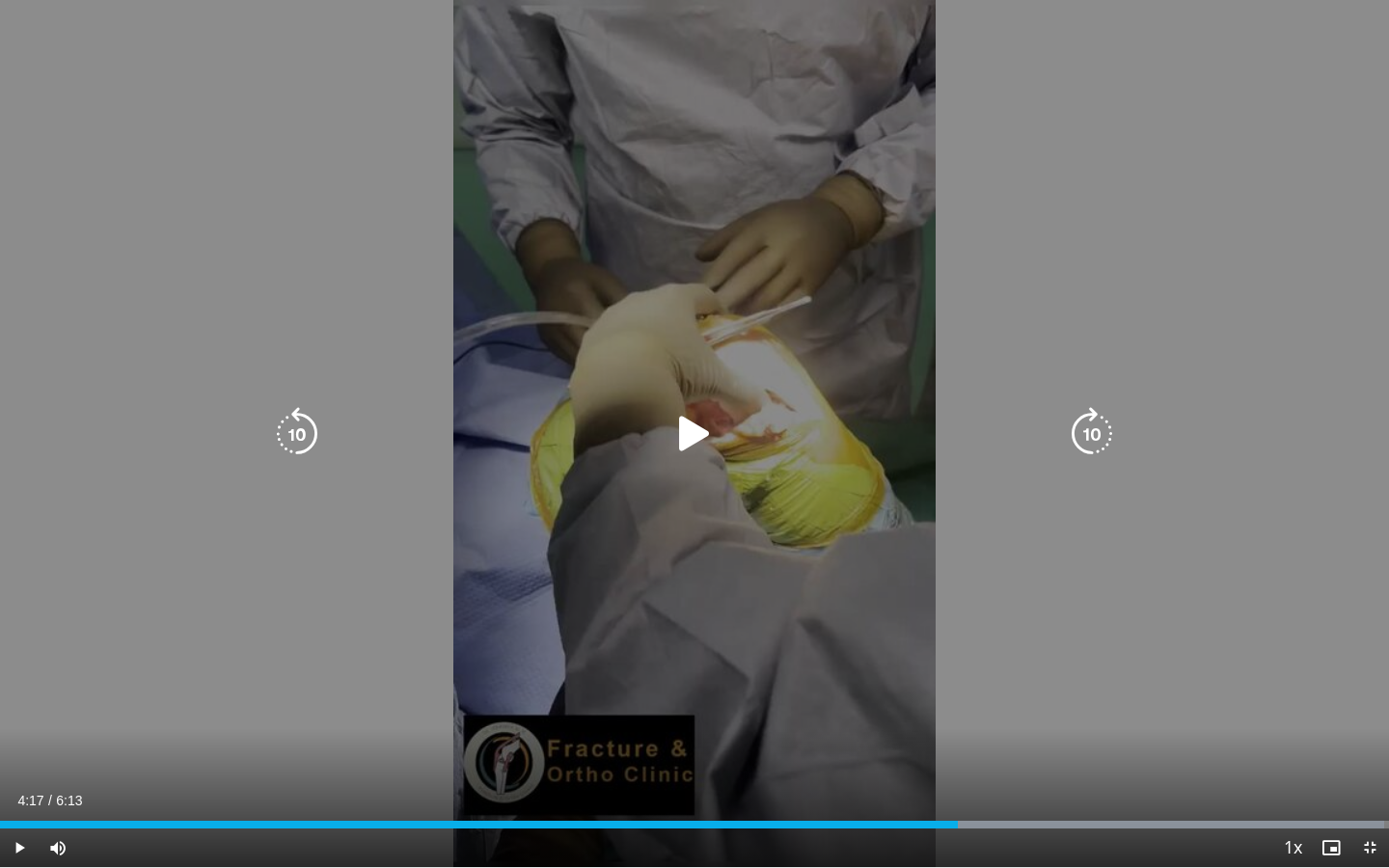 click on "10 seconds
Tap to unmute" at bounding box center (694, 433) 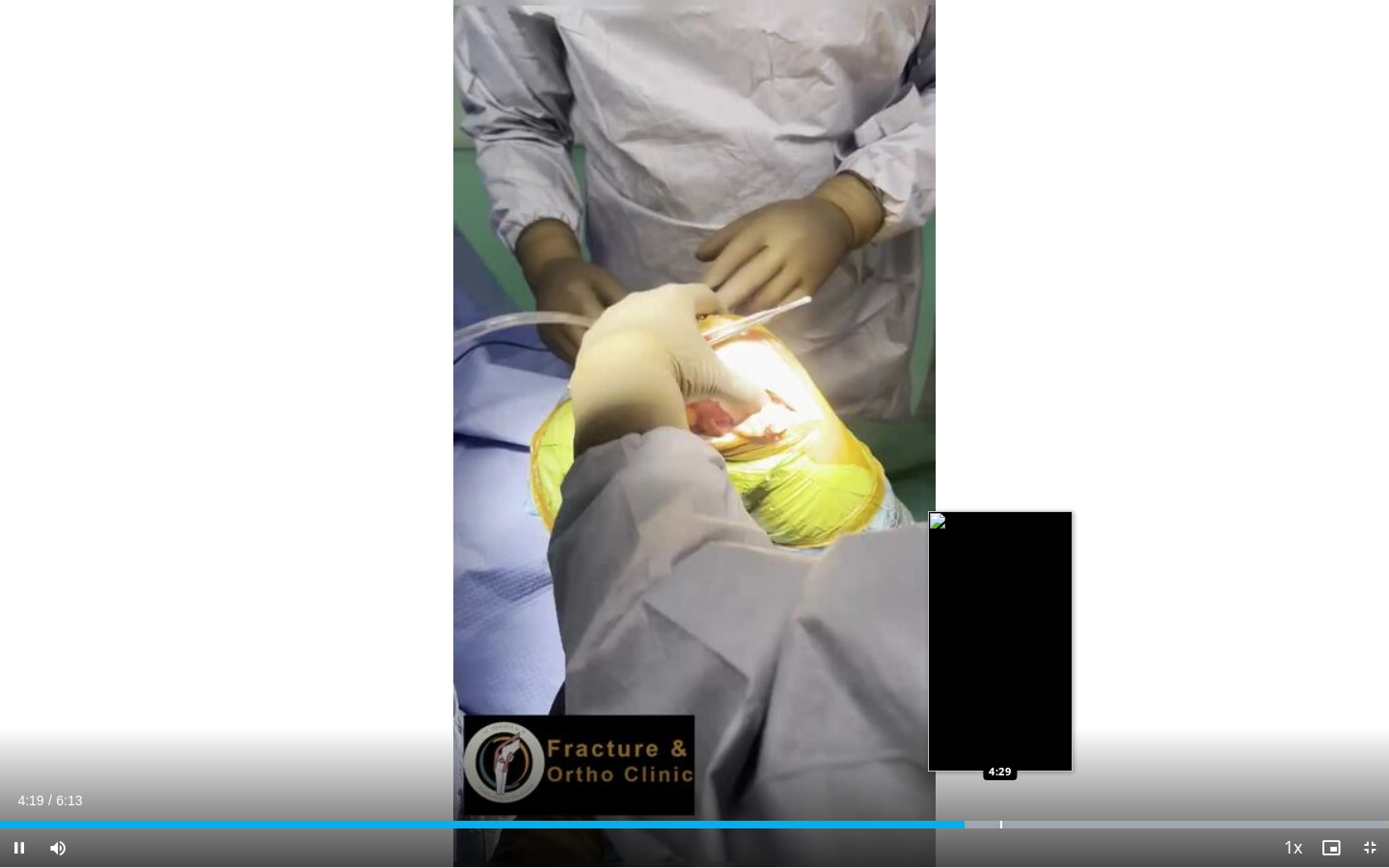 click at bounding box center [1001, 825] 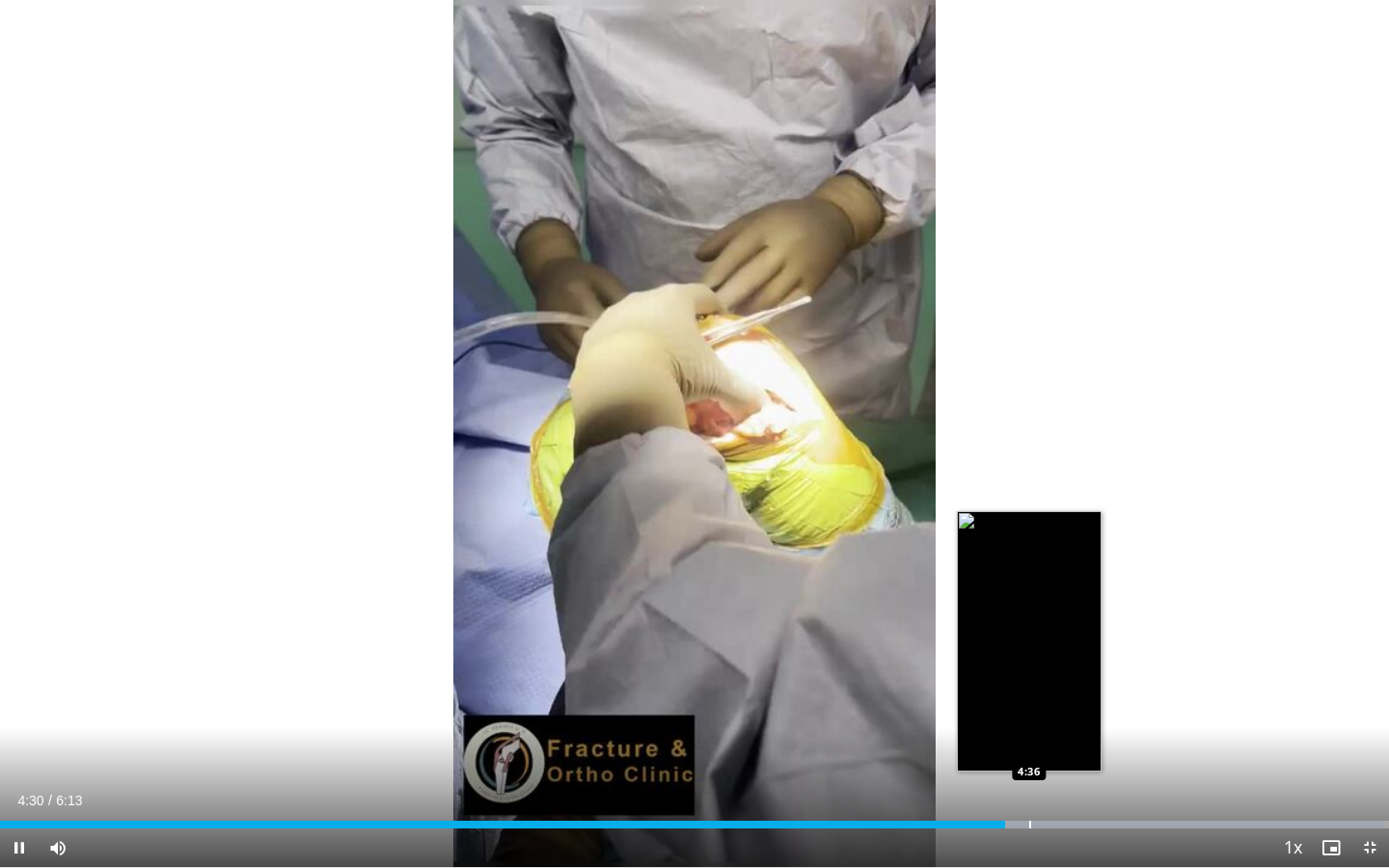 click at bounding box center [1030, 825] 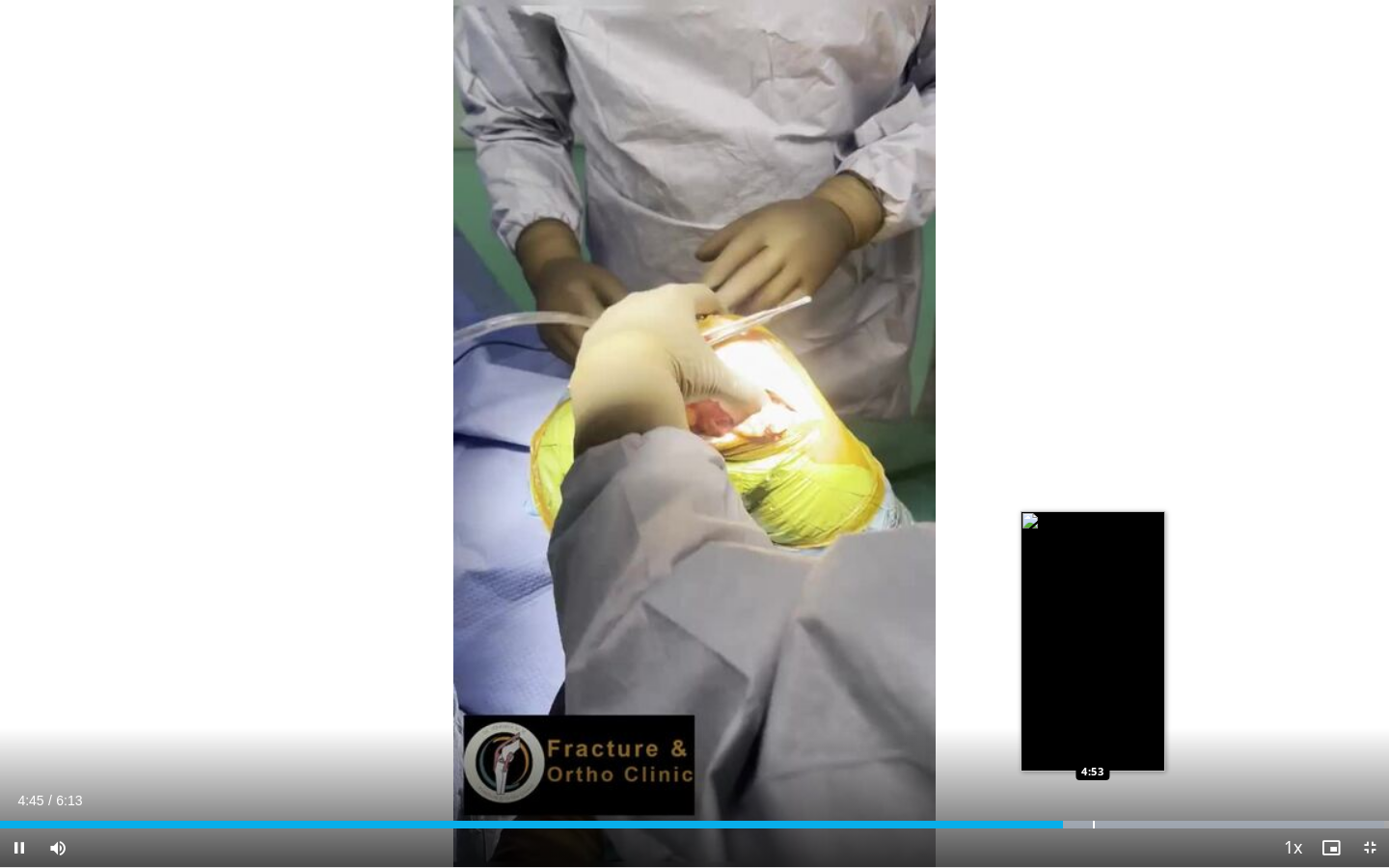 click at bounding box center [1094, 825] 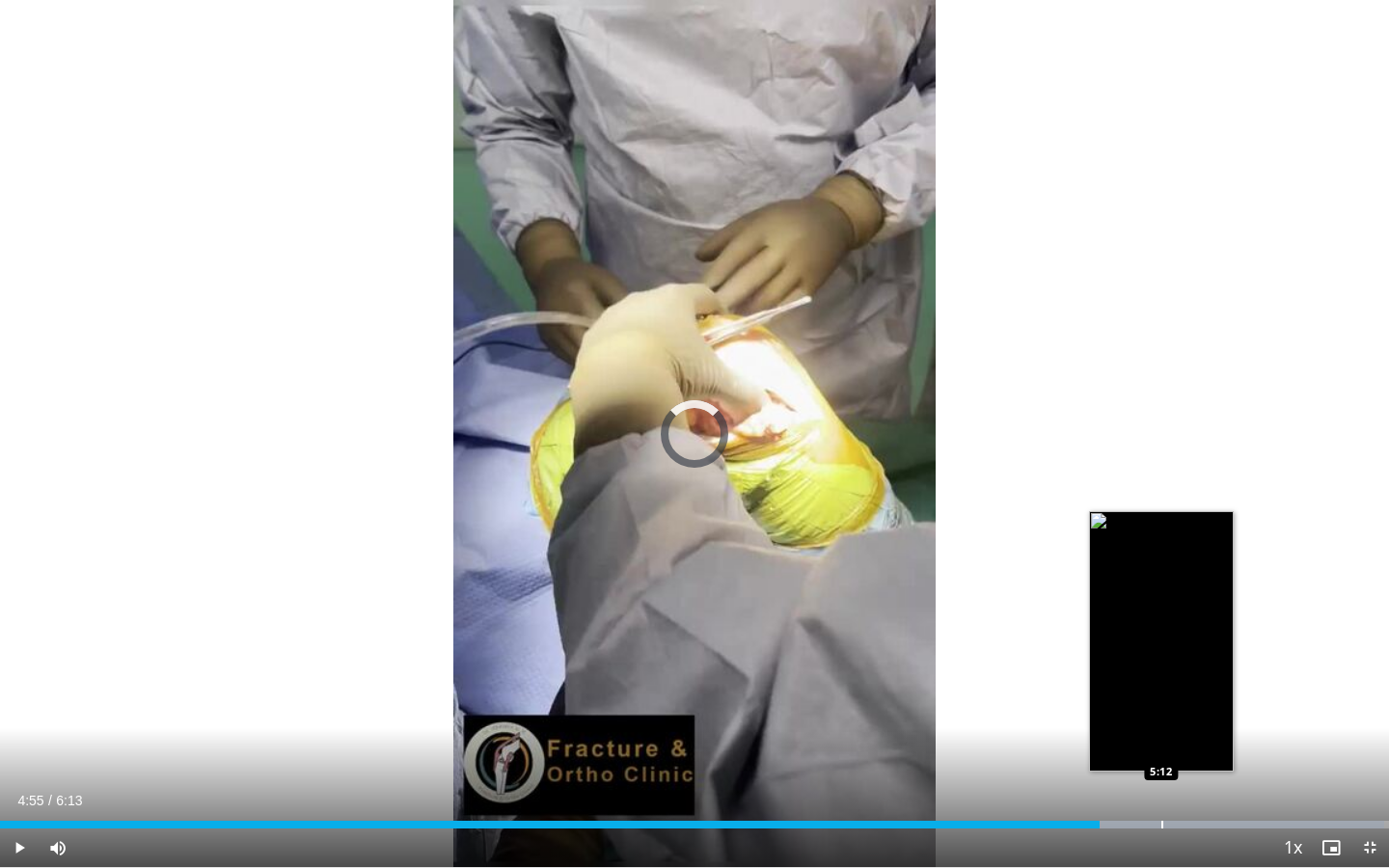 click on "Loaded :  99.66% 4:55 5:12" at bounding box center [694, 819] 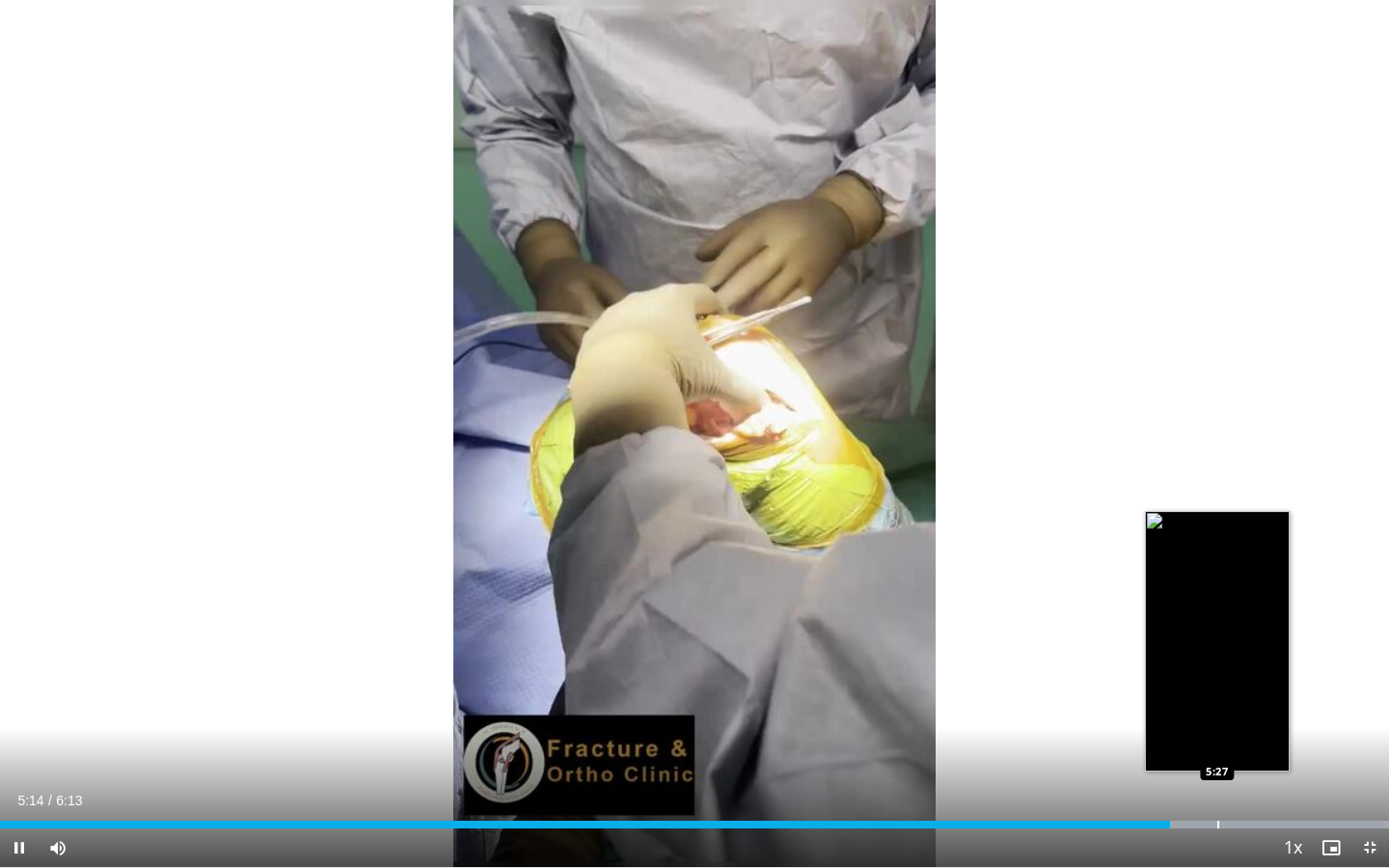 click at bounding box center [1218, 825] 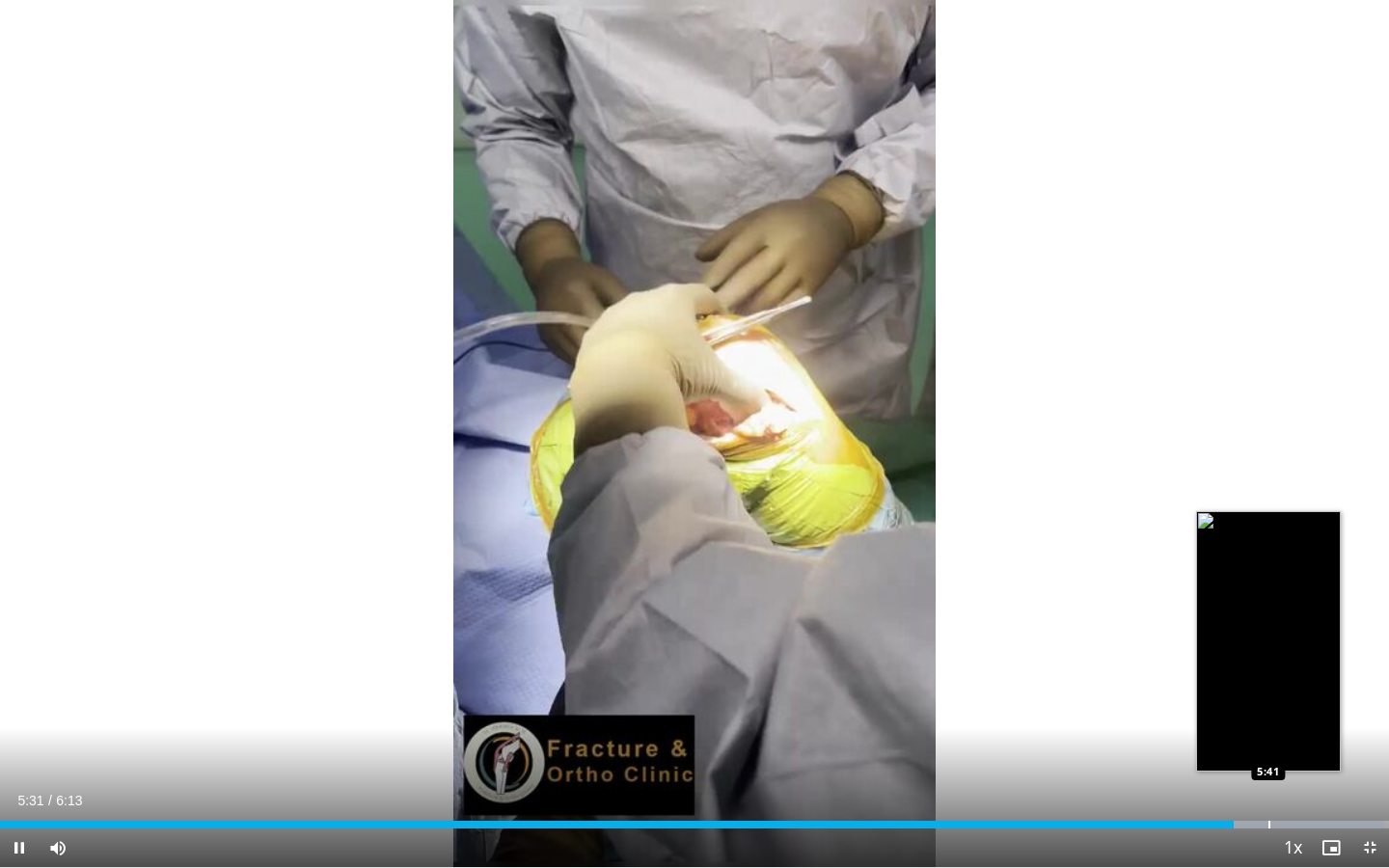 click on "Loaded :  99.66% 5:31 5:41" at bounding box center [694, 819] 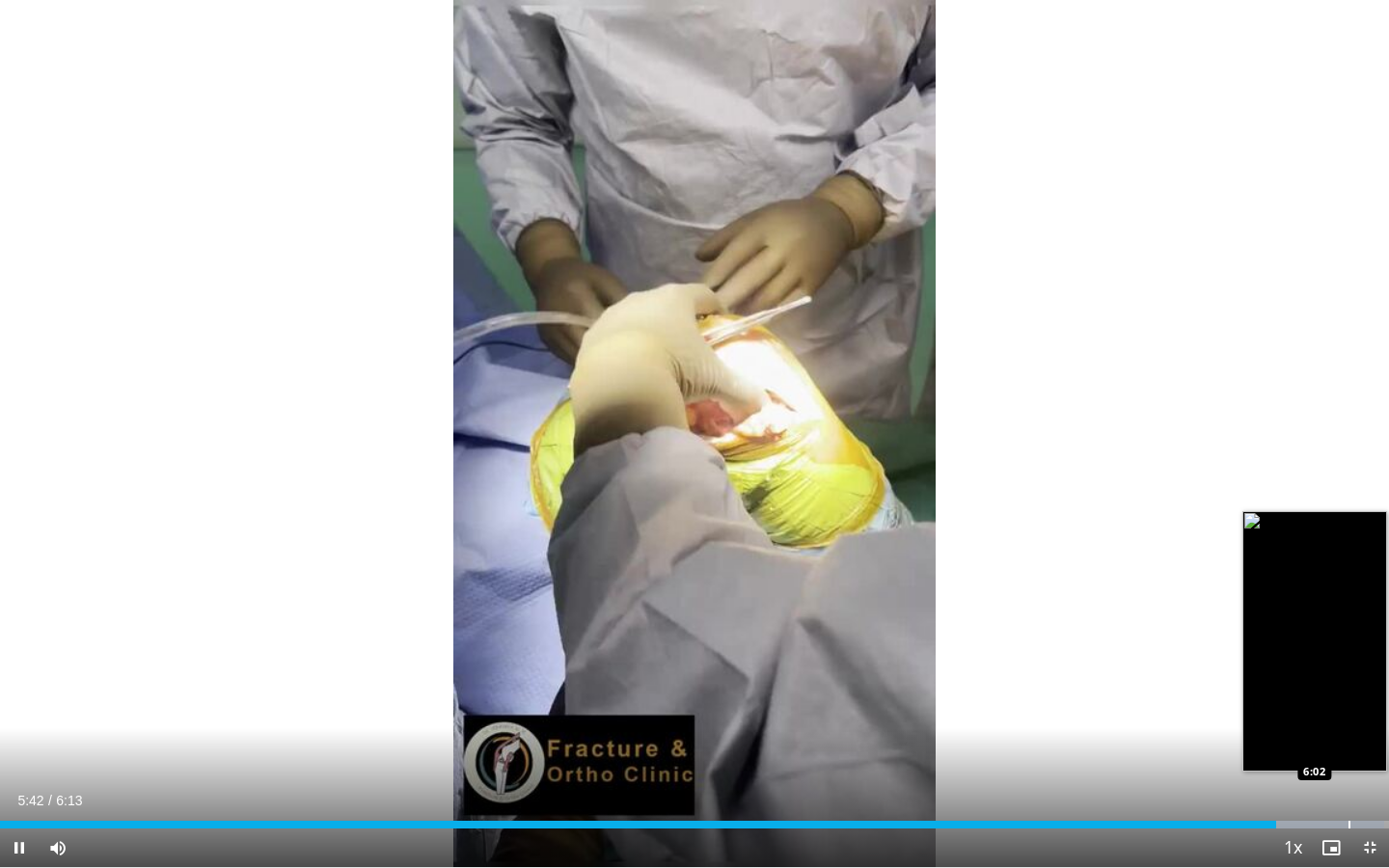 click at bounding box center [1349, 825] 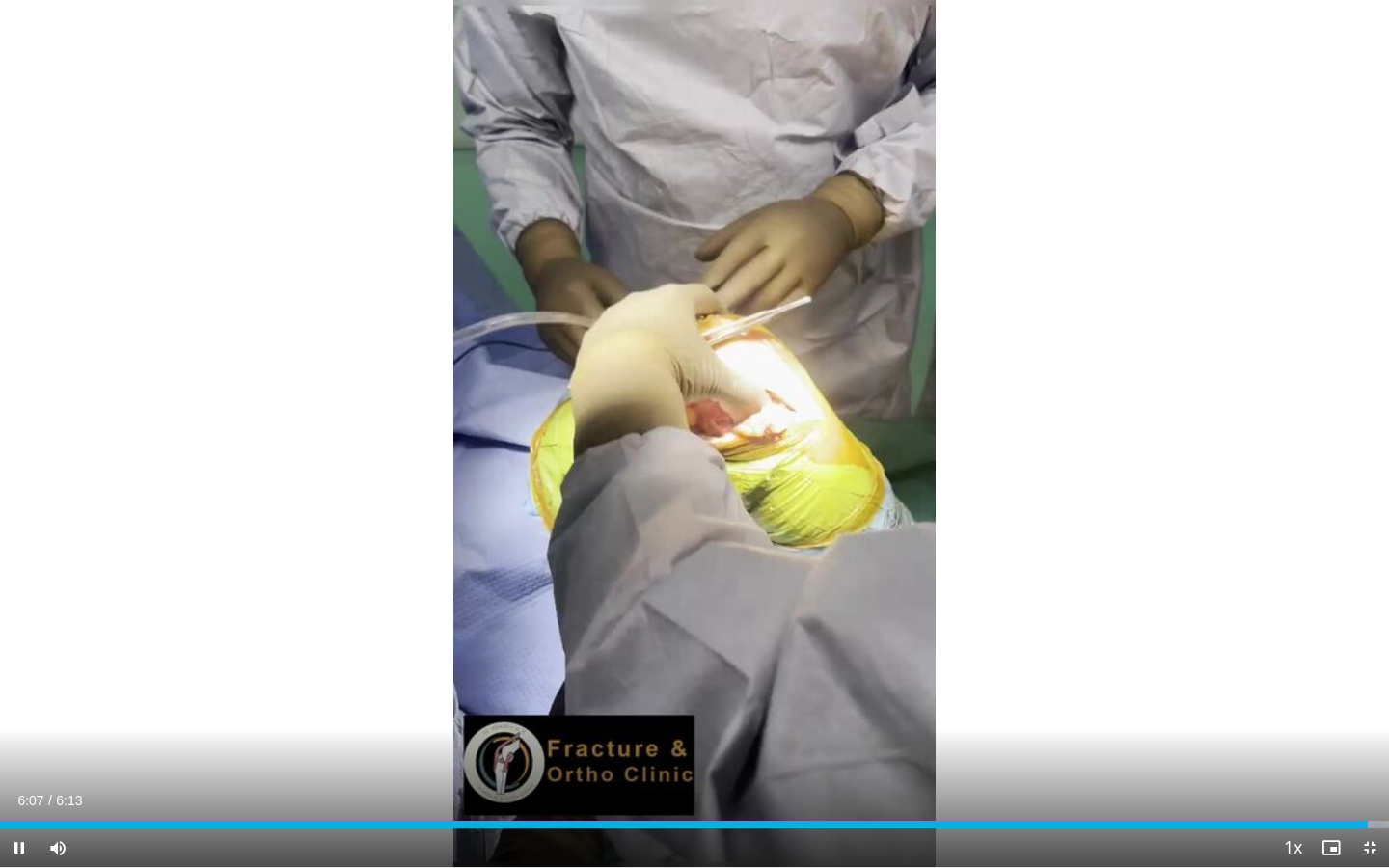 click at bounding box center (1370, 848) 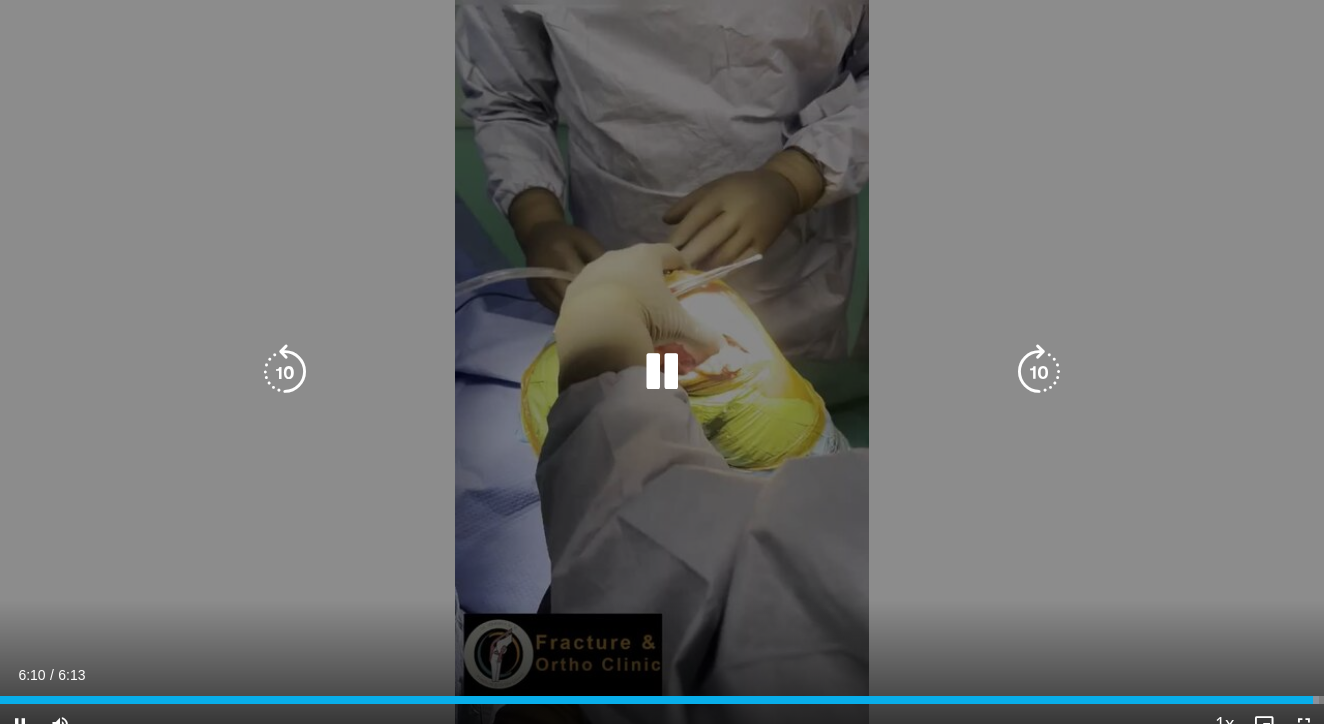 click on "10 seconds
Tap to unmute" at bounding box center [662, 372] 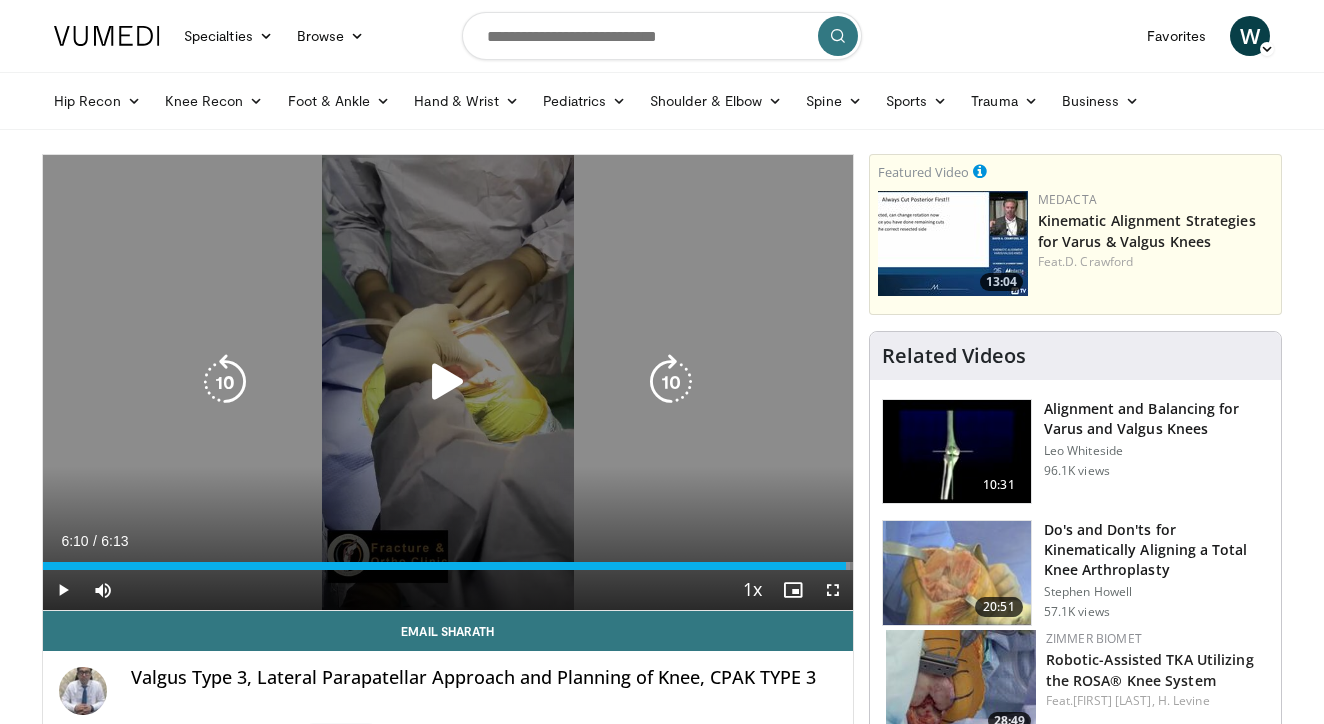 click on "10 seconds
Tap to unmute" at bounding box center [448, 382] 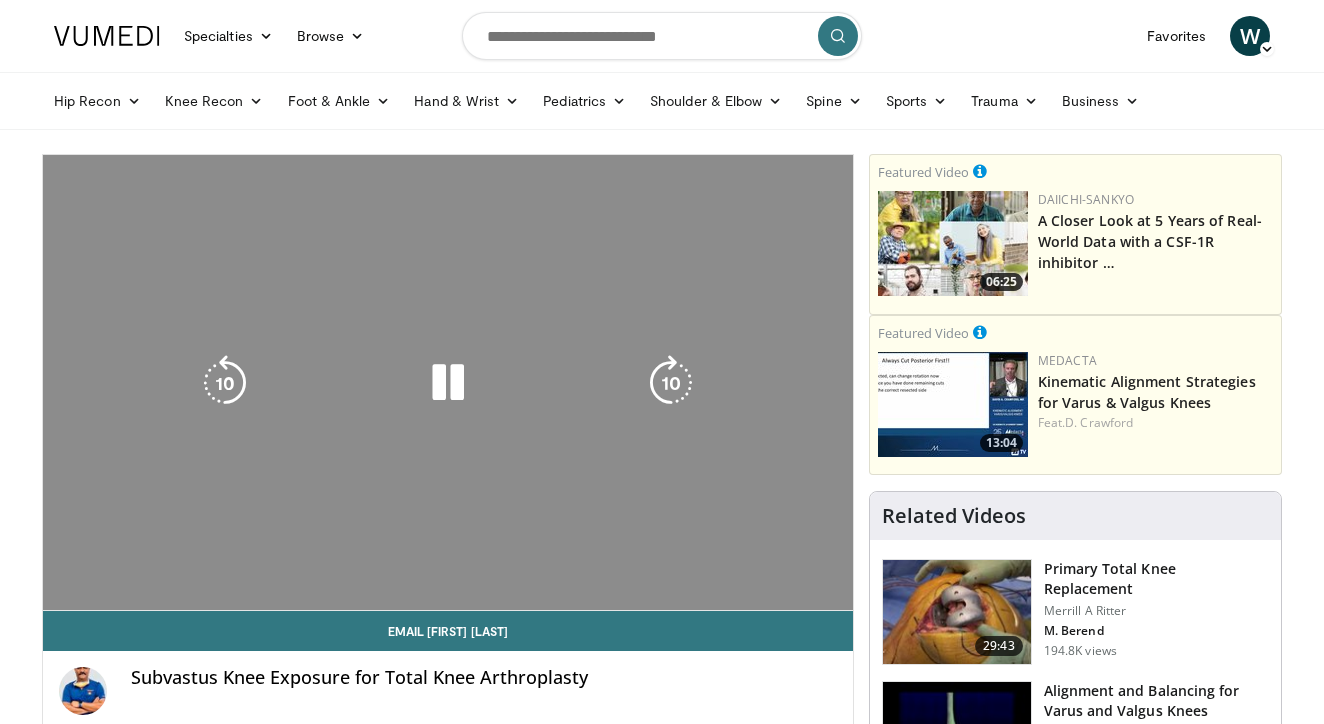 scroll, scrollTop: 0, scrollLeft: 0, axis: both 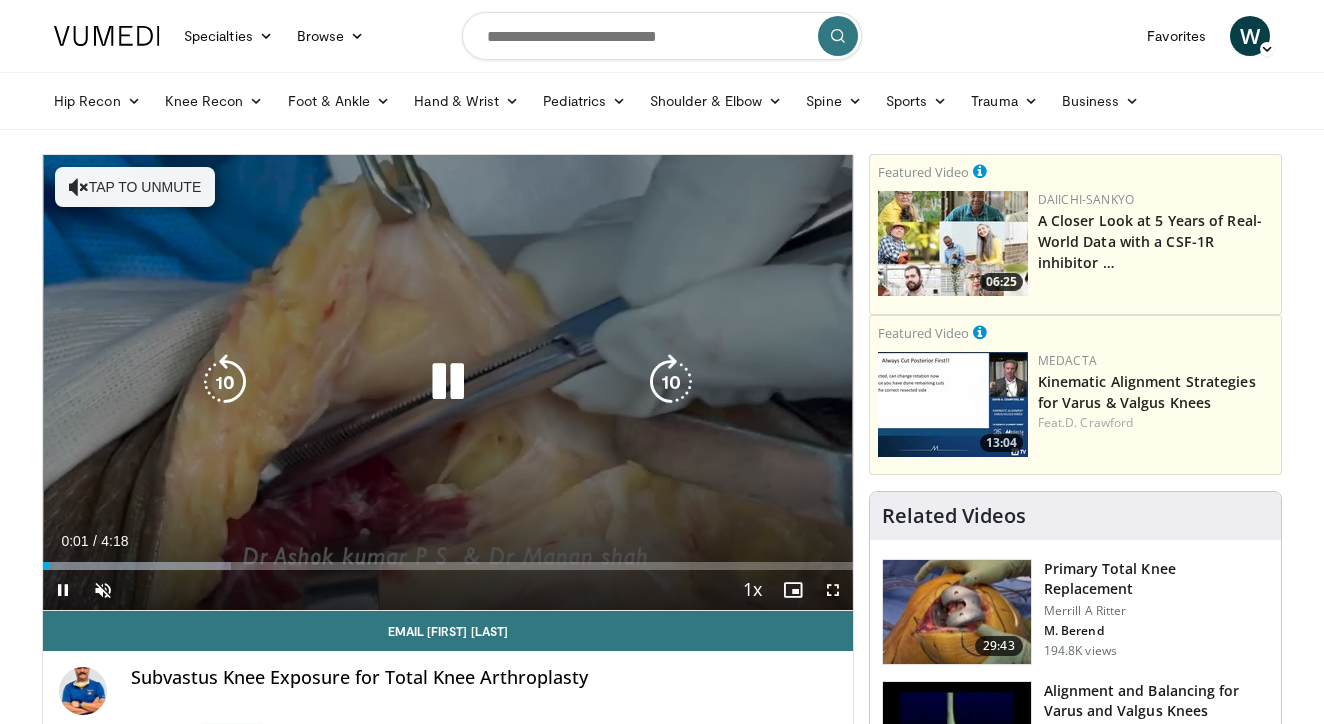 click on "Tap to unmute" at bounding box center (135, 187) 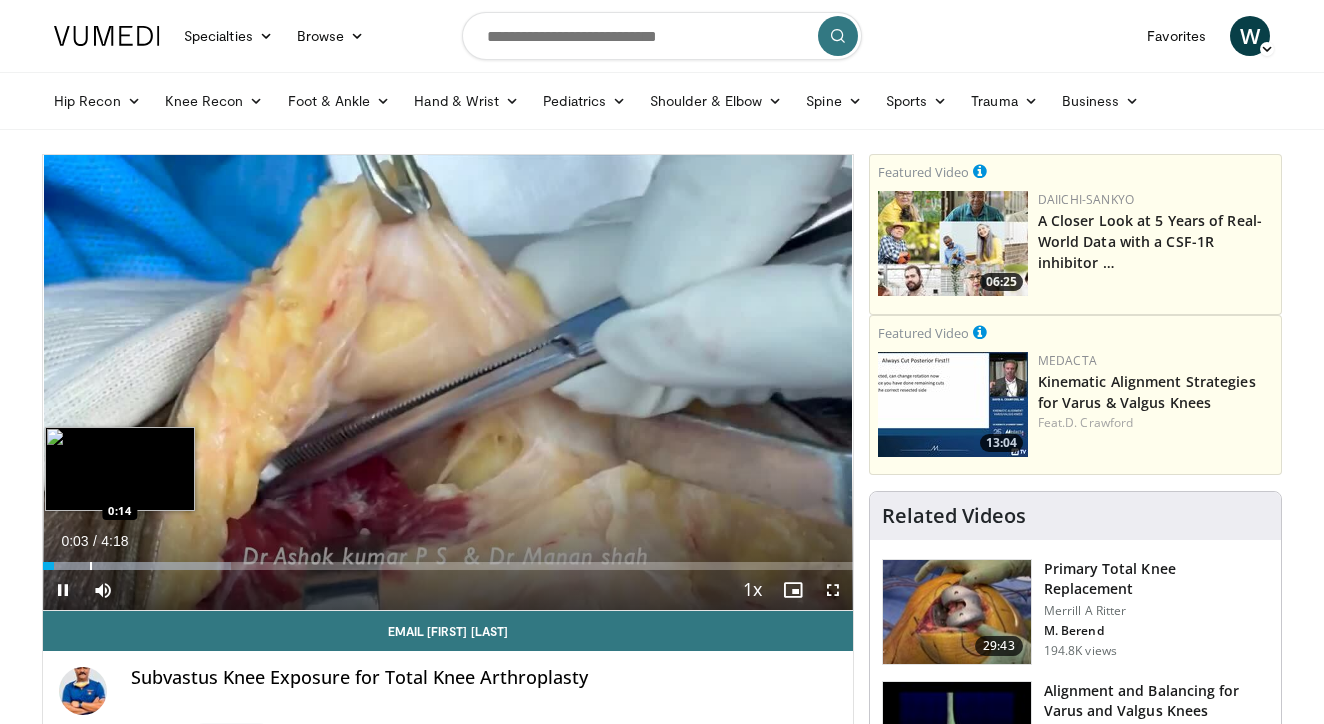 click at bounding box center [91, 566] 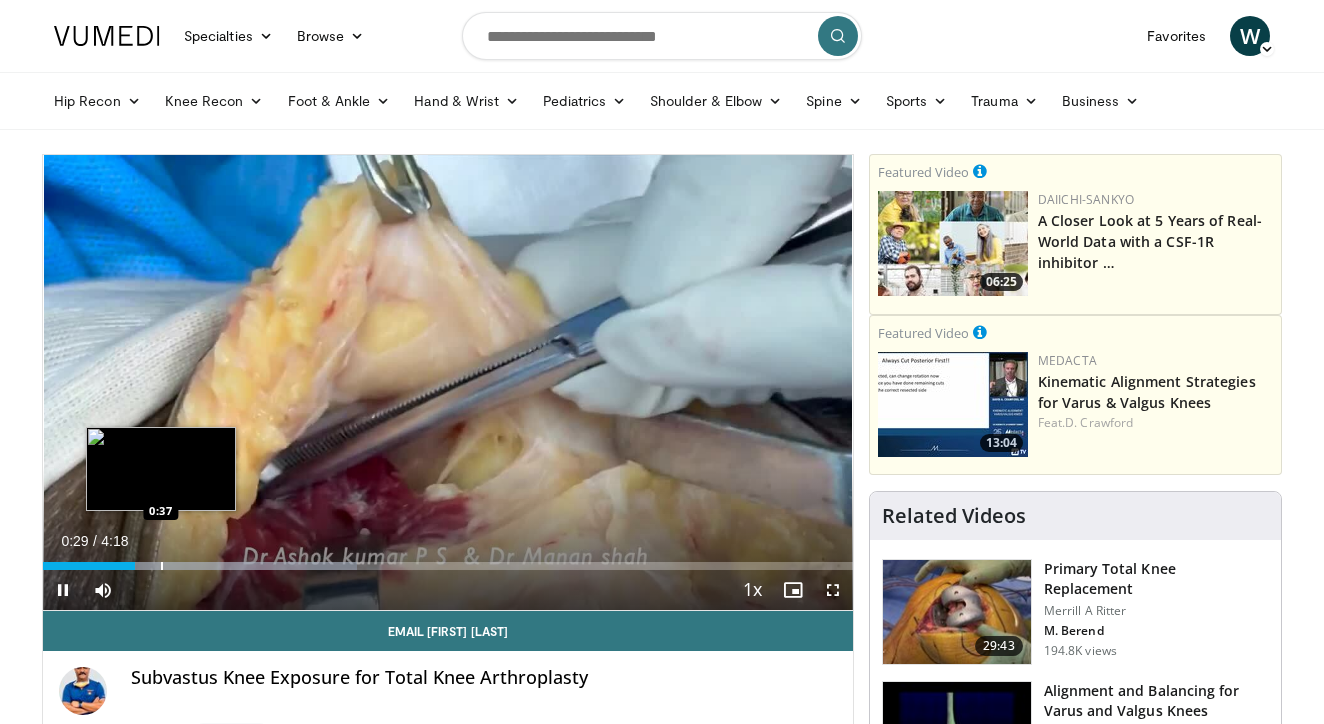 click on "Loaded :  38.75% 0:29 0:37" at bounding box center [448, 560] 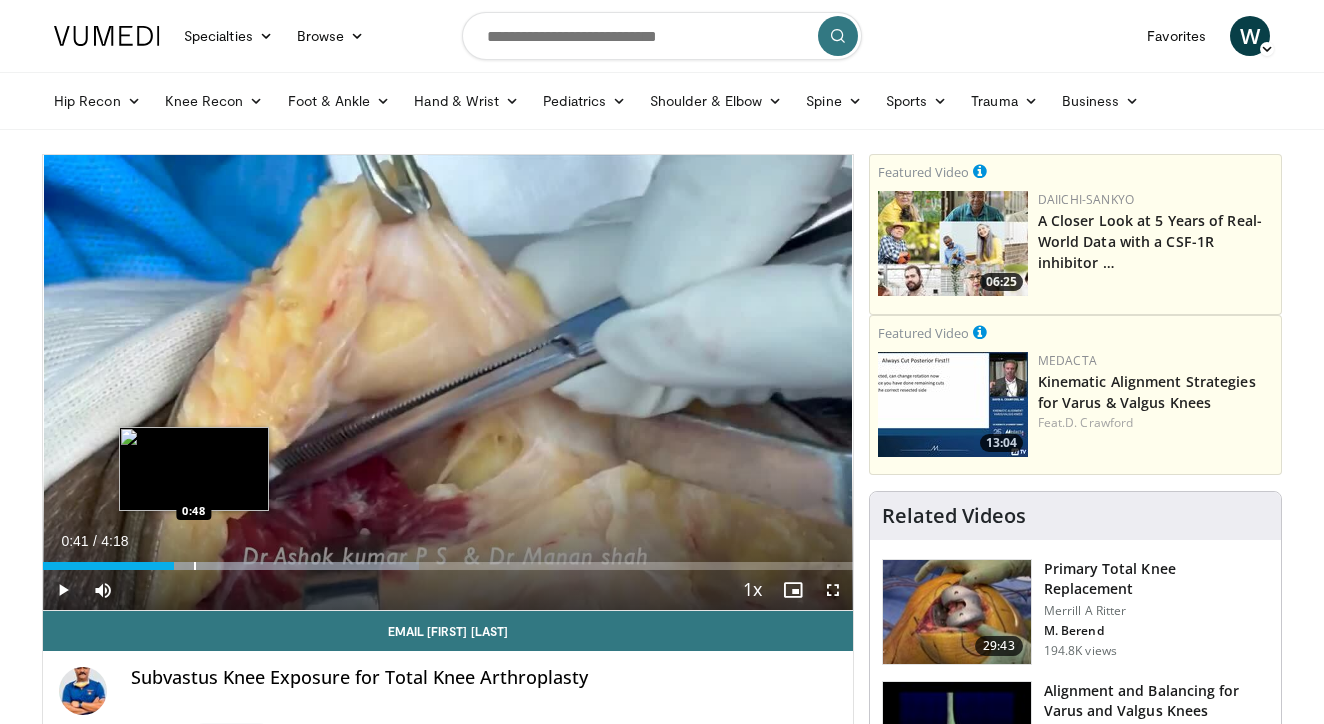 click at bounding box center [195, 566] 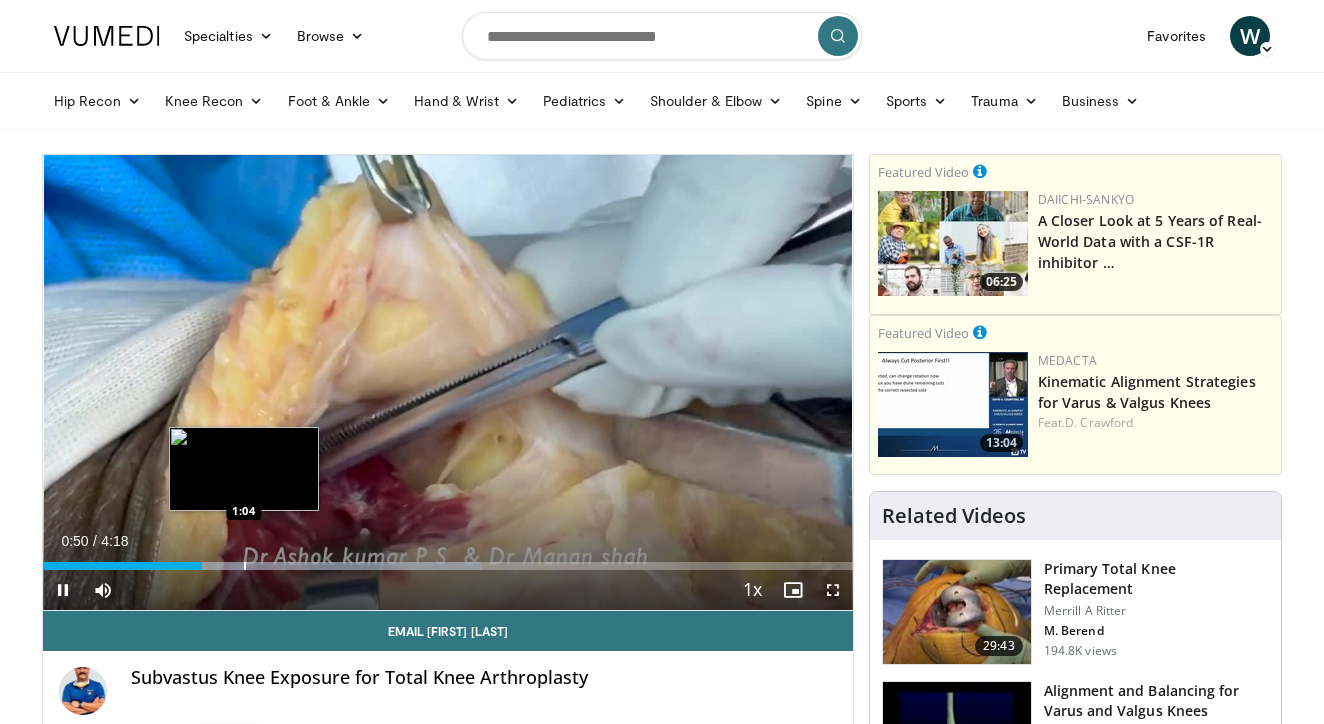 click at bounding box center [245, 566] 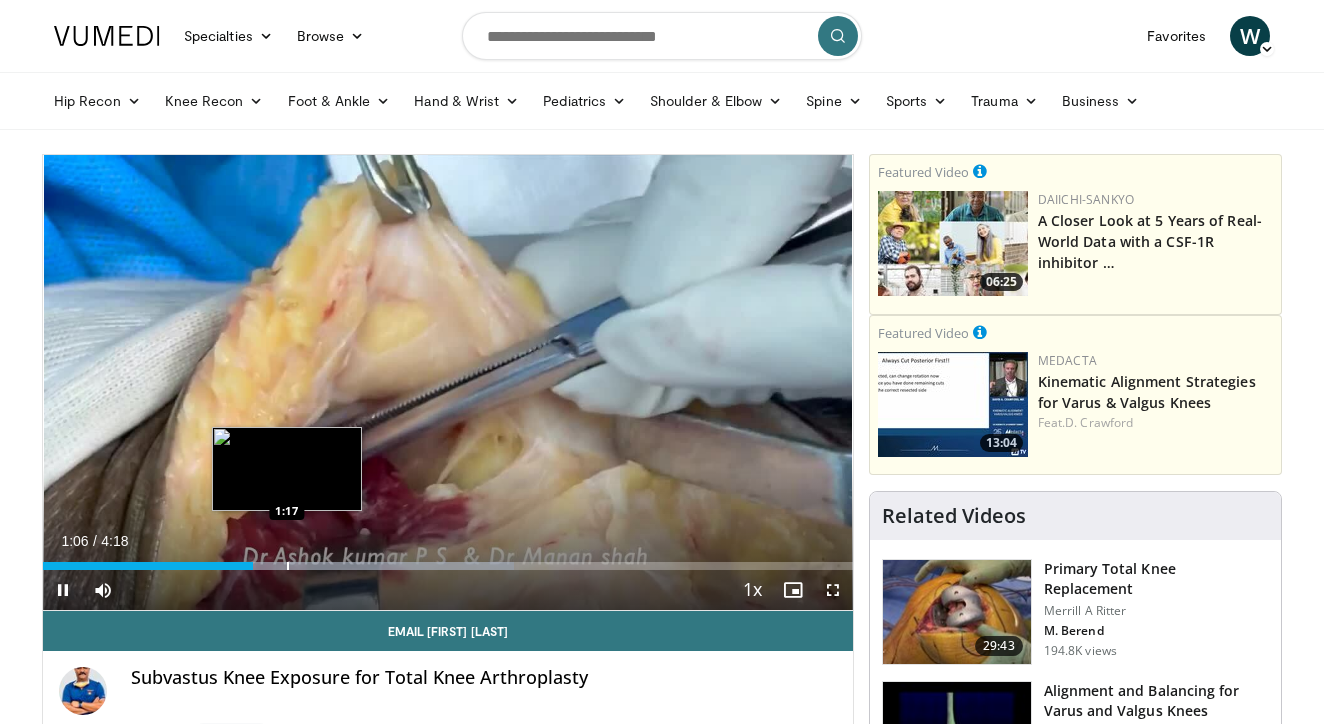 click at bounding box center (288, 566) 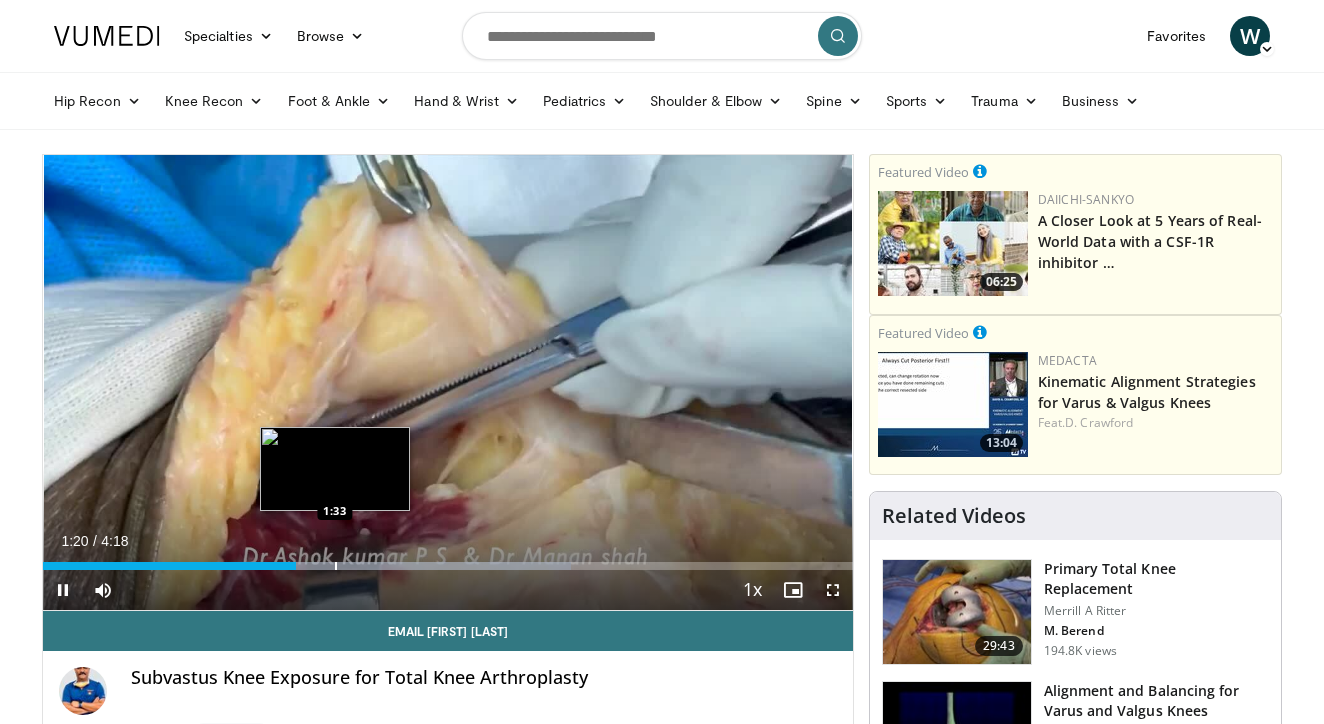 click at bounding box center [336, 566] 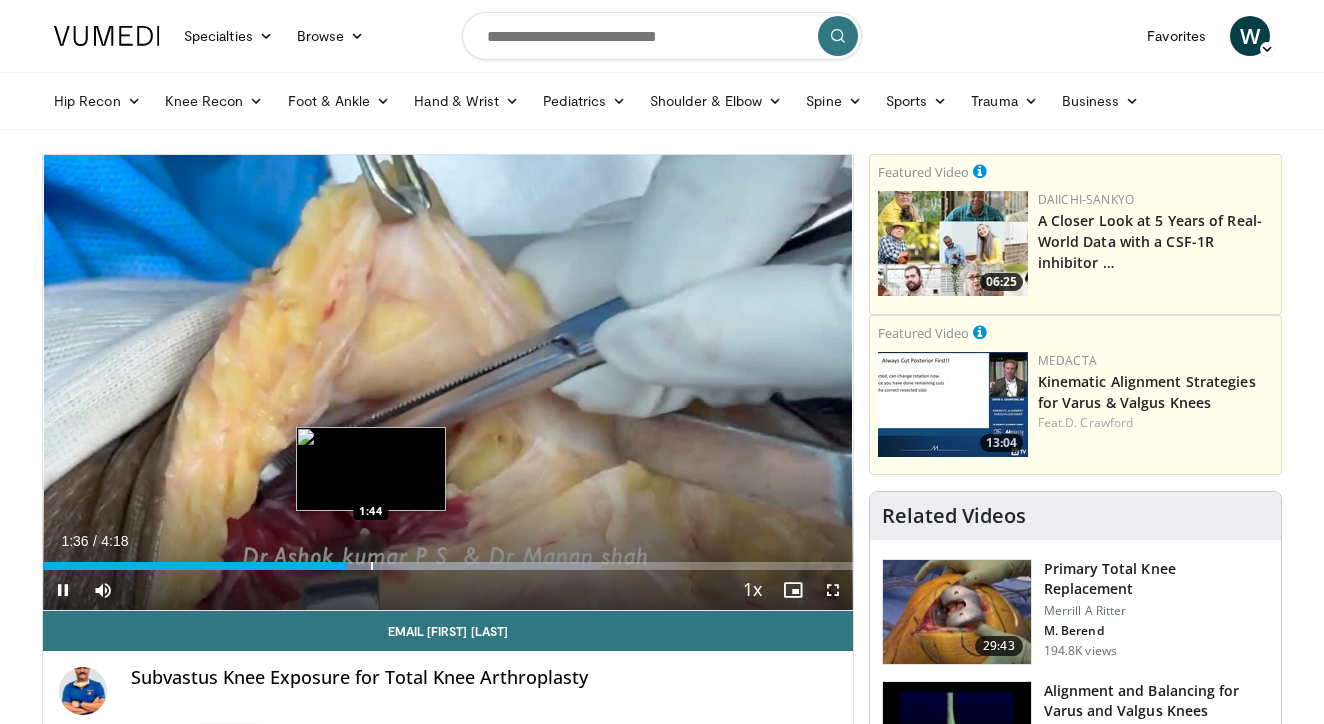 click at bounding box center [398, 566] 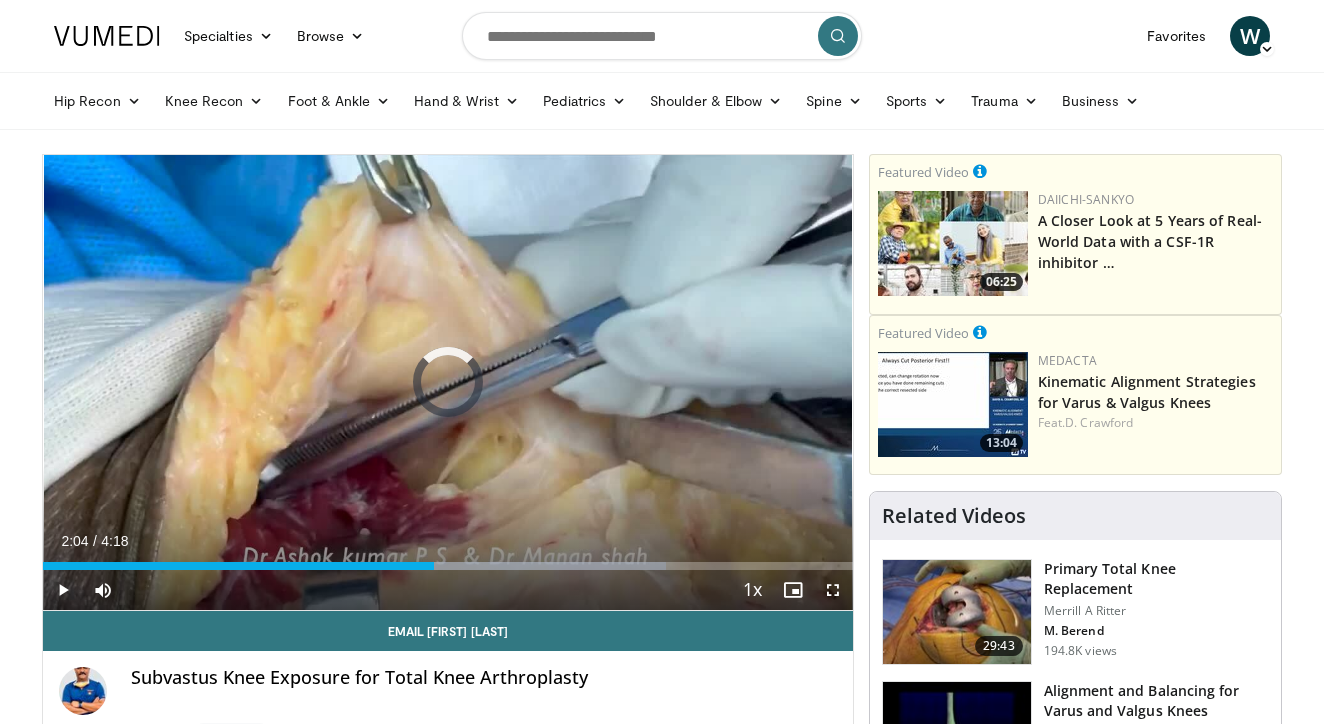 click at bounding box center [435, 566] 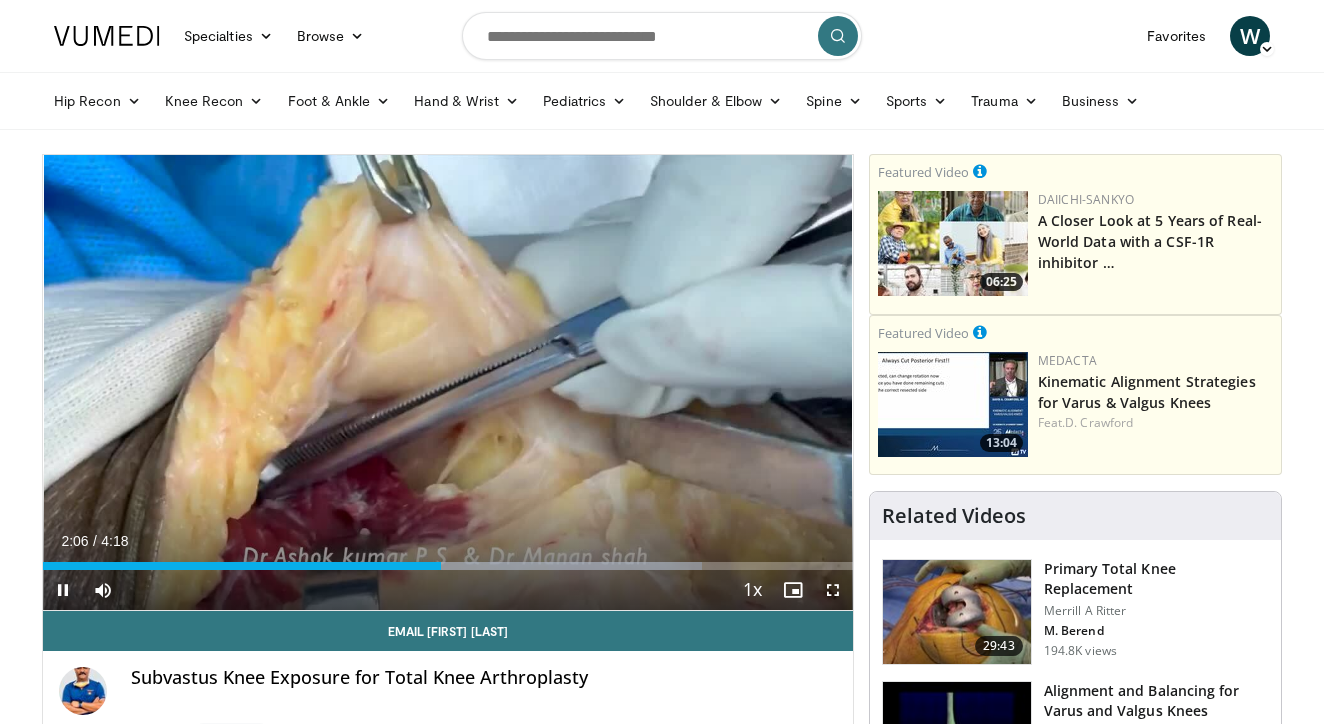 click on "Current Time  2:06 / Duration  4:18 Pause Skip Backward Skip Forward Mute Loaded :  81.40% 2:06 2:11 Stream Type  LIVE Seek to live, currently behind live LIVE   1x Playback Rate 0.5x 0.75x 1x , selected 1.25x 1.5x 1.75x 2x Chapters Chapters Descriptions descriptions off , selected Captions captions off , selected Audio Track en (Main) , selected Fullscreen Enable picture-in-picture mode" at bounding box center (448, 590) 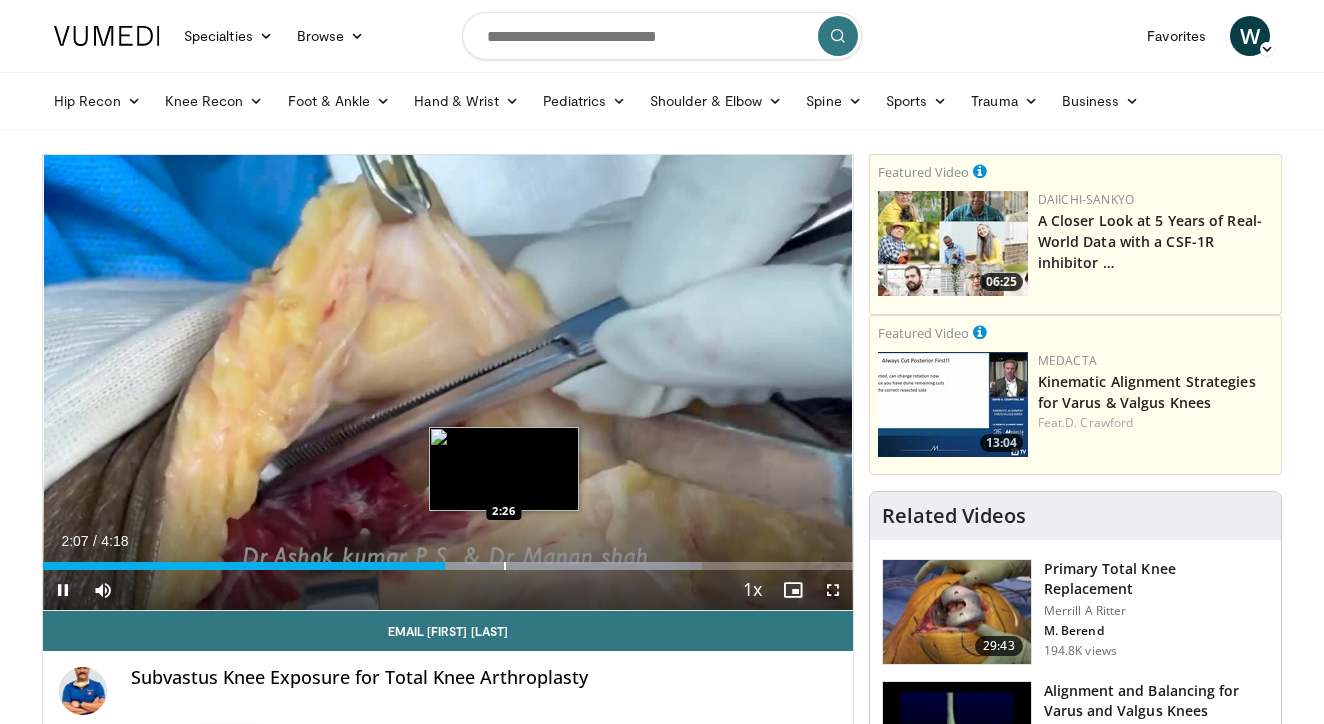 click at bounding box center (505, 566) 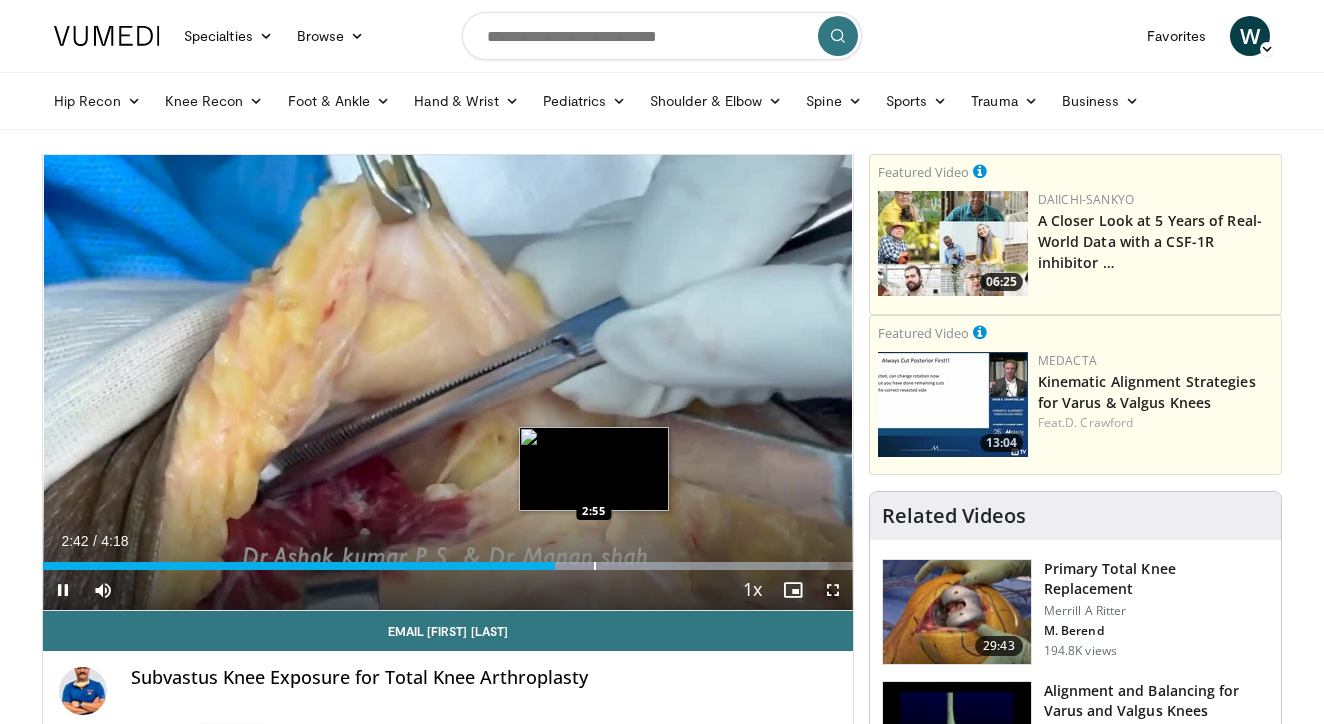 click at bounding box center (595, 566) 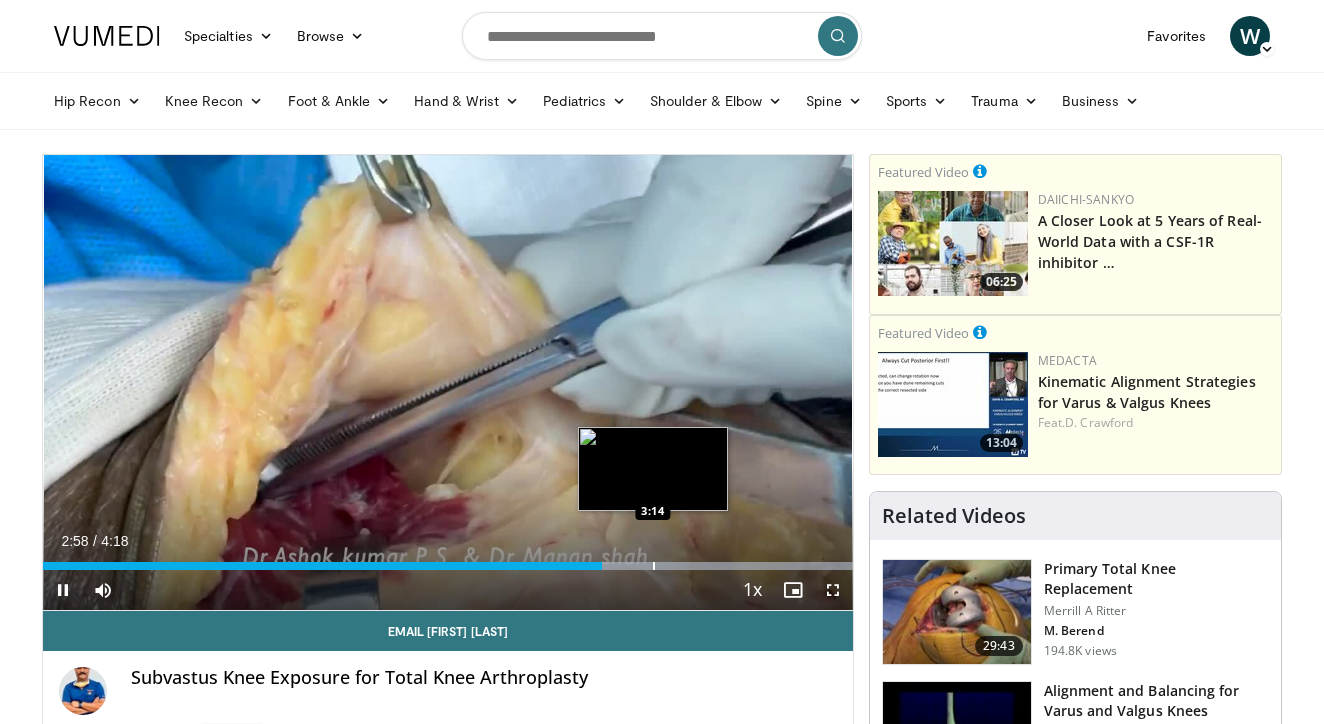click at bounding box center (654, 566) 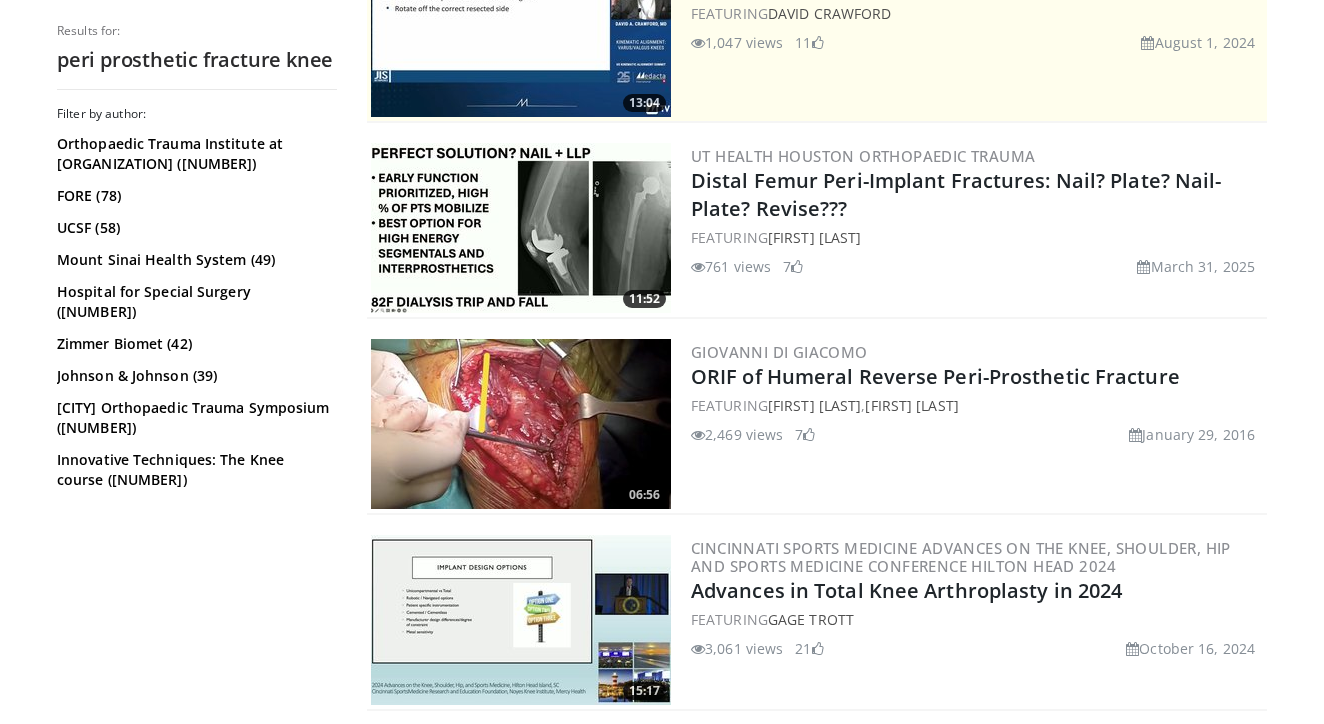 scroll, scrollTop: 576, scrollLeft: 0, axis: vertical 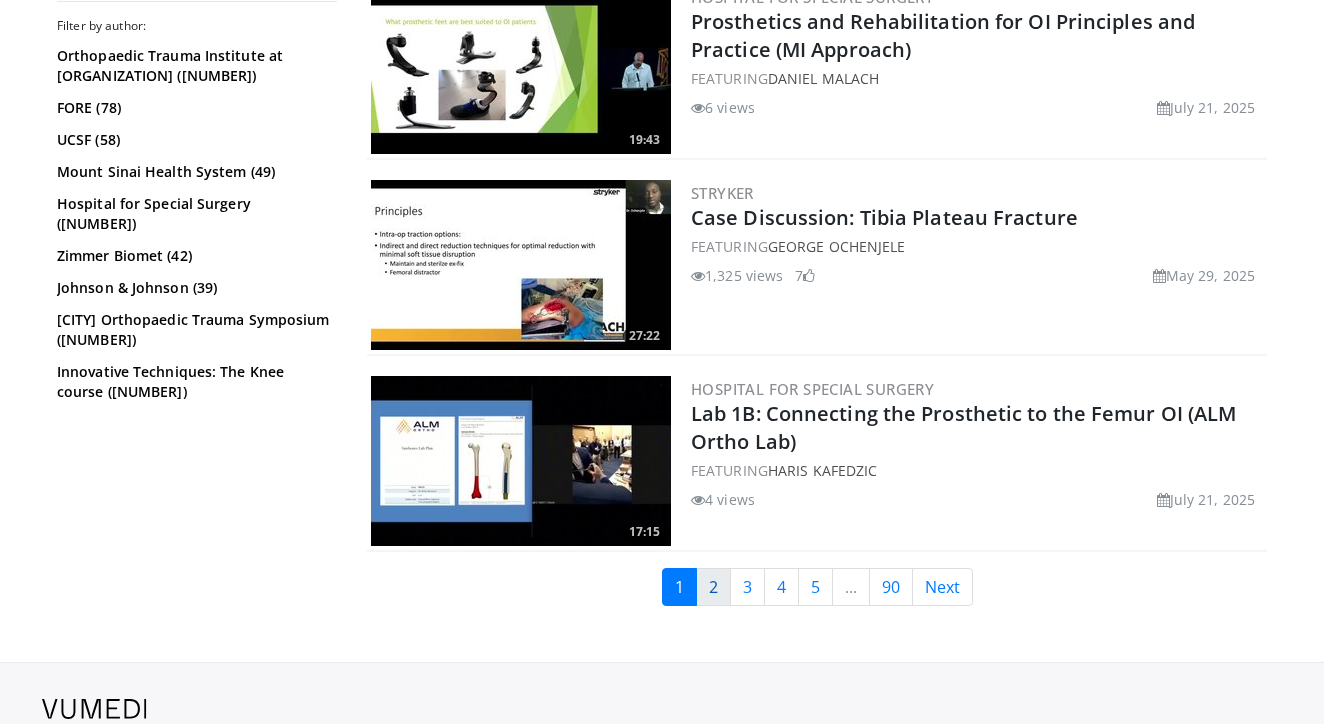 click on "2" at bounding box center [713, 587] 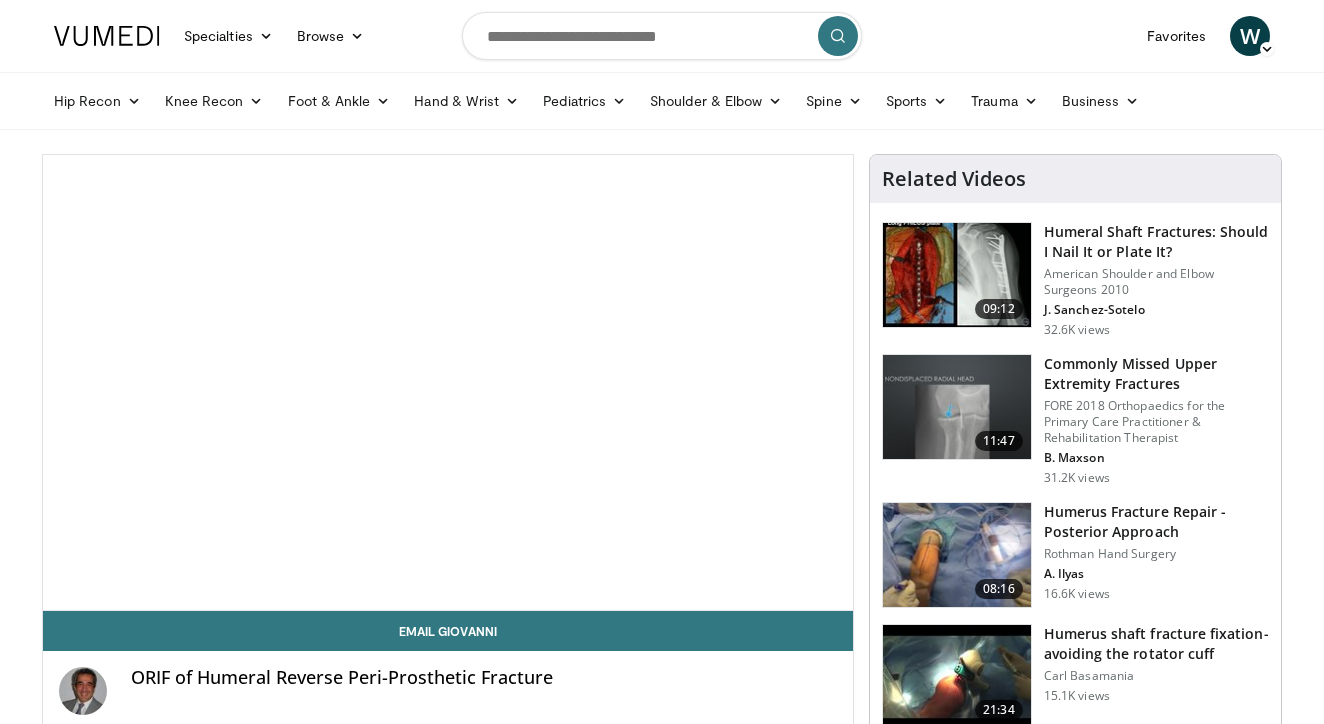 scroll, scrollTop: 0, scrollLeft: 0, axis: both 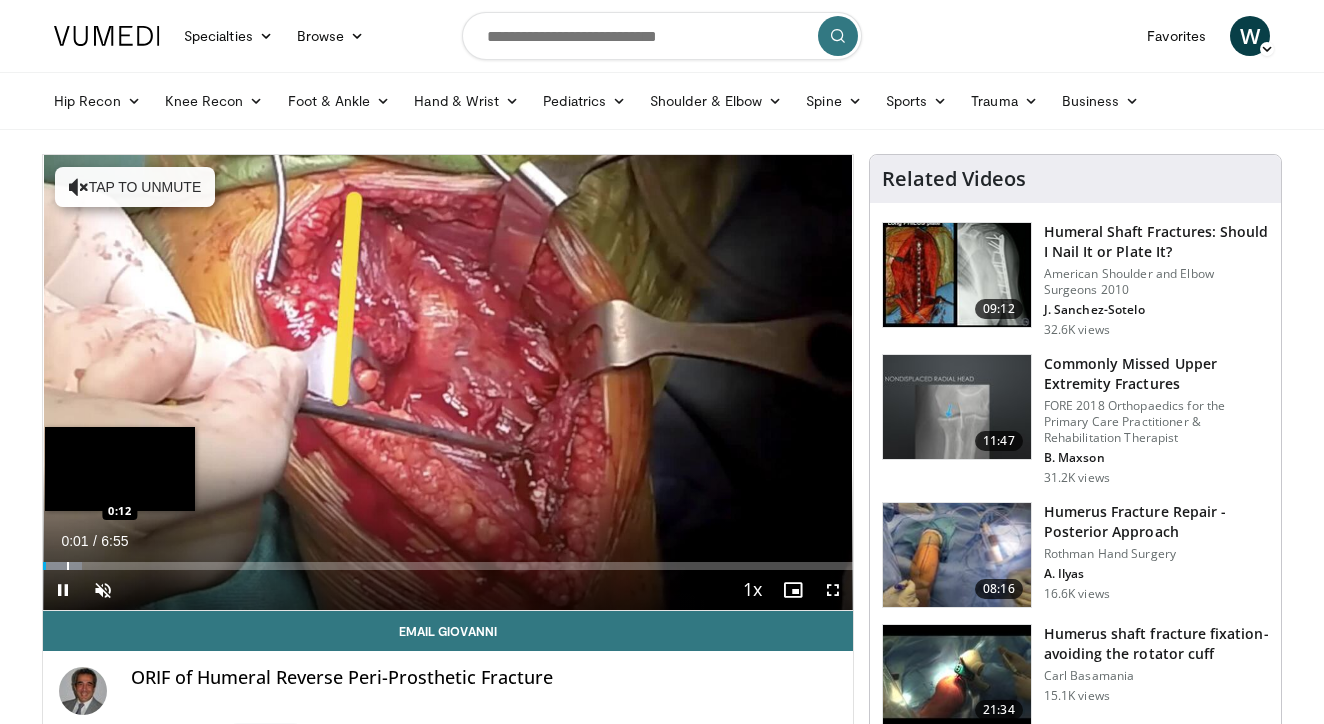 click at bounding box center [68, 566] 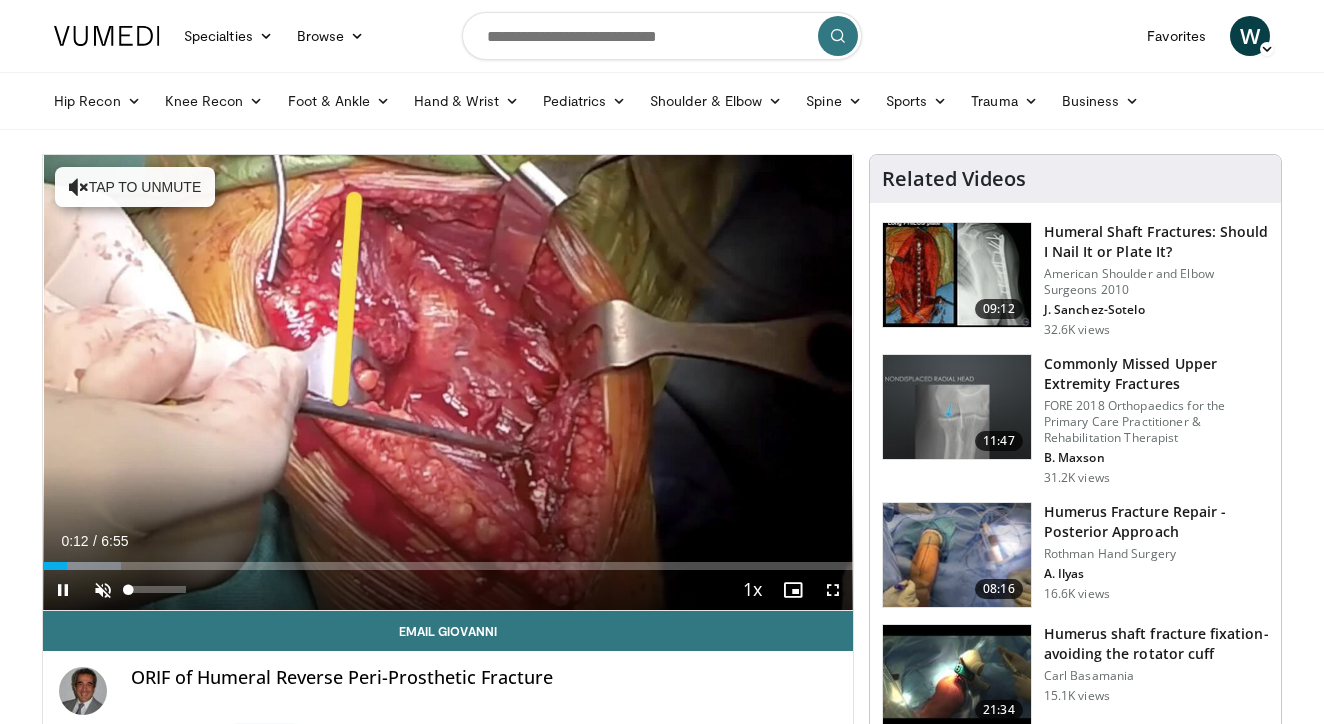 click at bounding box center [103, 590] 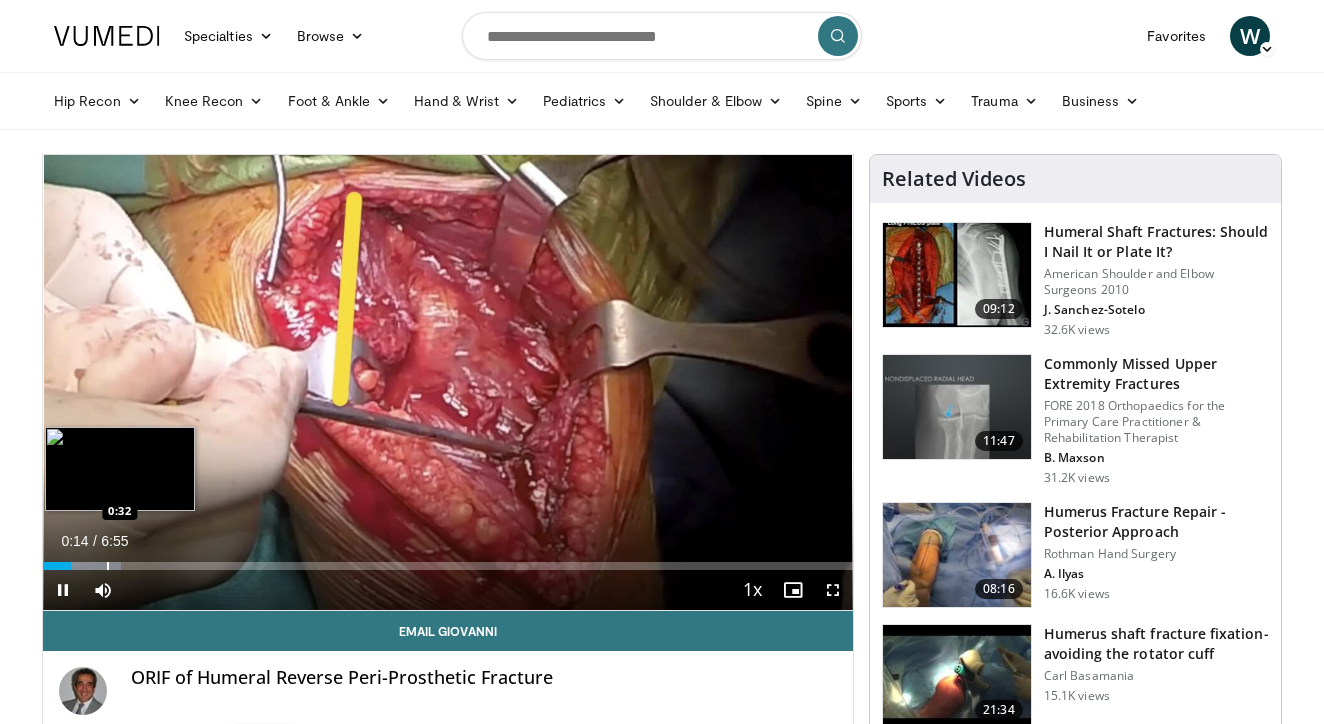 click at bounding box center [108, 566] 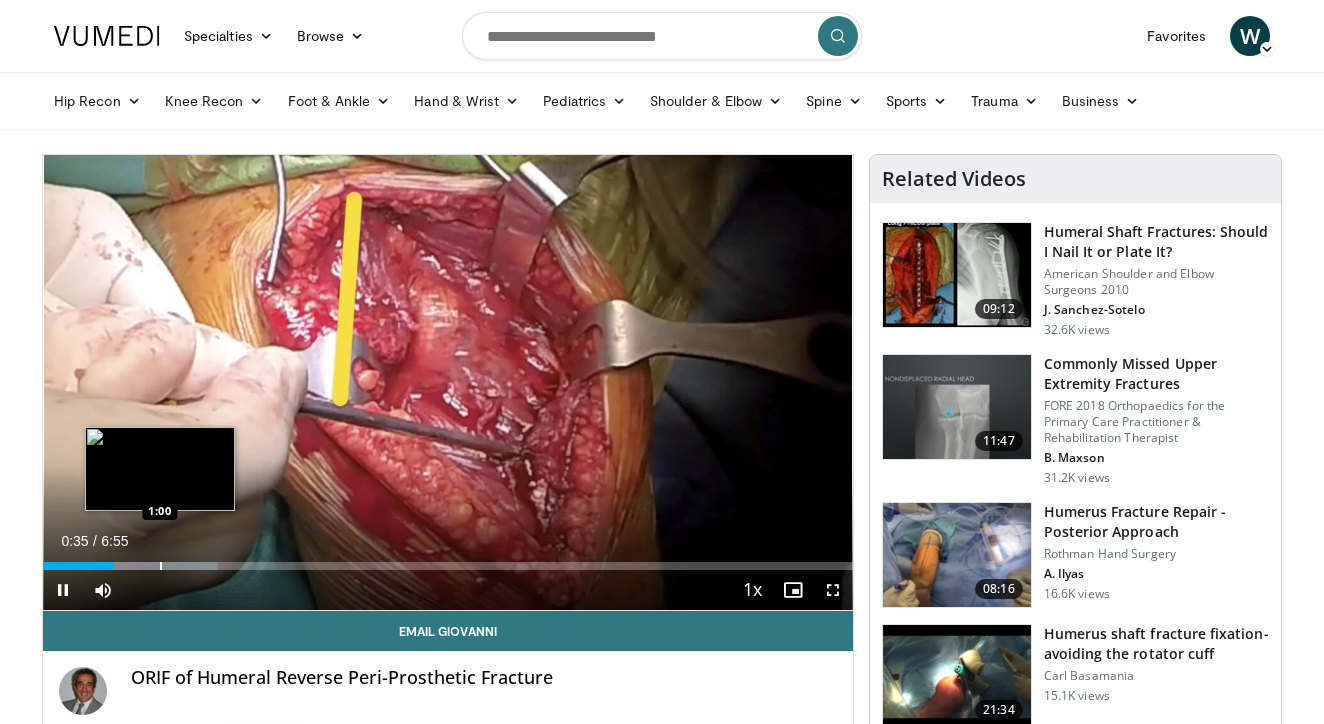 click at bounding box center (161, 566) 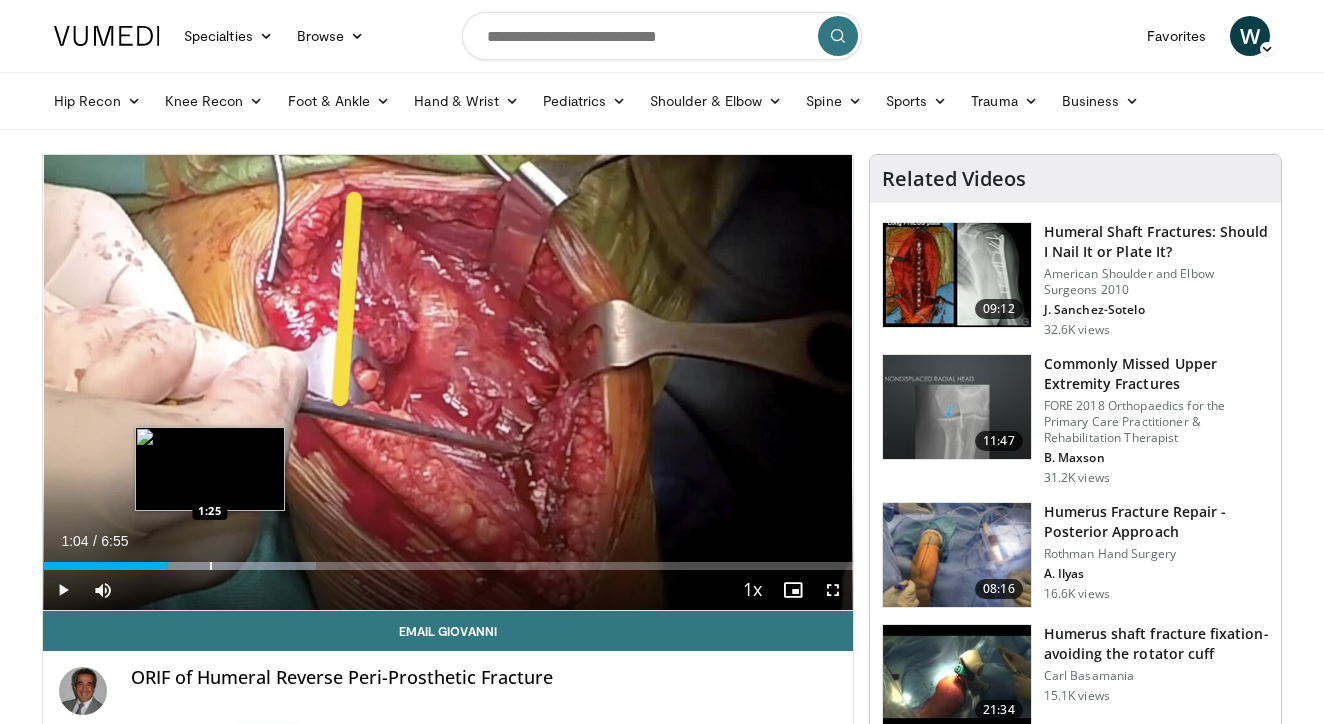 click on "Loaded :  33.68% 1:04 1:25" at bounding box center (448, 560) 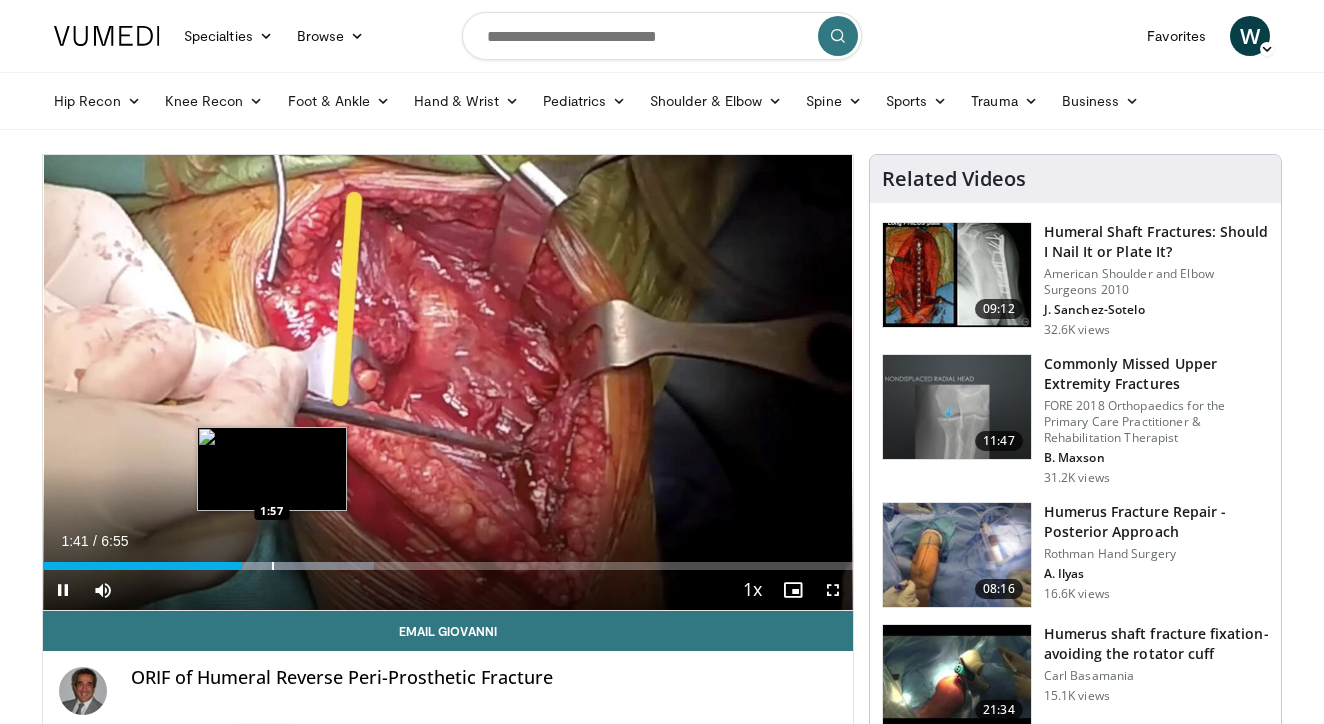 click at bounding box center (273, 566) 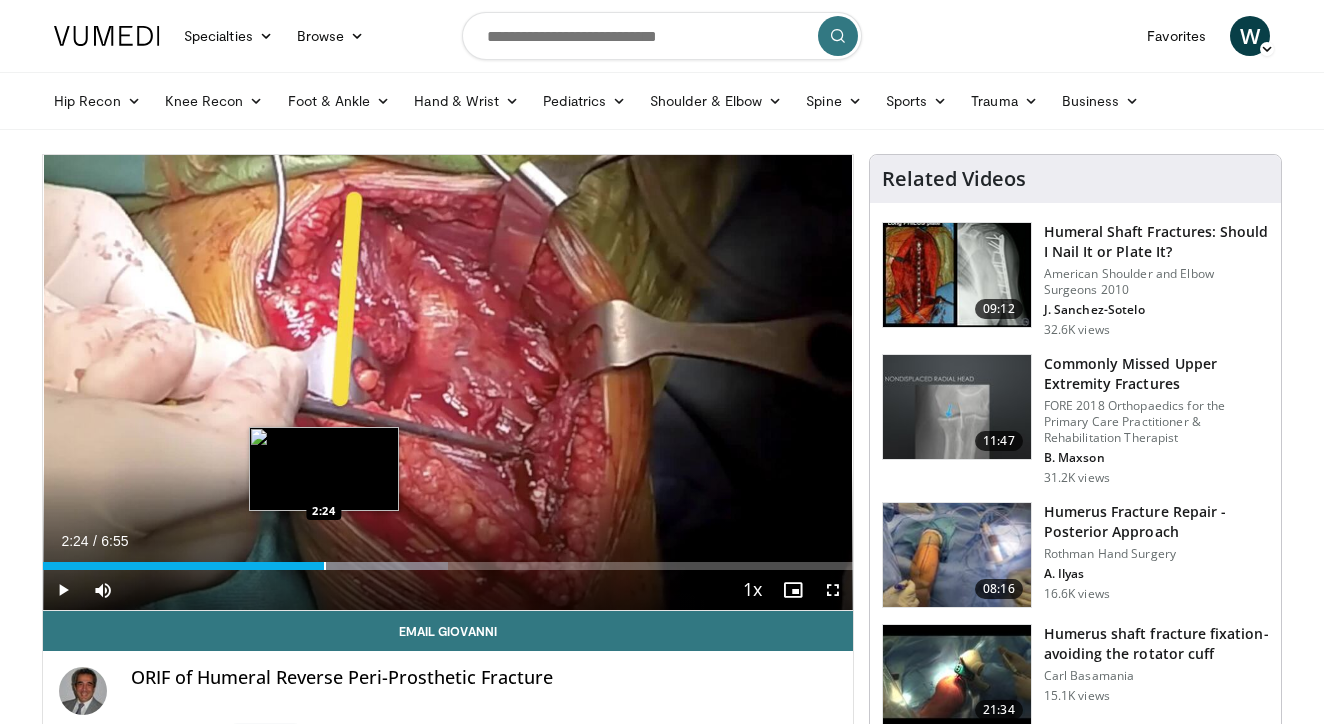 click at bounding box center (325, 566) 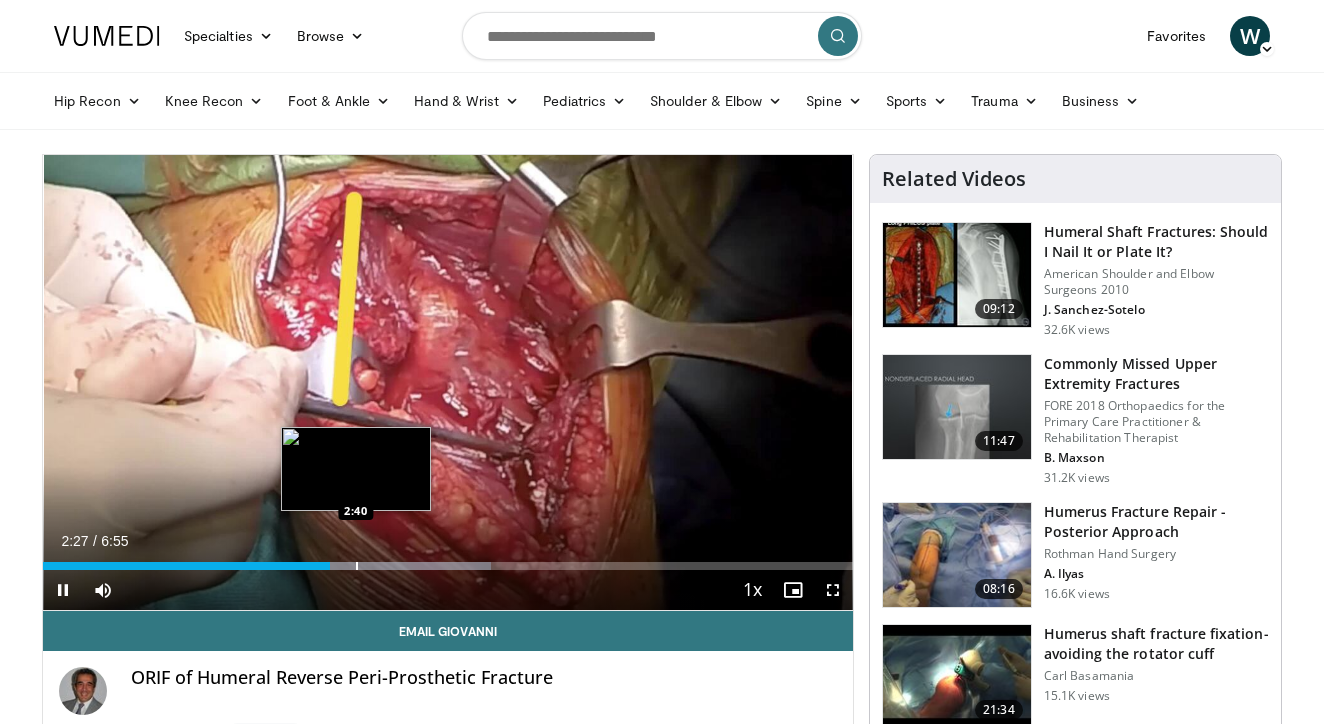 click at bounding box center (357, 566) 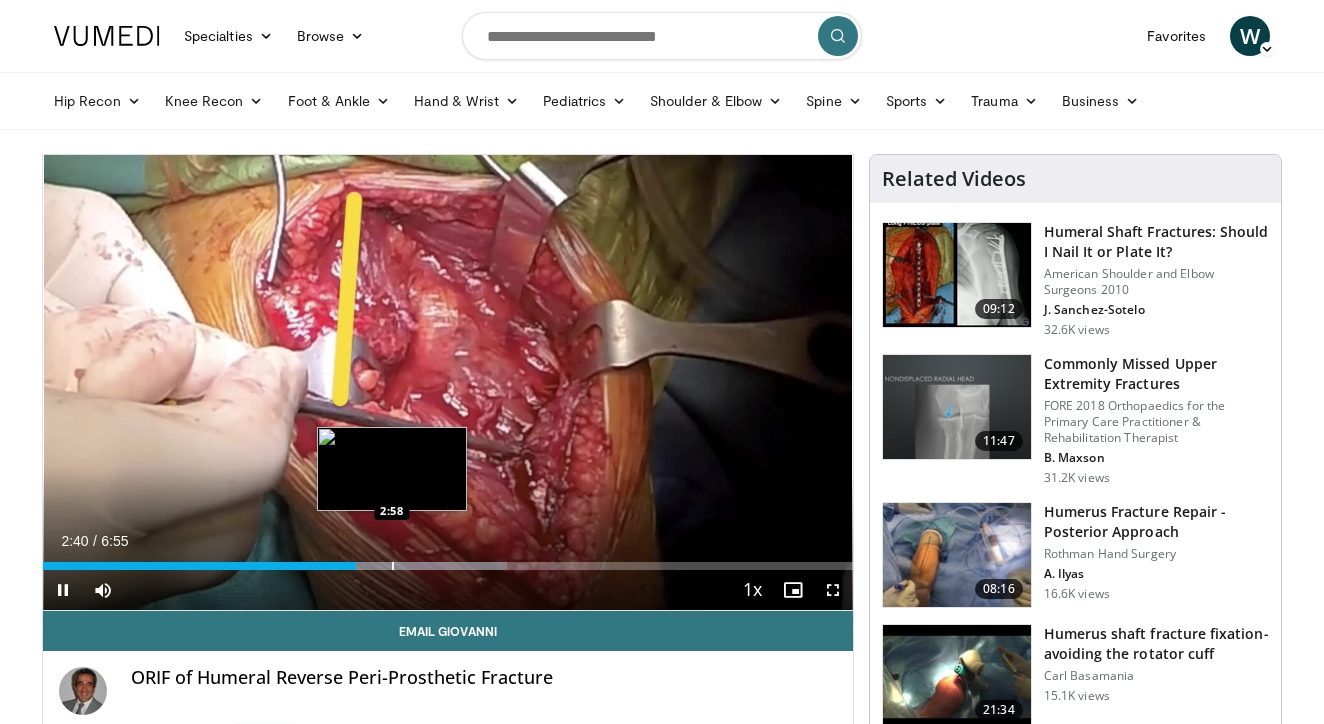 click at bounding box center (393, 566) 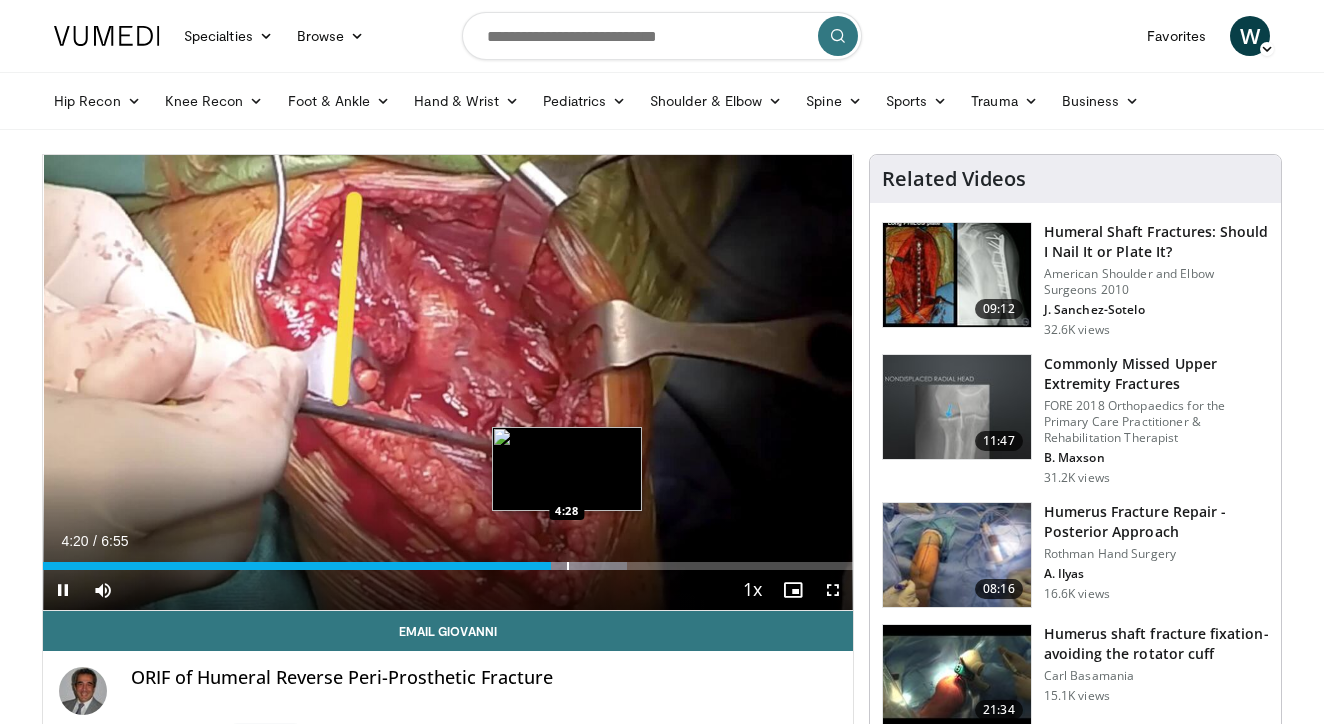 click at bounding box center [568, 566] 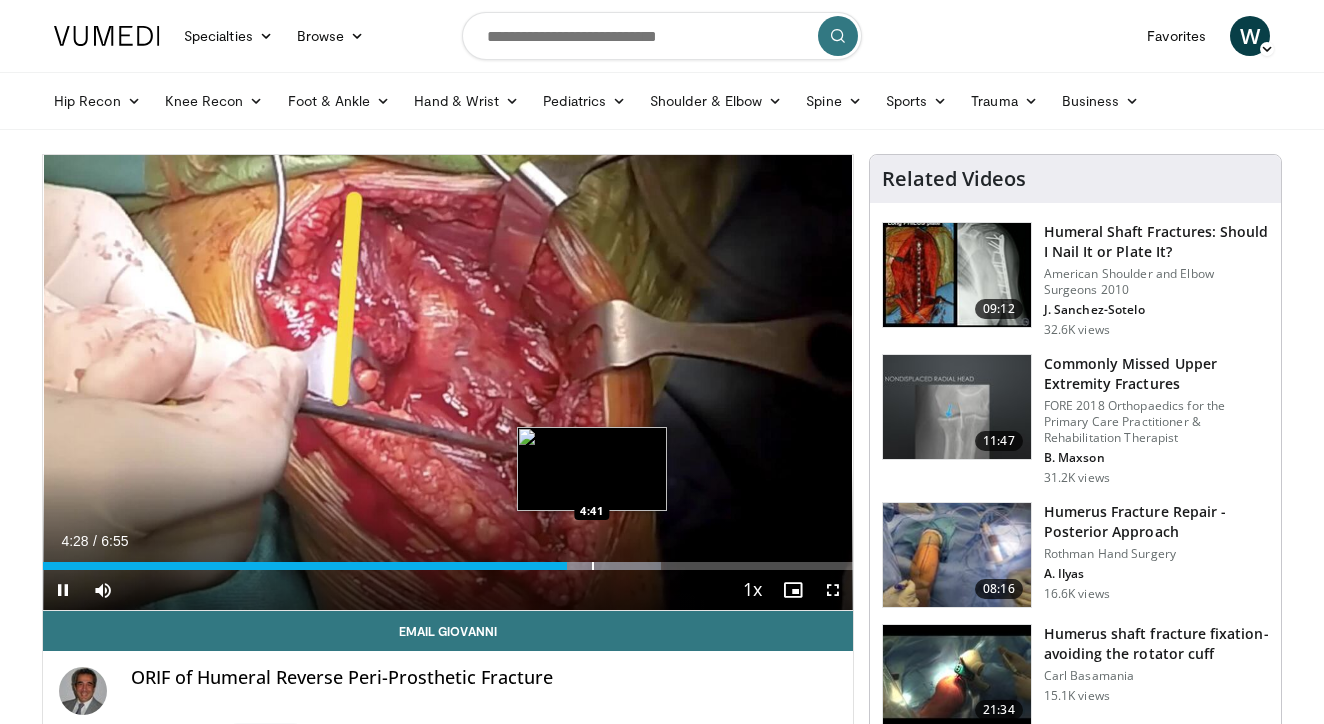 click at bounding box center (593, 566) 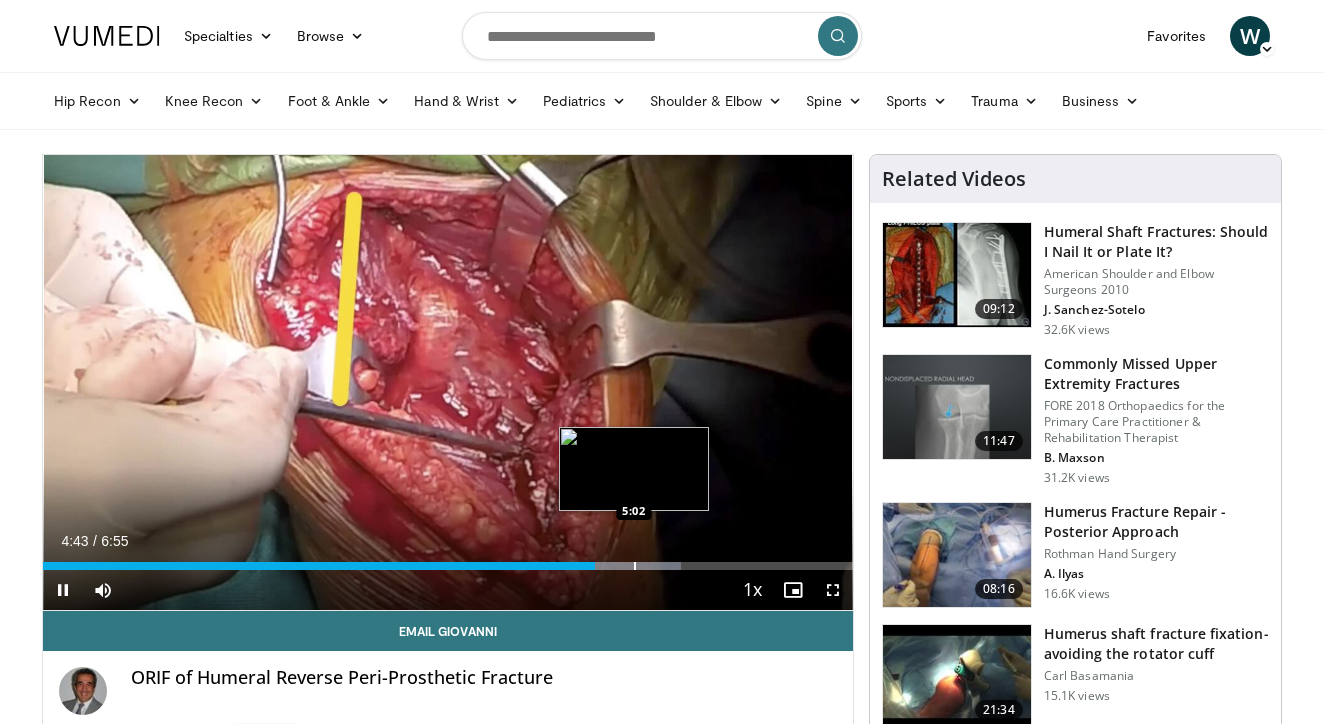 click at bounding box center (635, 566) 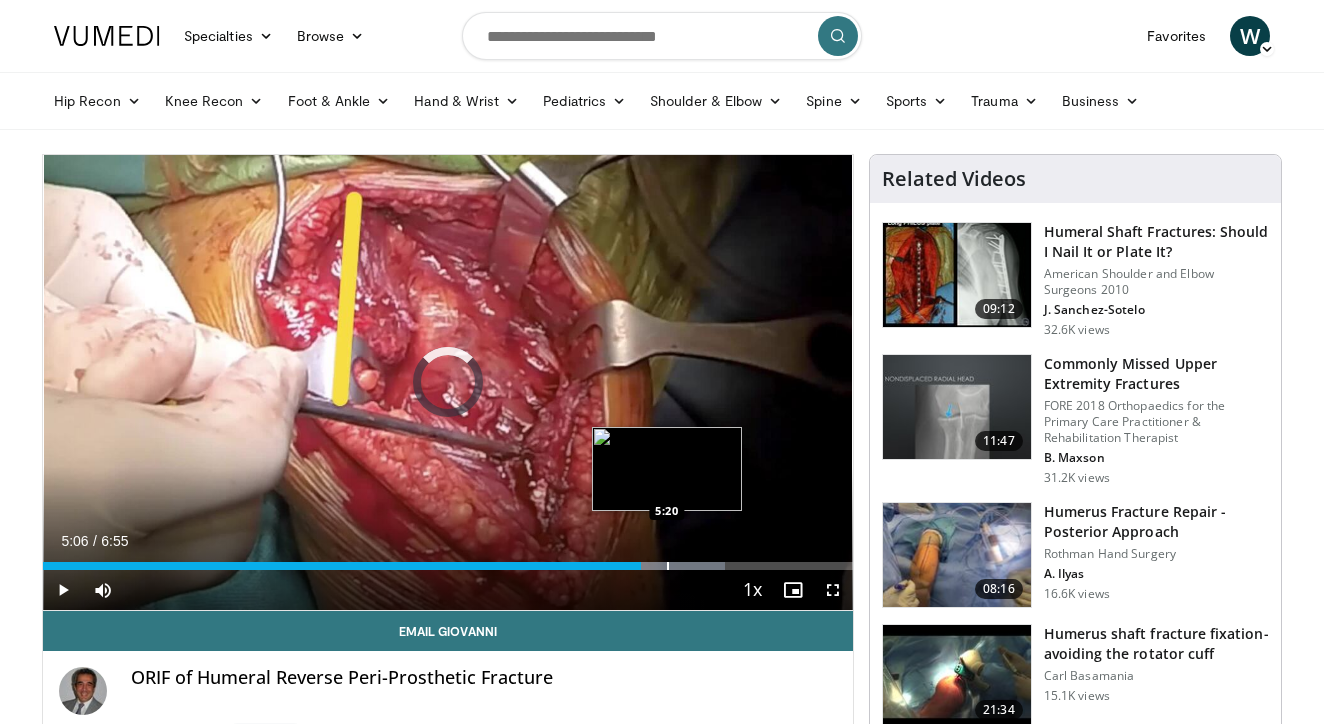 click at bounding box center (668, 566) 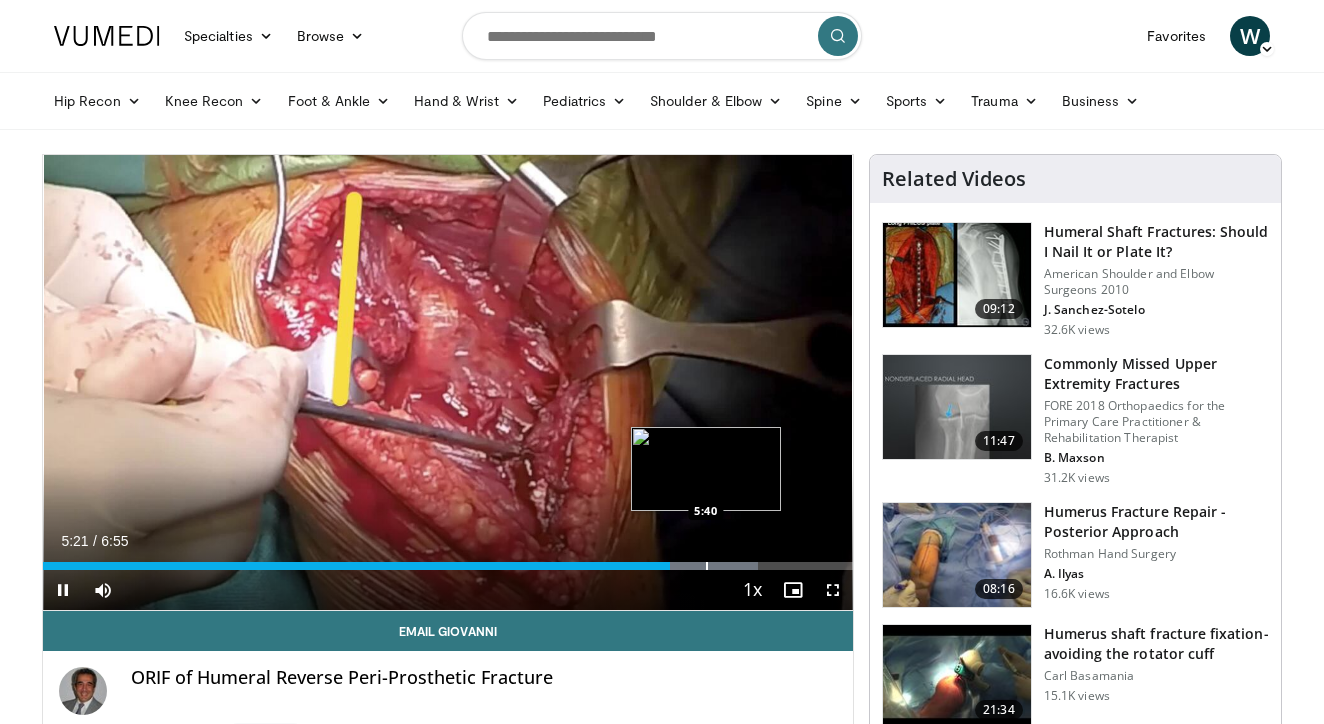 click on "10 seconds
Tap to unmute" at bounding box center [448, 382] 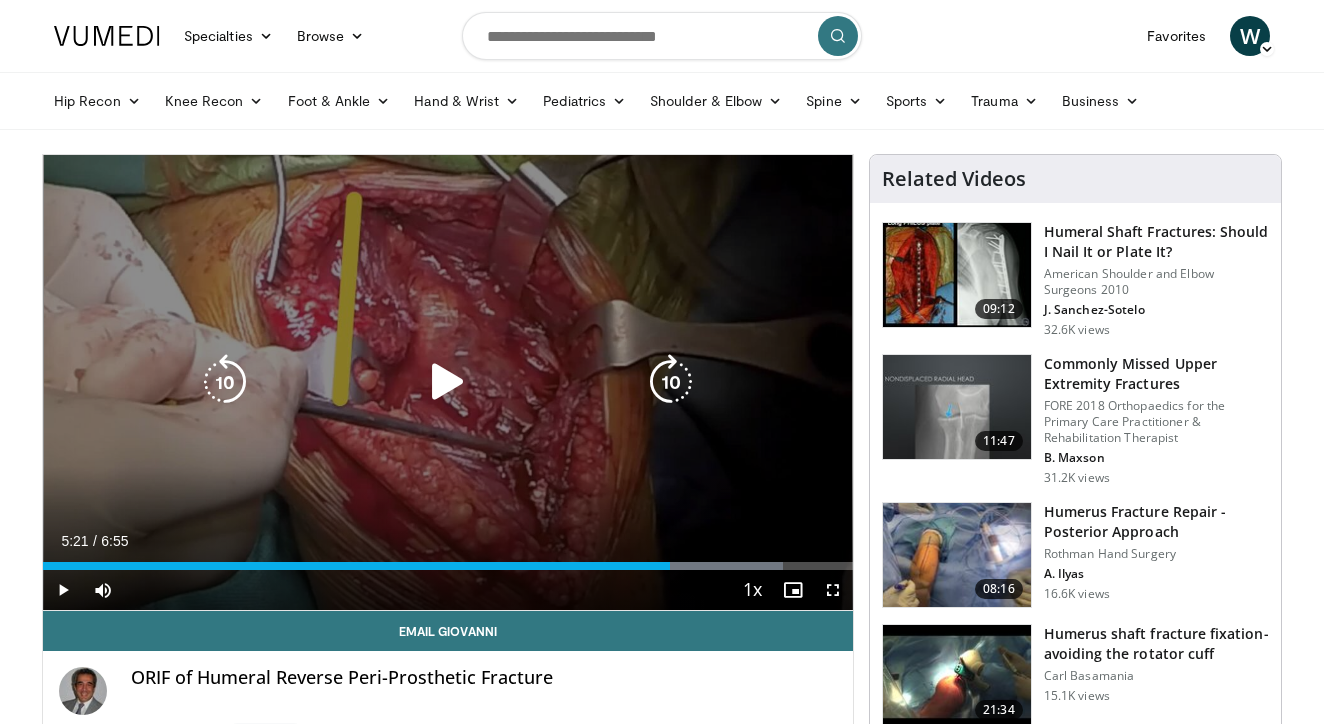 click on "10 seconds
Tap to unmute" at bounding box center [448, 382] 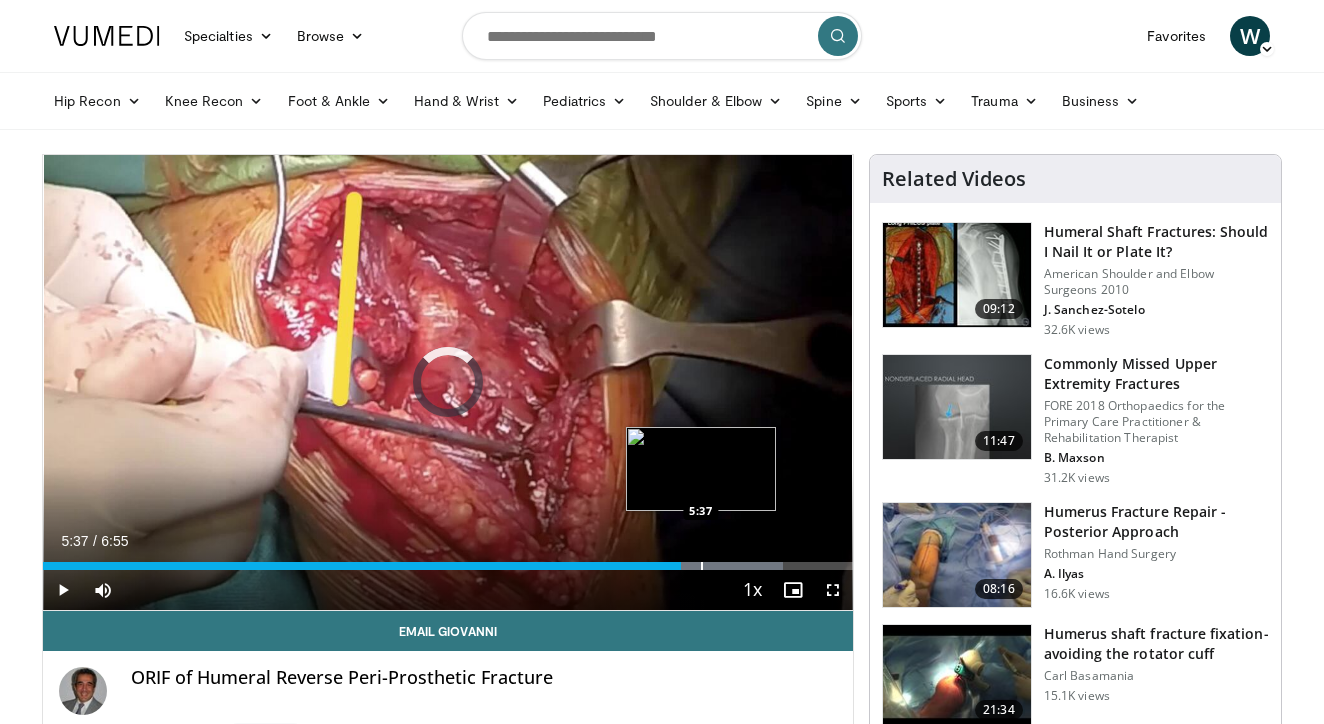 click at bounding box center [702, 566] 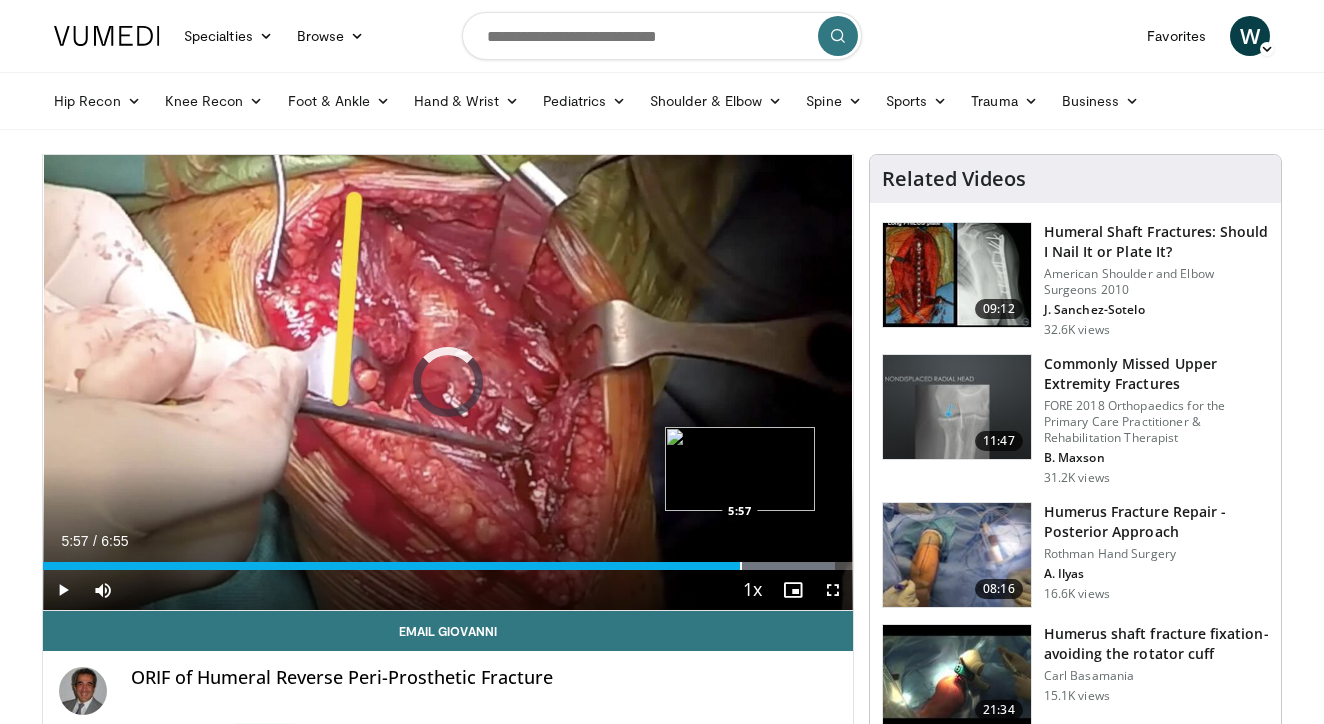 click at bounding box center [741, 566] 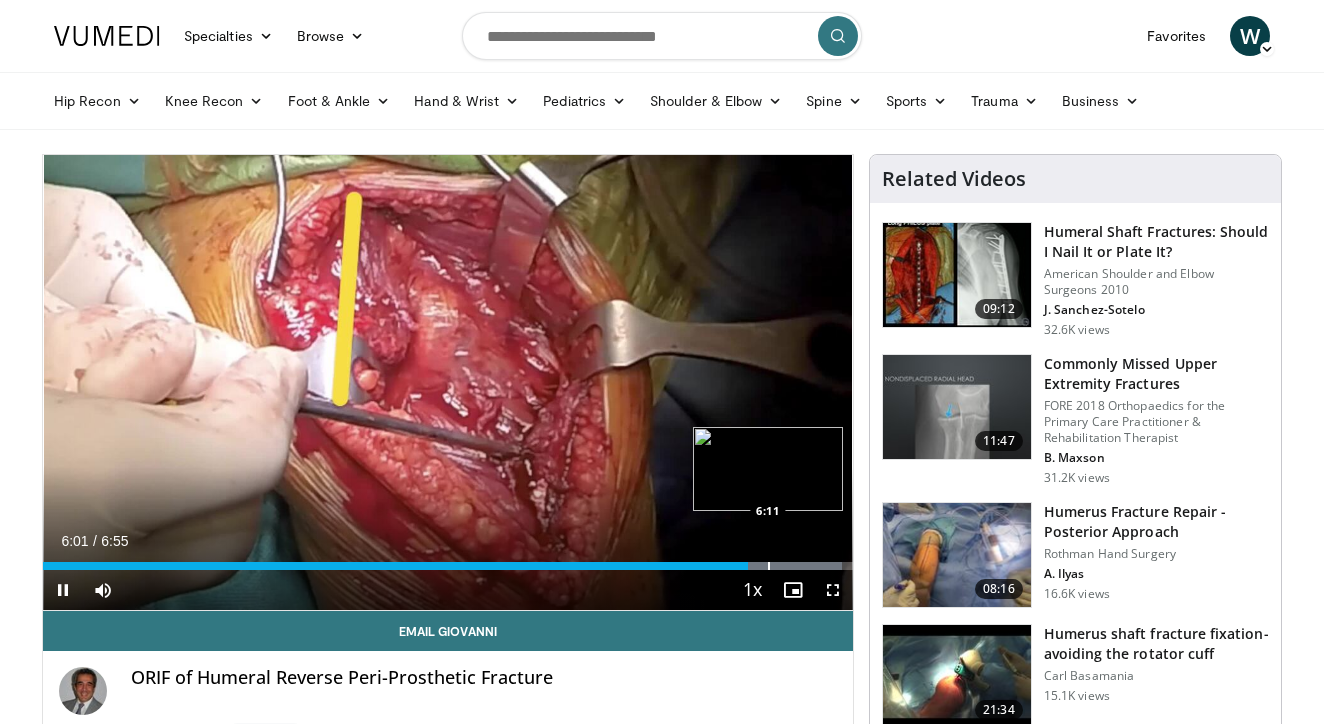 click at bounding box center [769, 566] 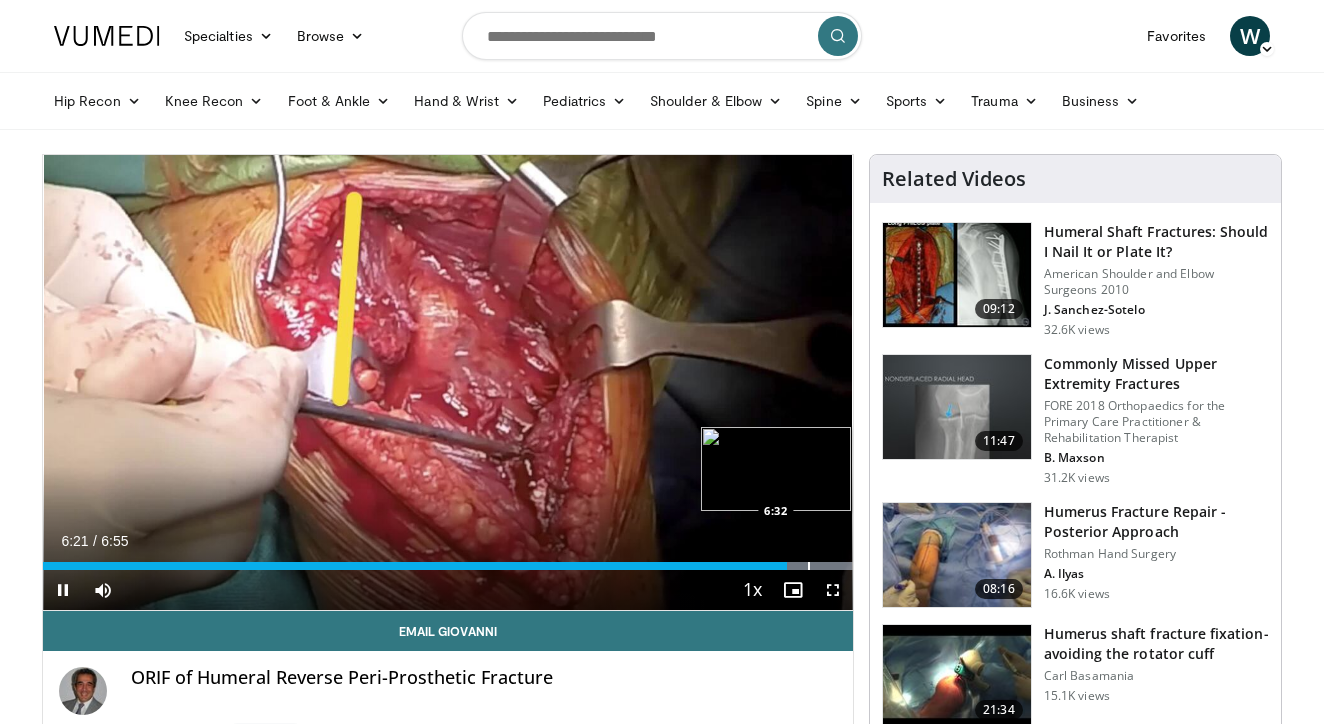 click at bounding box center [809, 566] 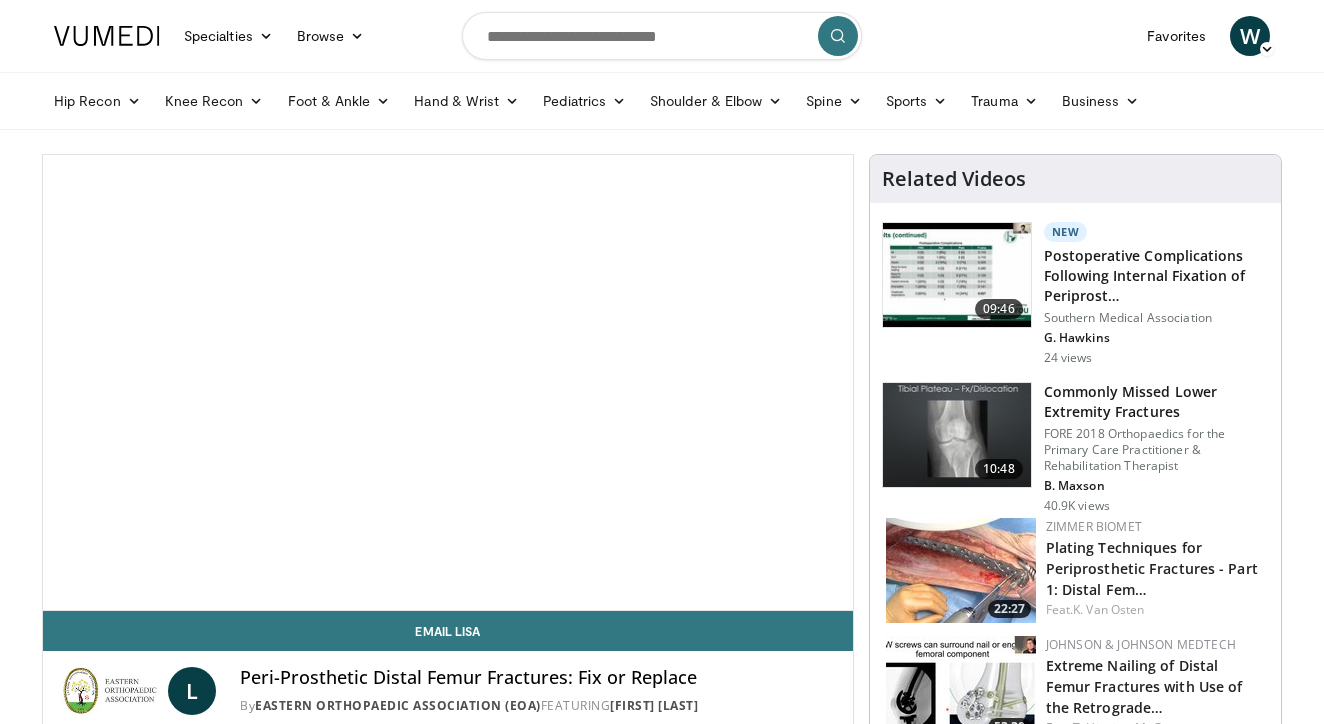 scroll, scrollTop: 0, scrollLeft: 0, axis: both 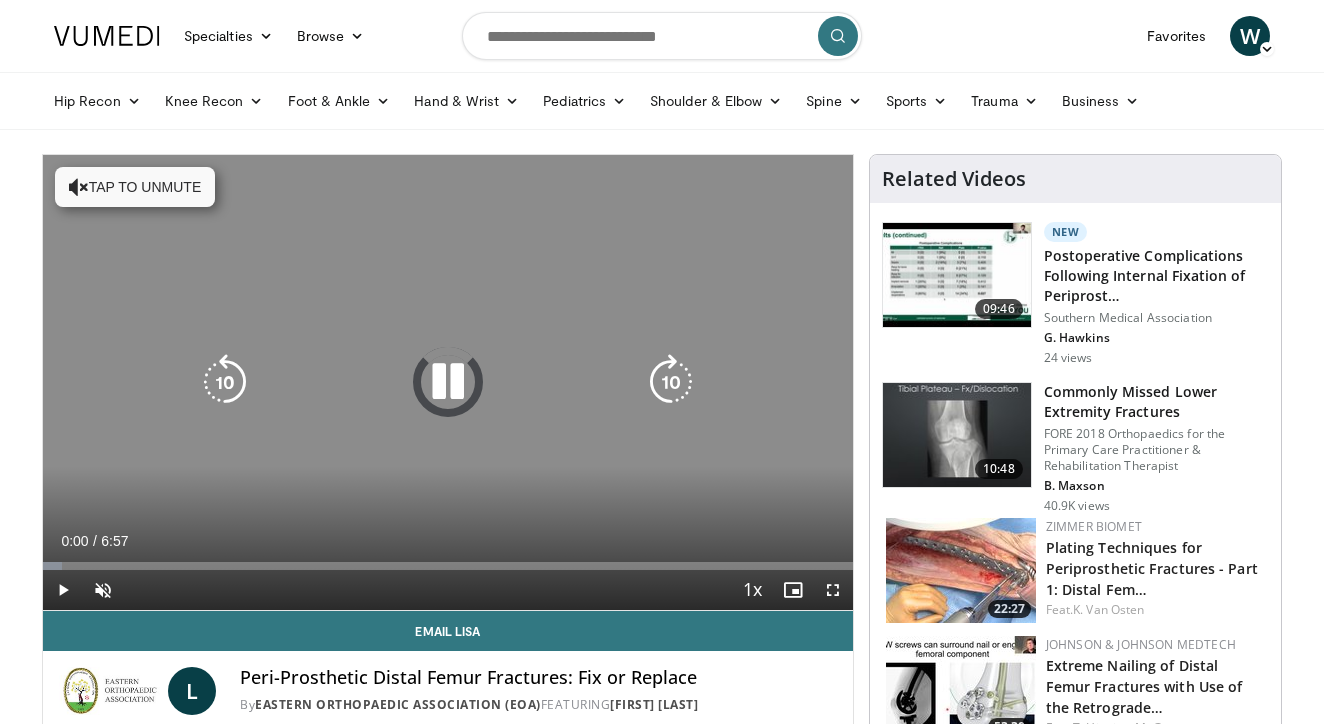 click on "10 seconds
Tap to unmute" at bounding box center [448, 382] 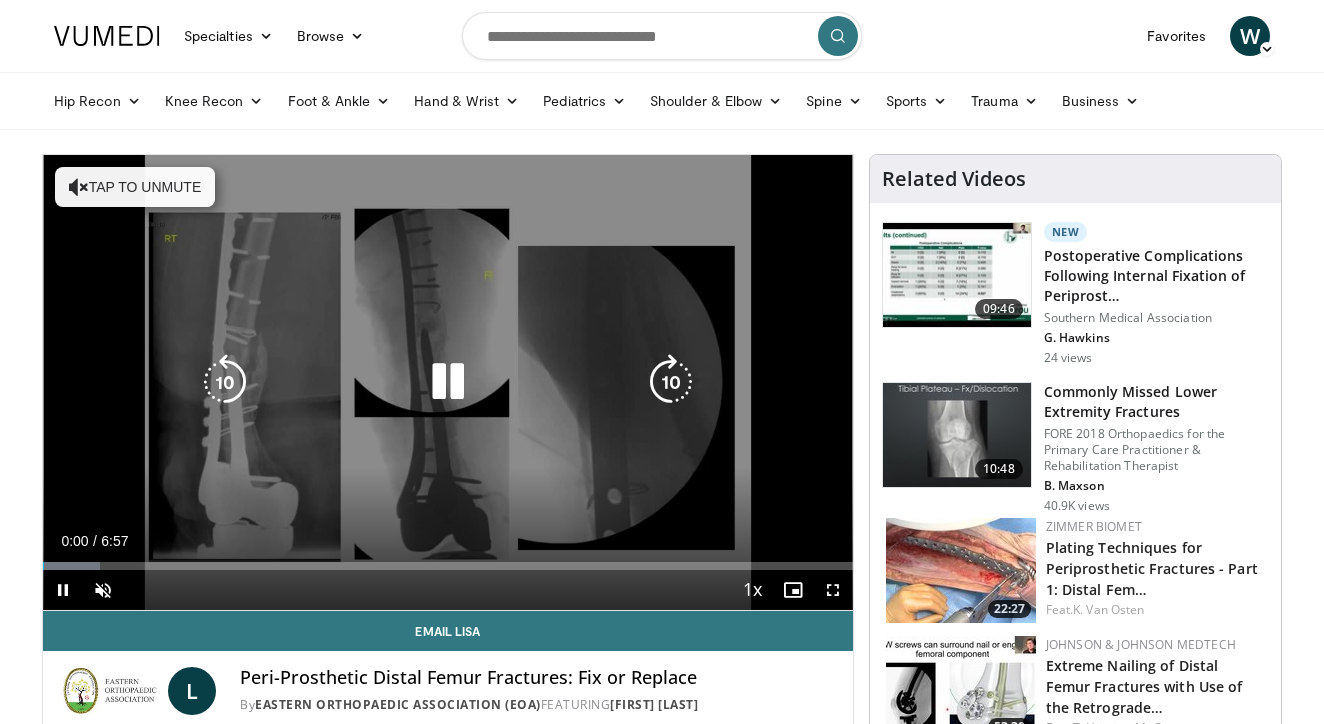 click on "10 seconds
Tap to unmute" at bounding box center [448, 382] 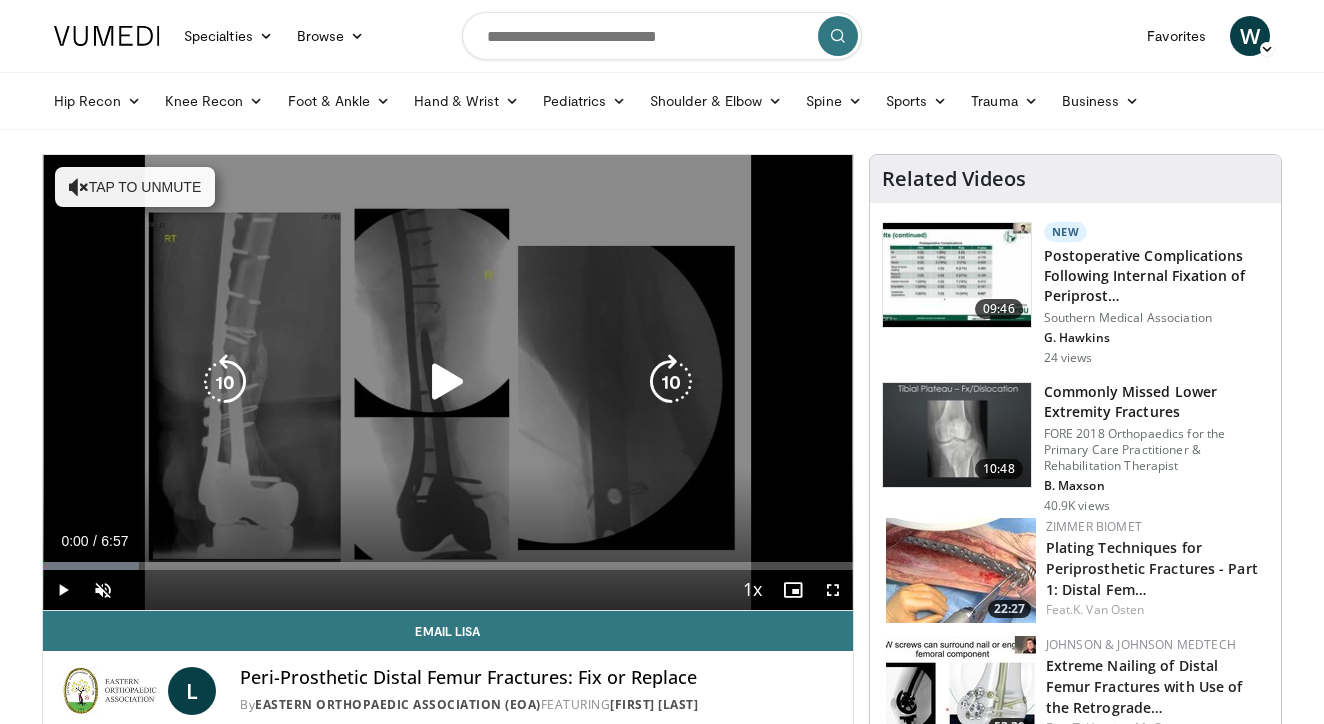 click on "10 seconds
Tap to unmute" at bounding box center (448, 382) 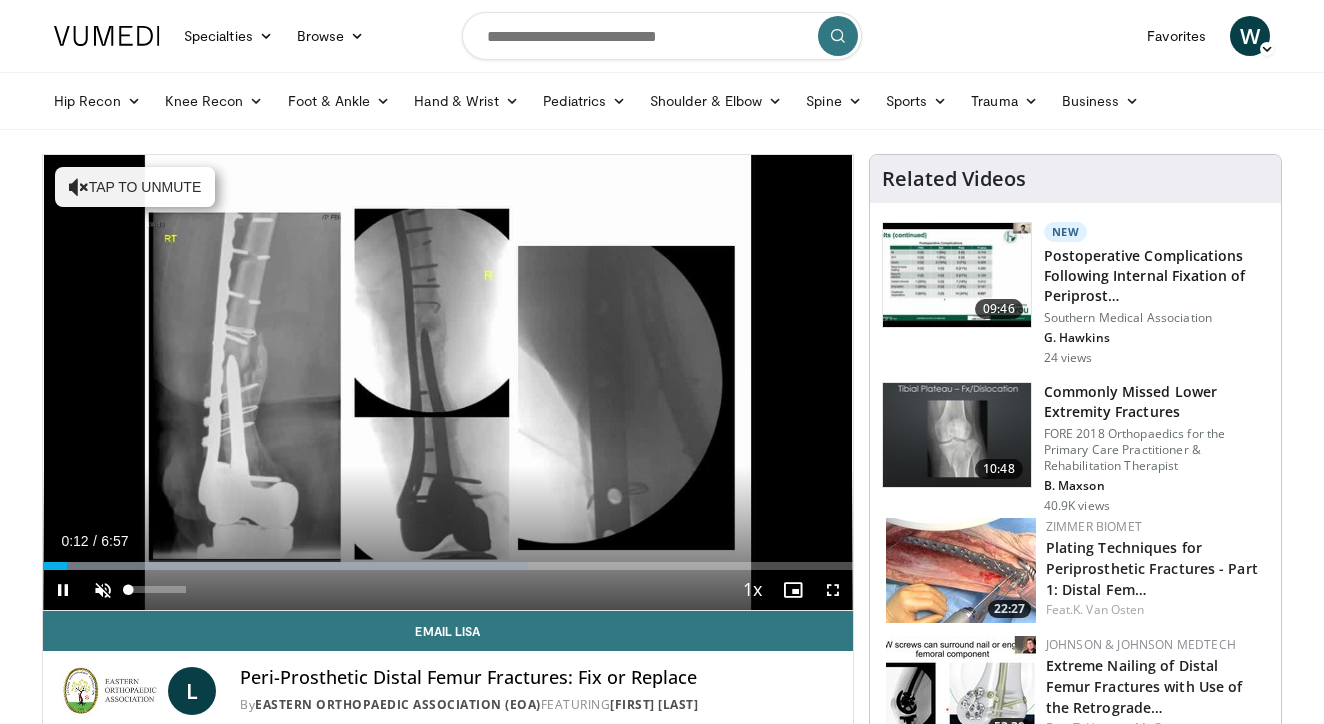 click at bounding box center [103, 590] 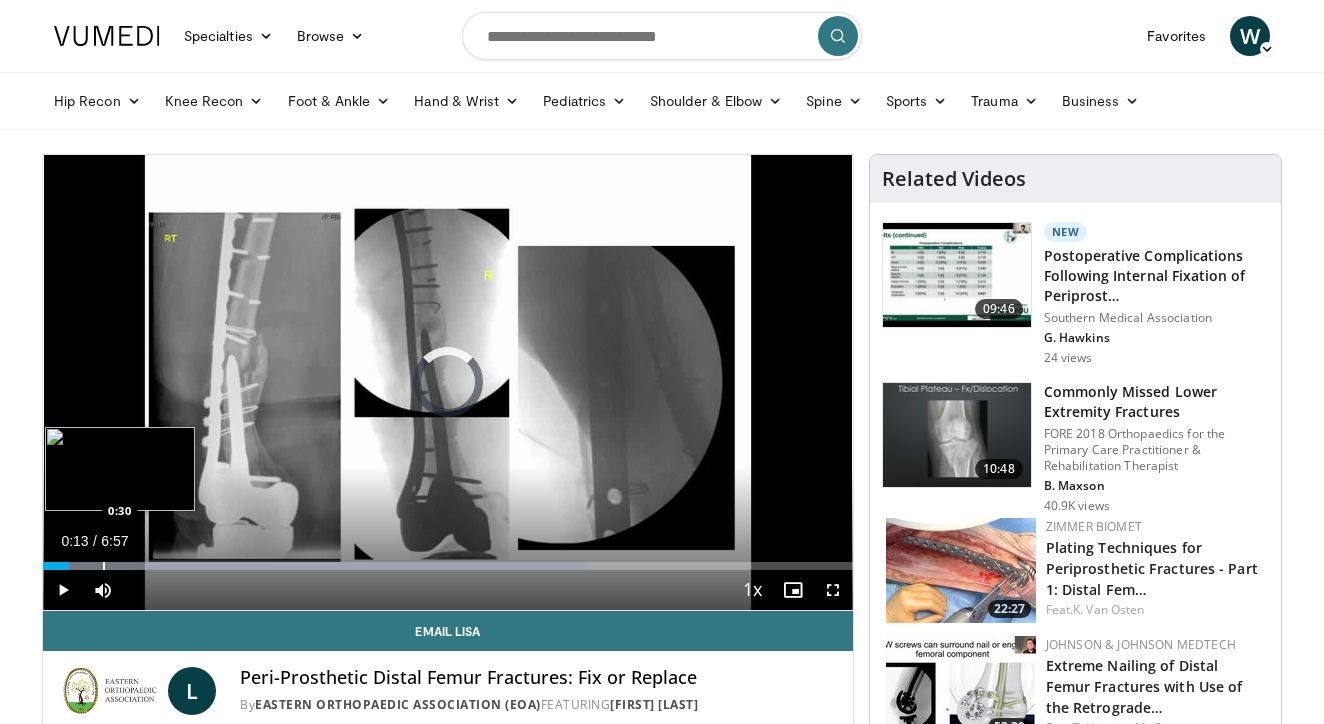 click at bounding box center [104, 566] 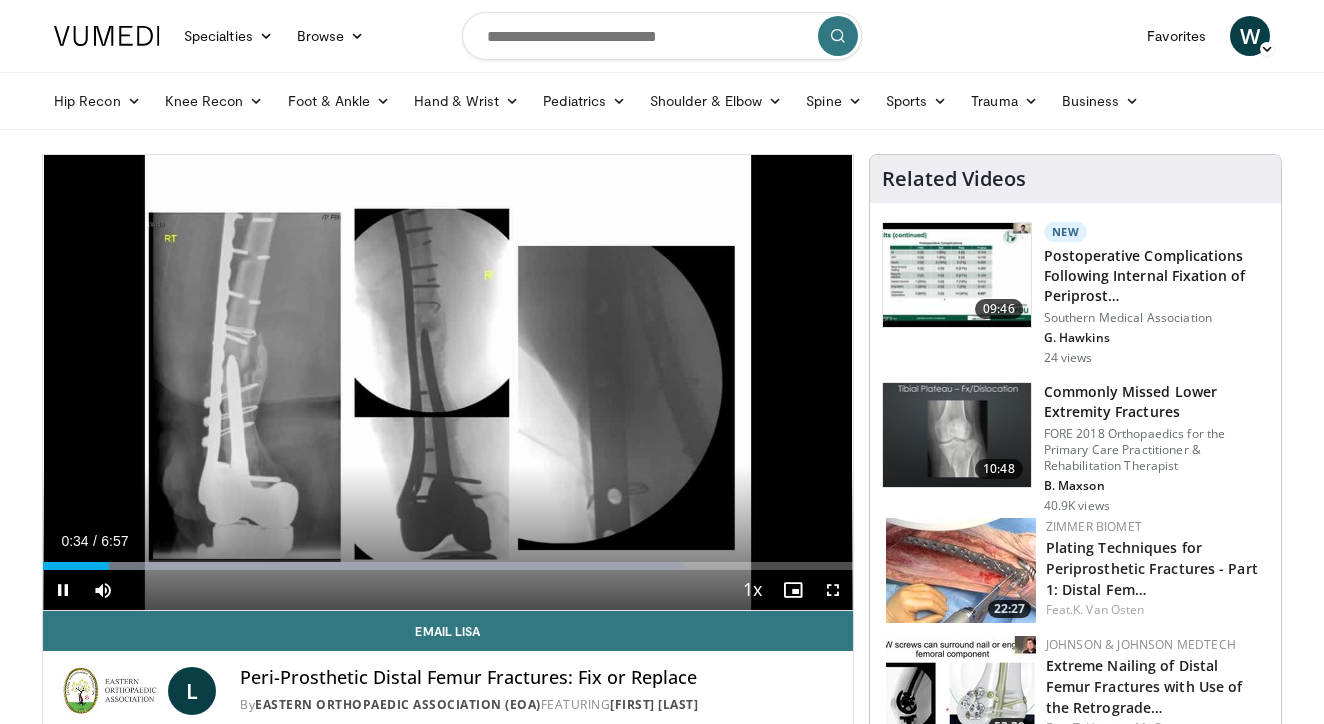 click on "Current Time  0:34 / Duration  6:57 Pause Skip Backward Skip Forward Mute Loaded :  79.12% 0:34 0:30 Stream Type  LIVE Seek to live, currently behind live LIVE   1x Playback Rate 0.5x 0.75x 1x , selected 1.25x 1.5x 1.75x 2x Chapters Chapters Descriptions descriptions off , selected Captions captions off , selected Audio Track en (Main) , selected Fullscreen Enable picture-in-picture mode" at bounding box center (448, 590) 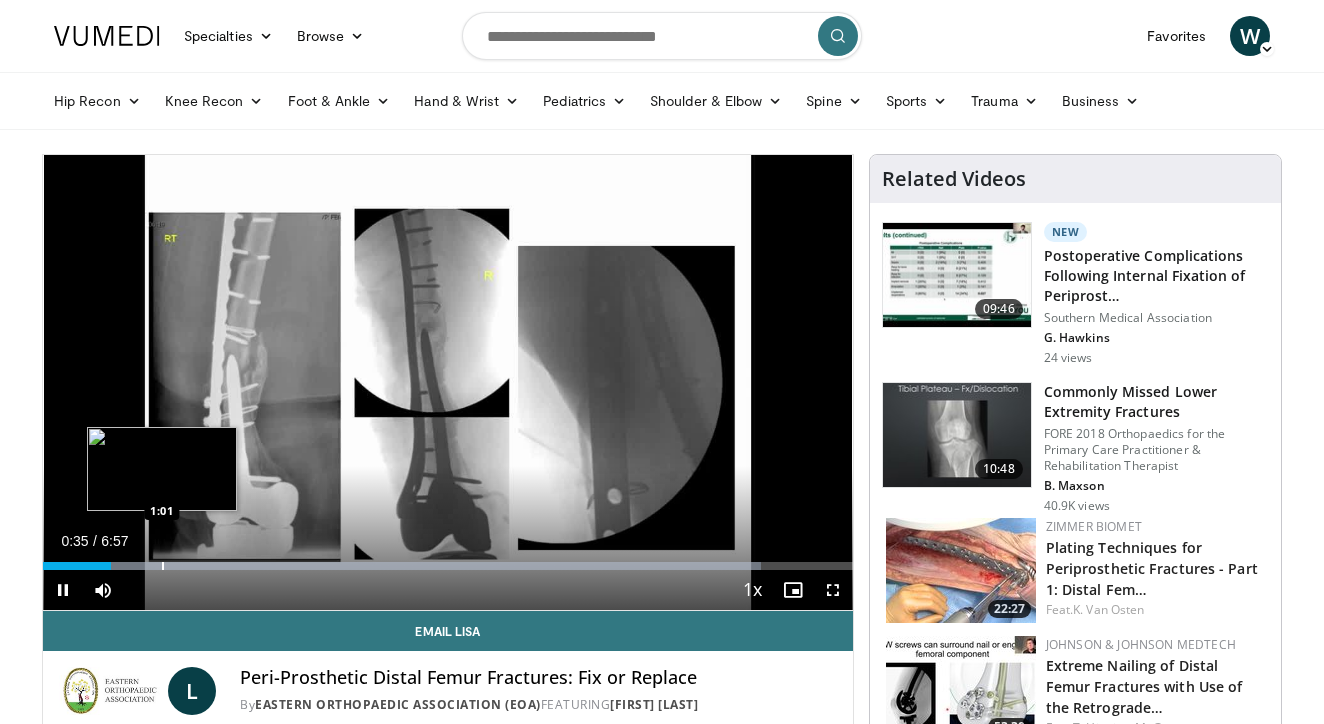 click at bounding box center (163, 566) 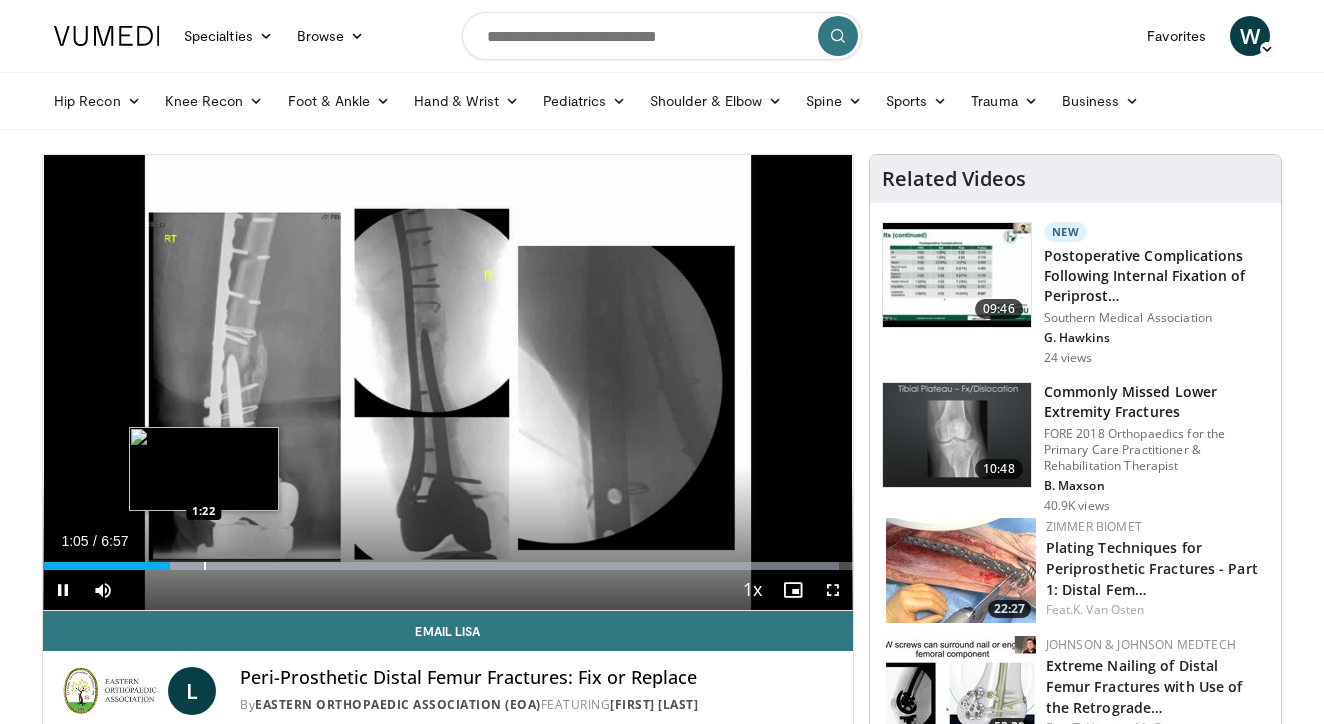 click at bounding box center [205, 566] 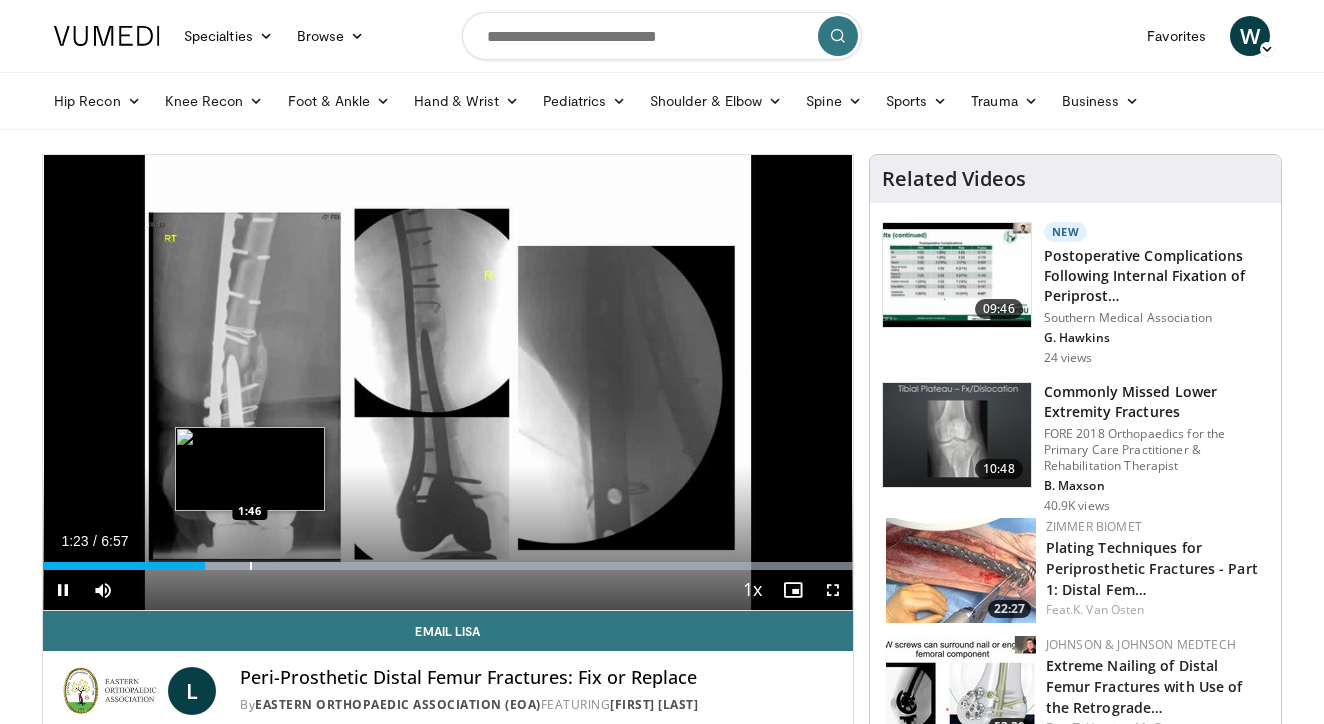 click at bounding box center [251, 566] 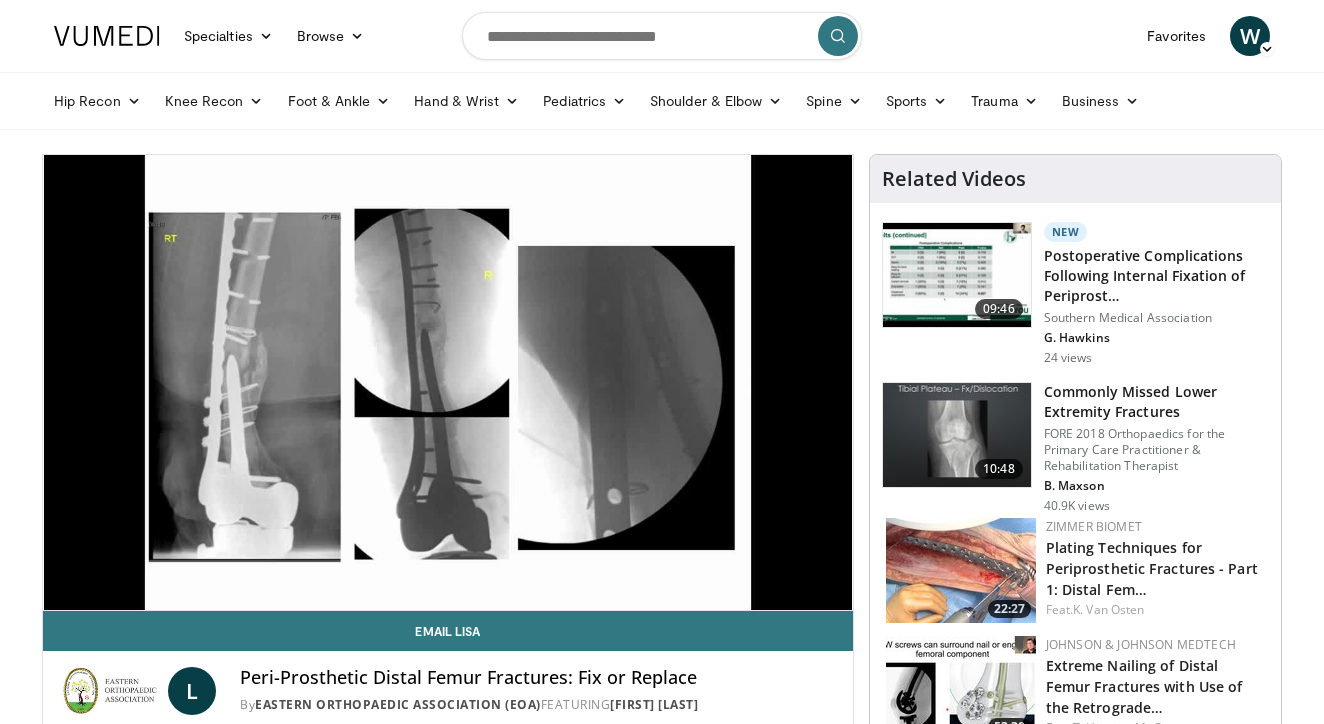 click on "10 seconds
Tap to unmute" at bounding box center (448, 382) 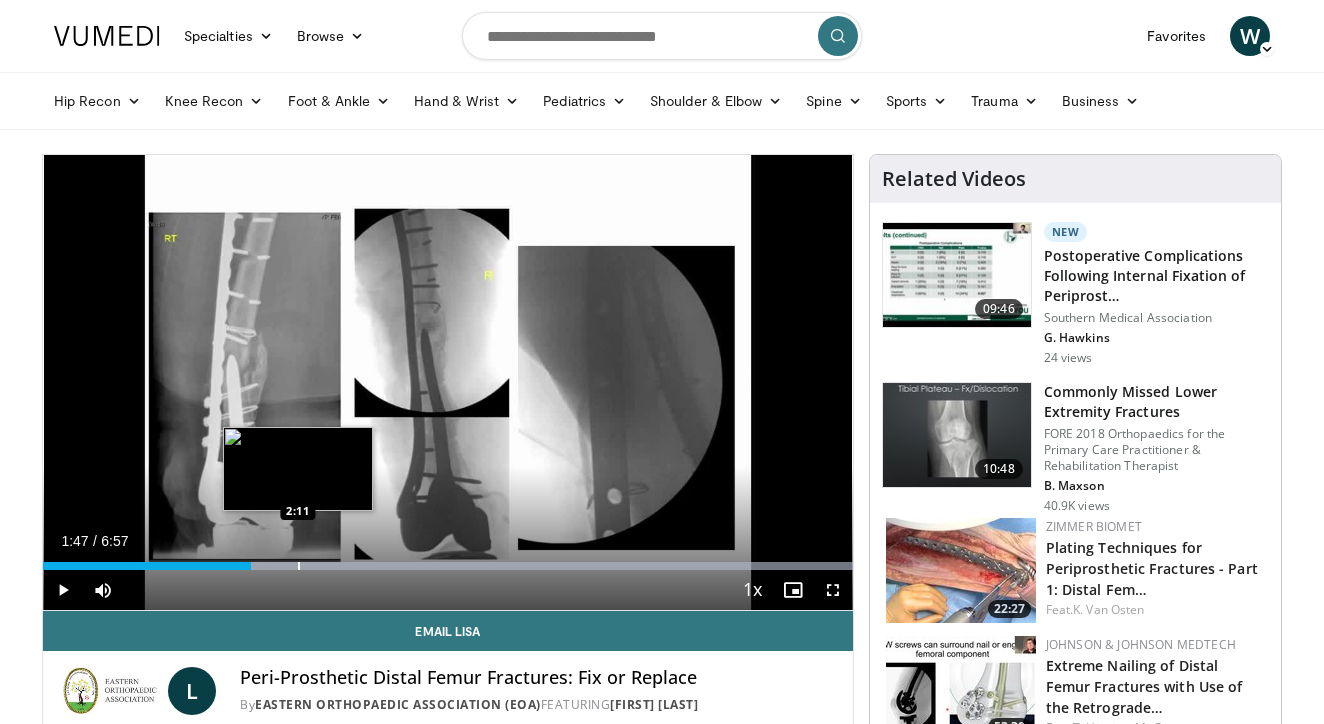 click on "Loaded :  99.98% 1:47 2:11" at bounding box center [448, 566] 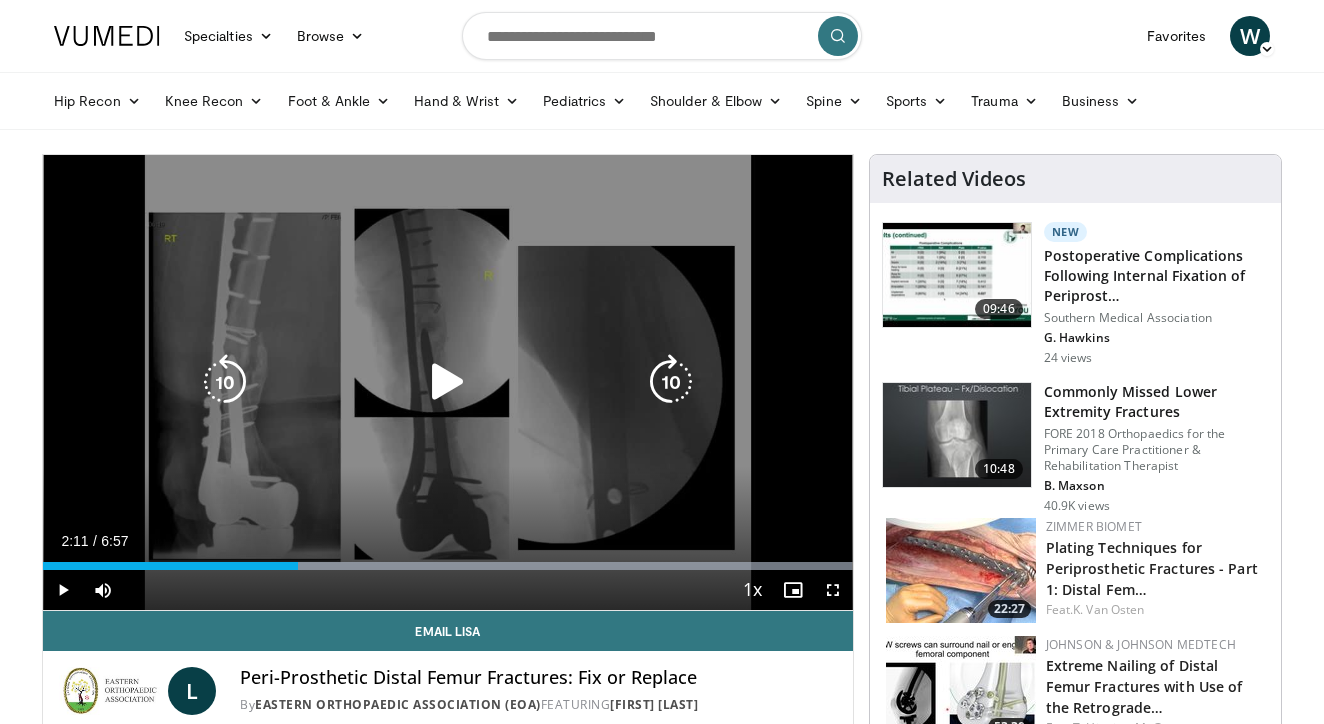 click on "10 seconds
Tap to unmute" at bounding box center [448, 382] 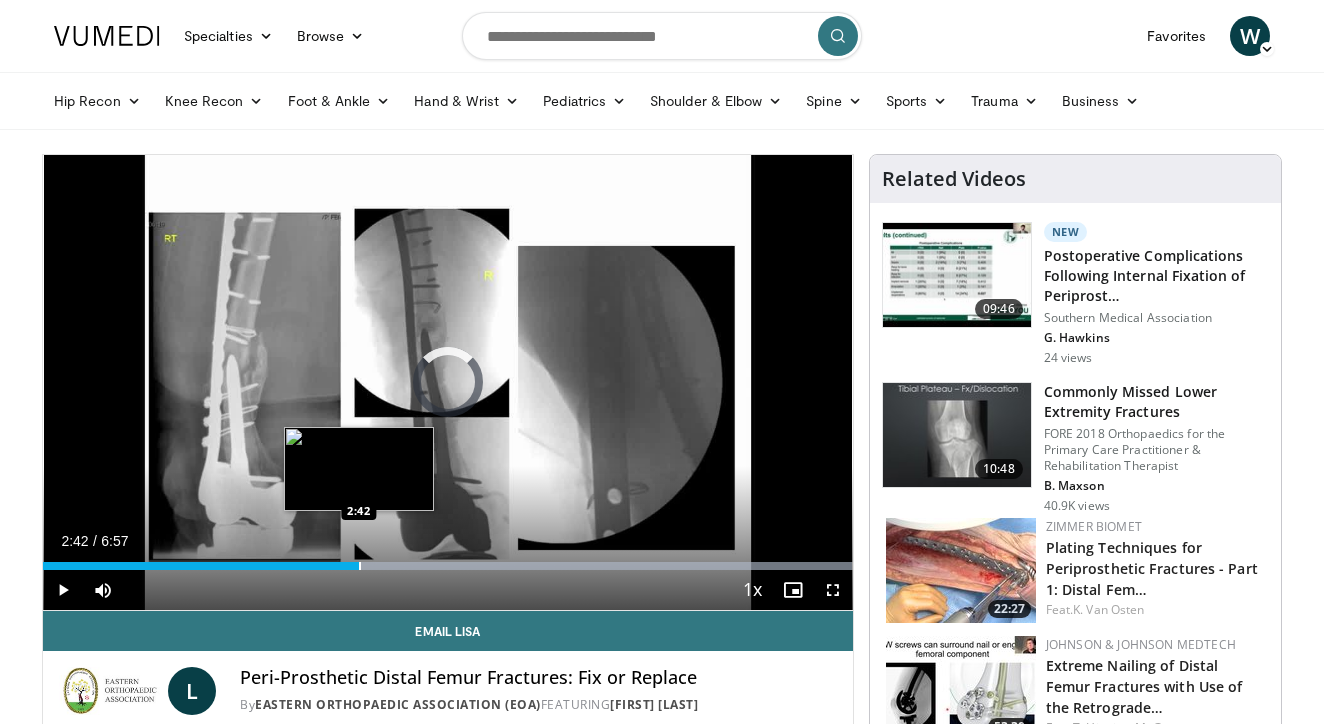 click at bounding box center [360, 566] 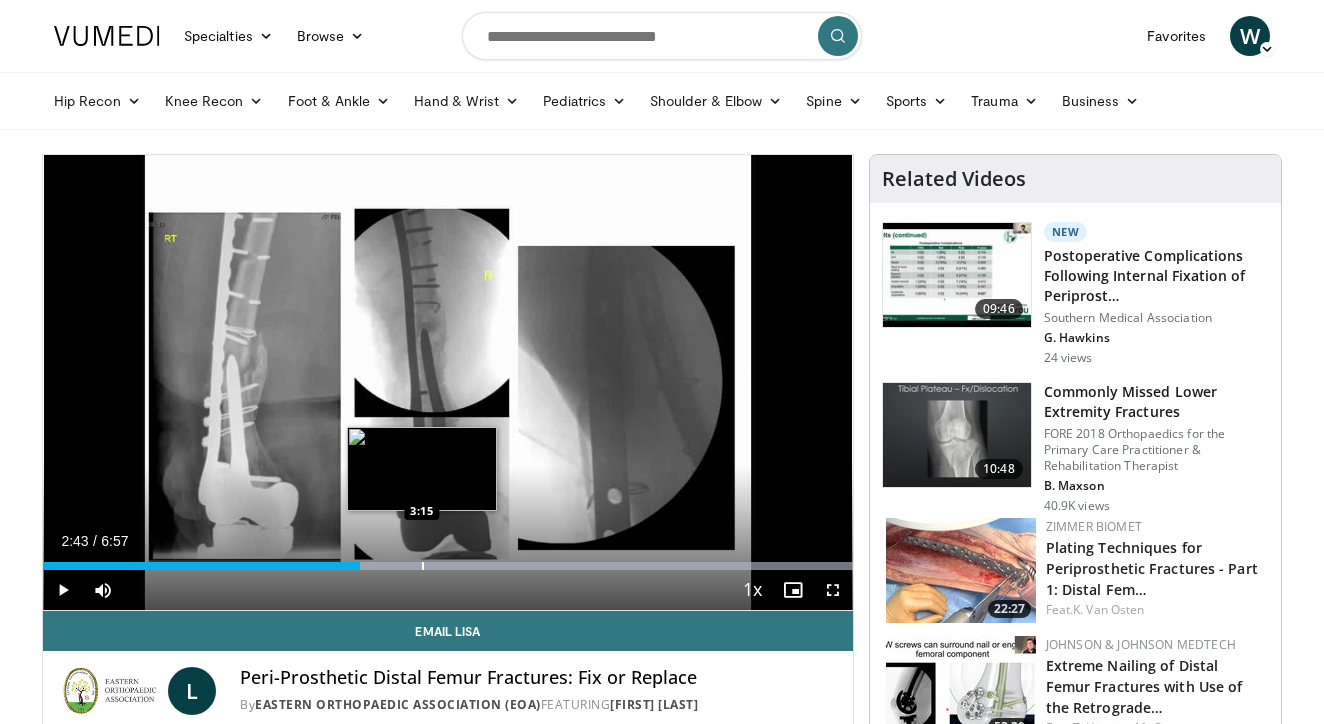 click at bounding box center [423, 566] 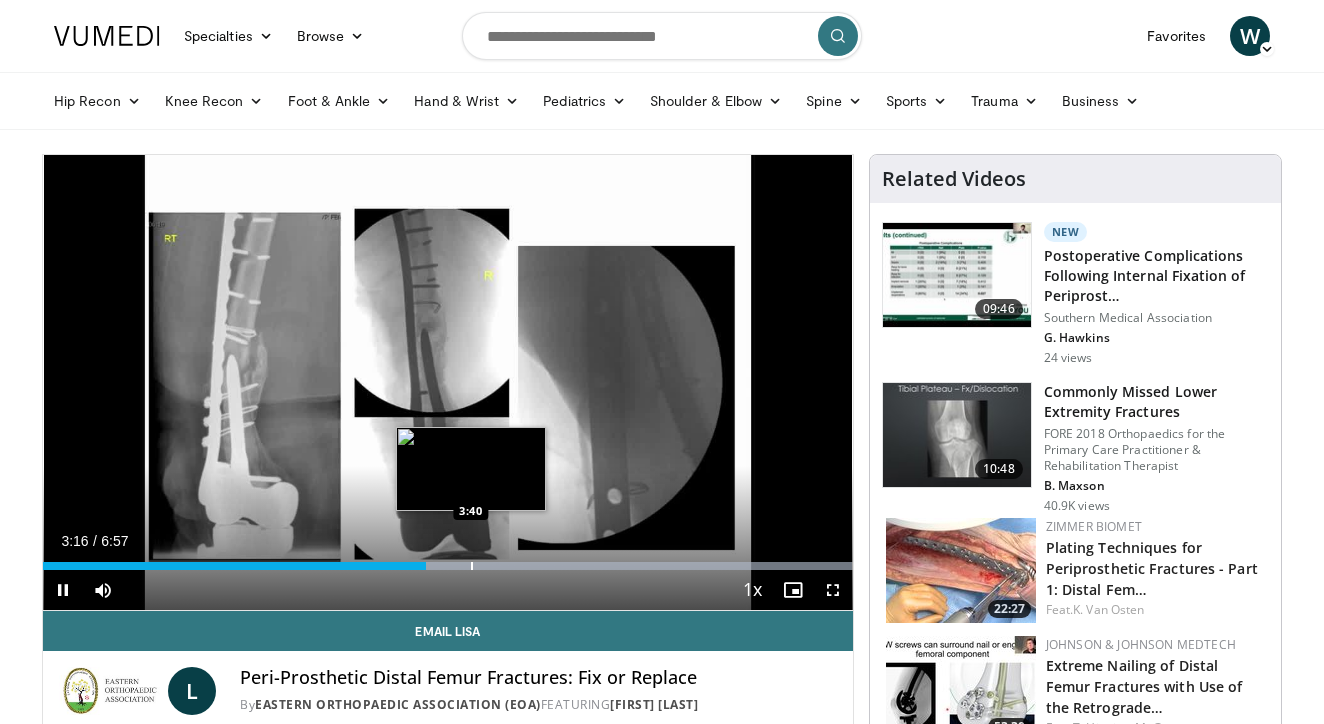click at bounding box center [472, 566] 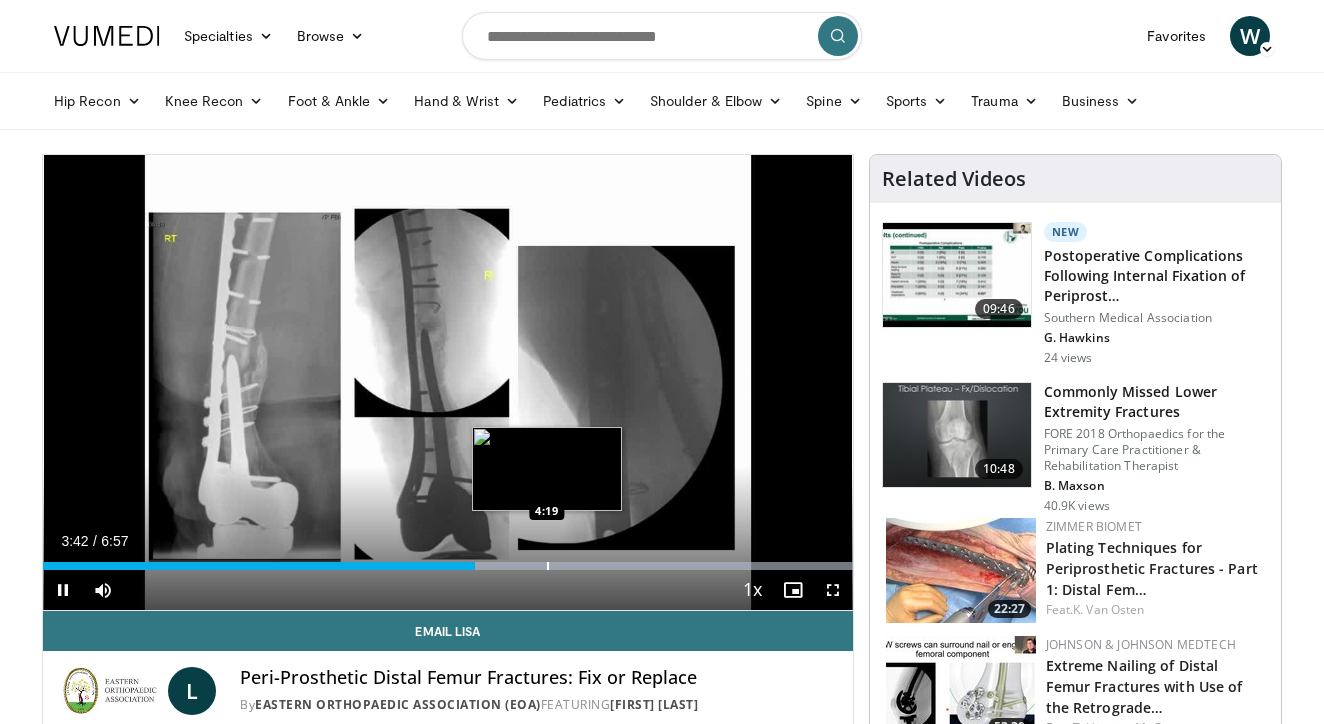 click at bounding box center (548, 566) 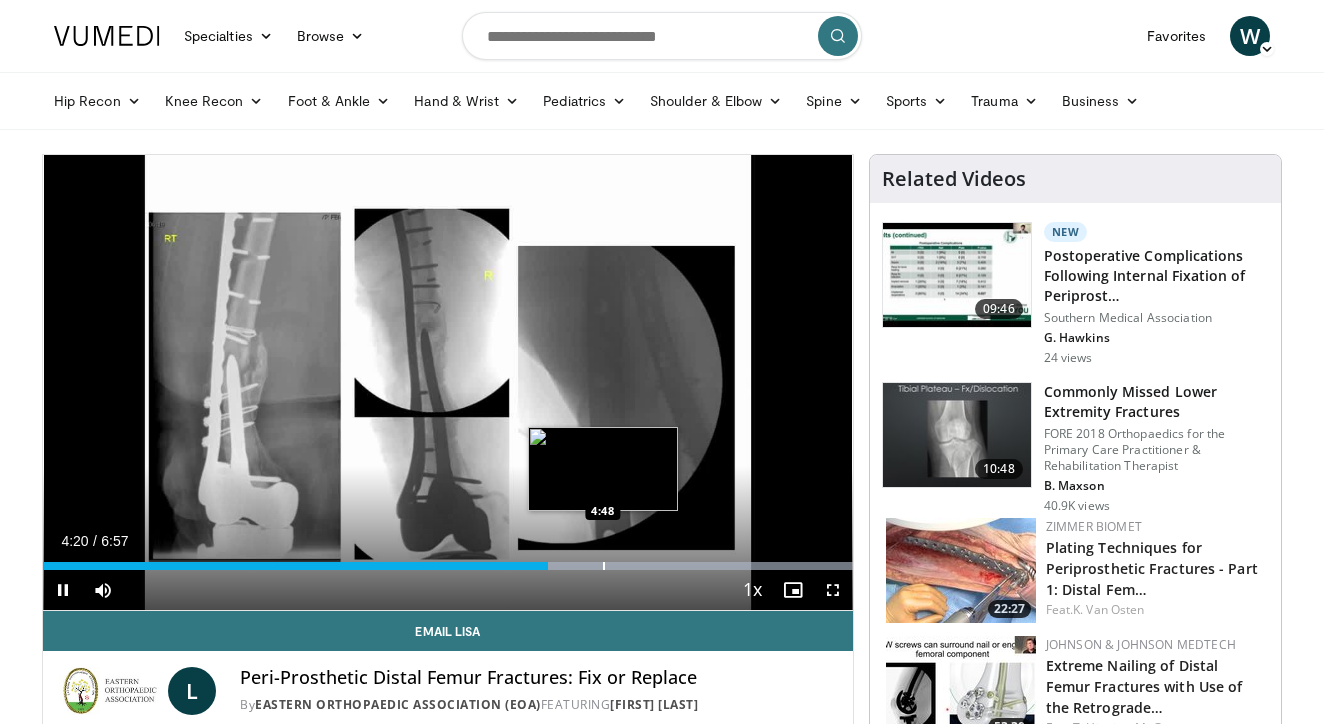 click at bounding box center [604, 566] 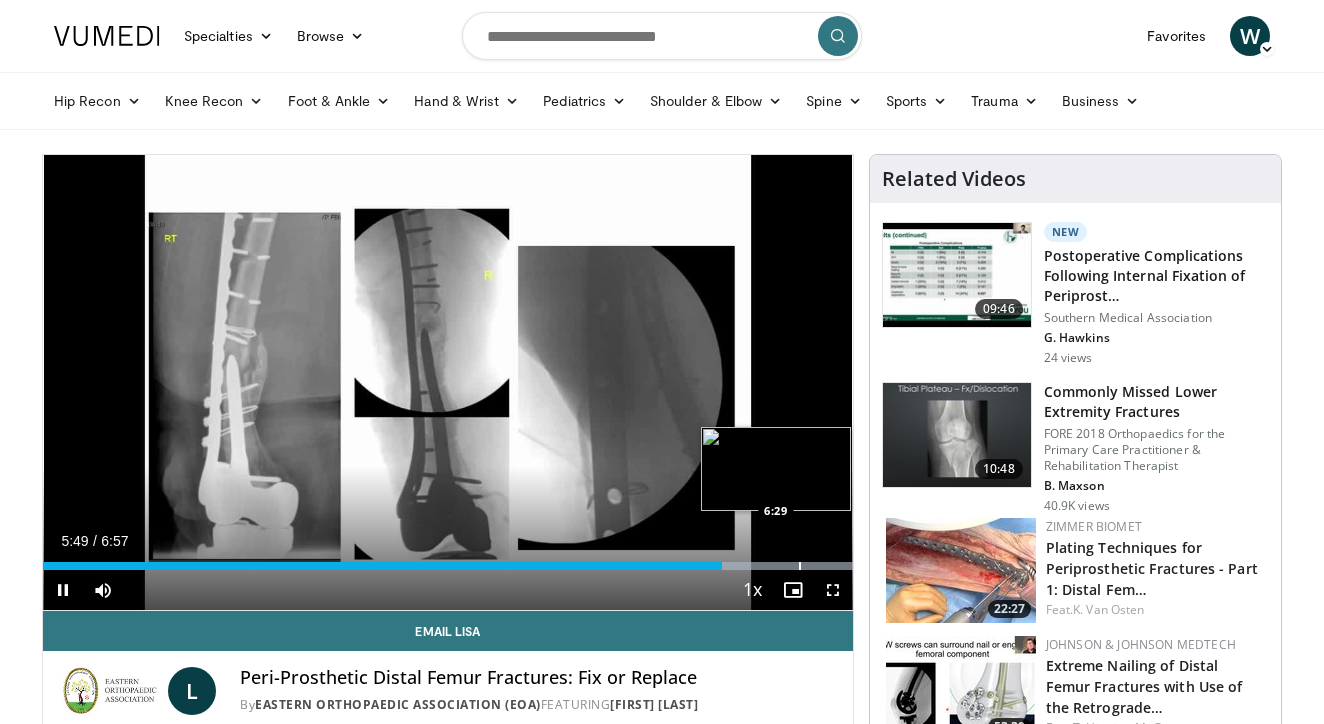 click at bounding box center [800, 566] 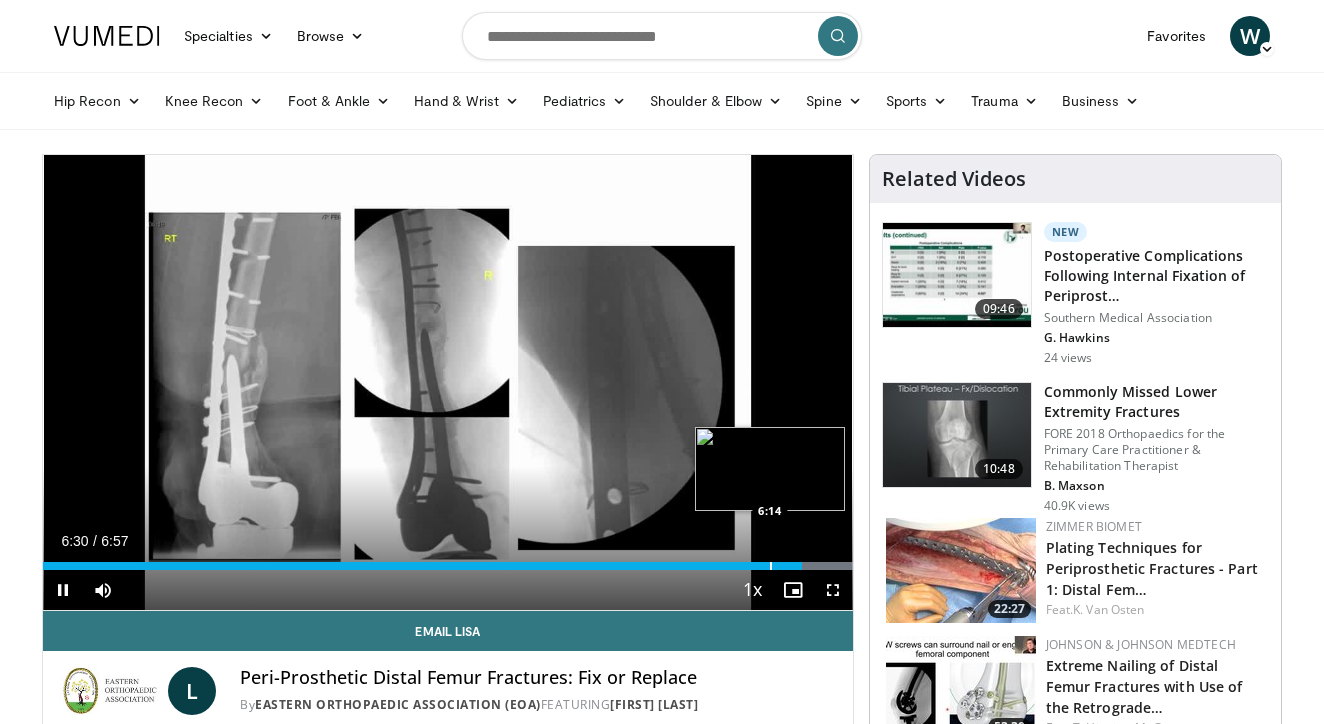 click at bounding box center [771, 566] 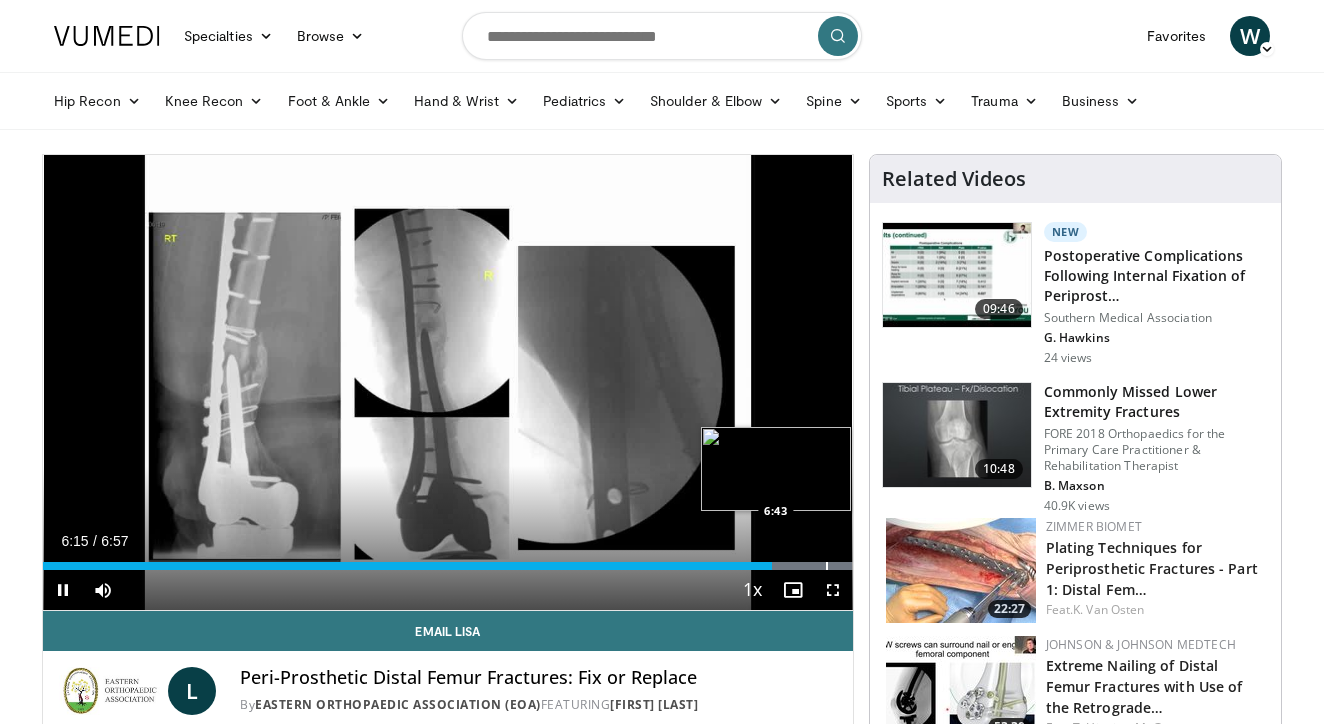 scroll, scrollTop: 546, scrollLeft: 0, axis: vertical 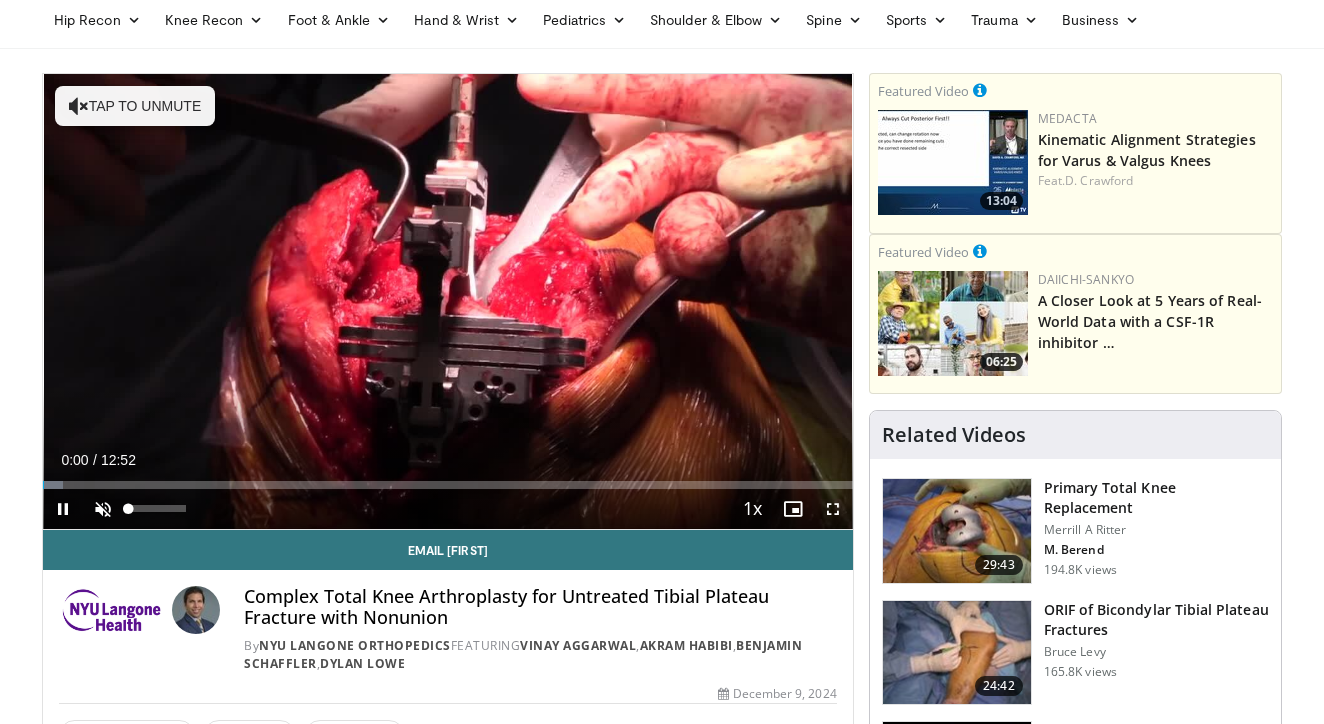 click at bounding box center (103, 509) 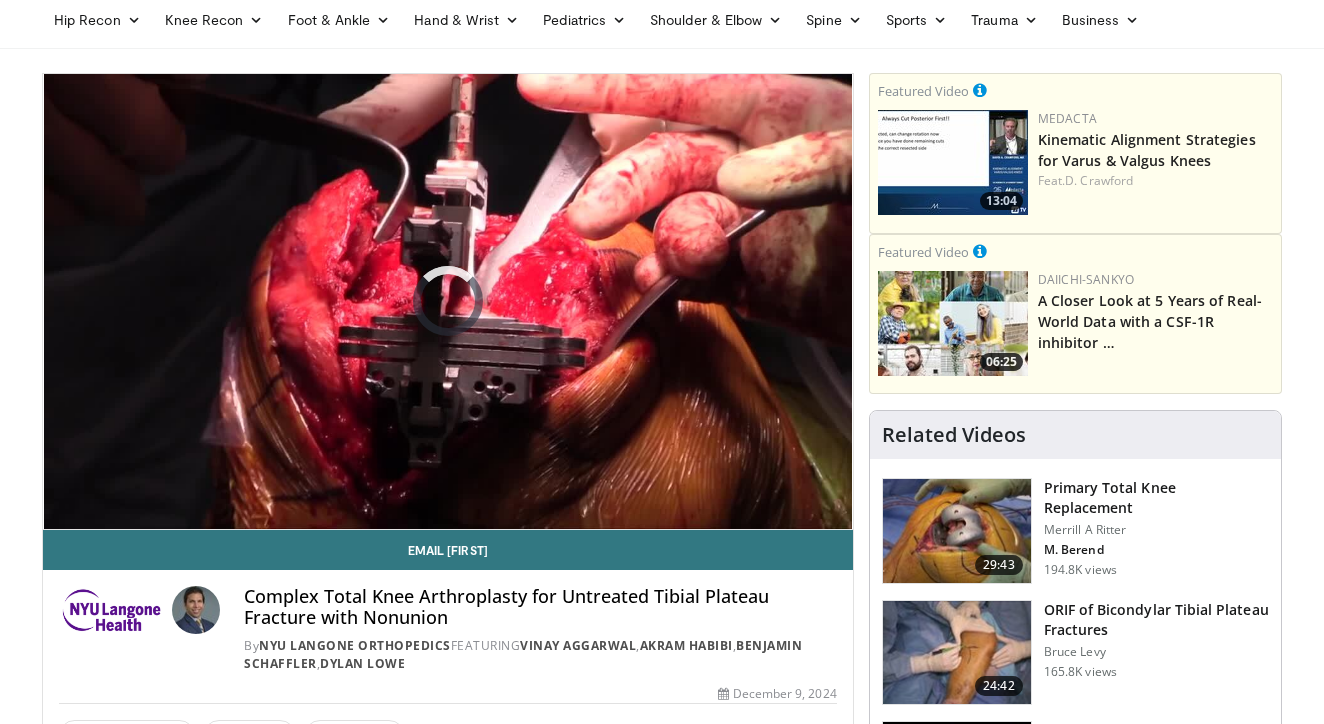 click on "10 seconds
Tap to unmute" at bounding box center (448, 301) 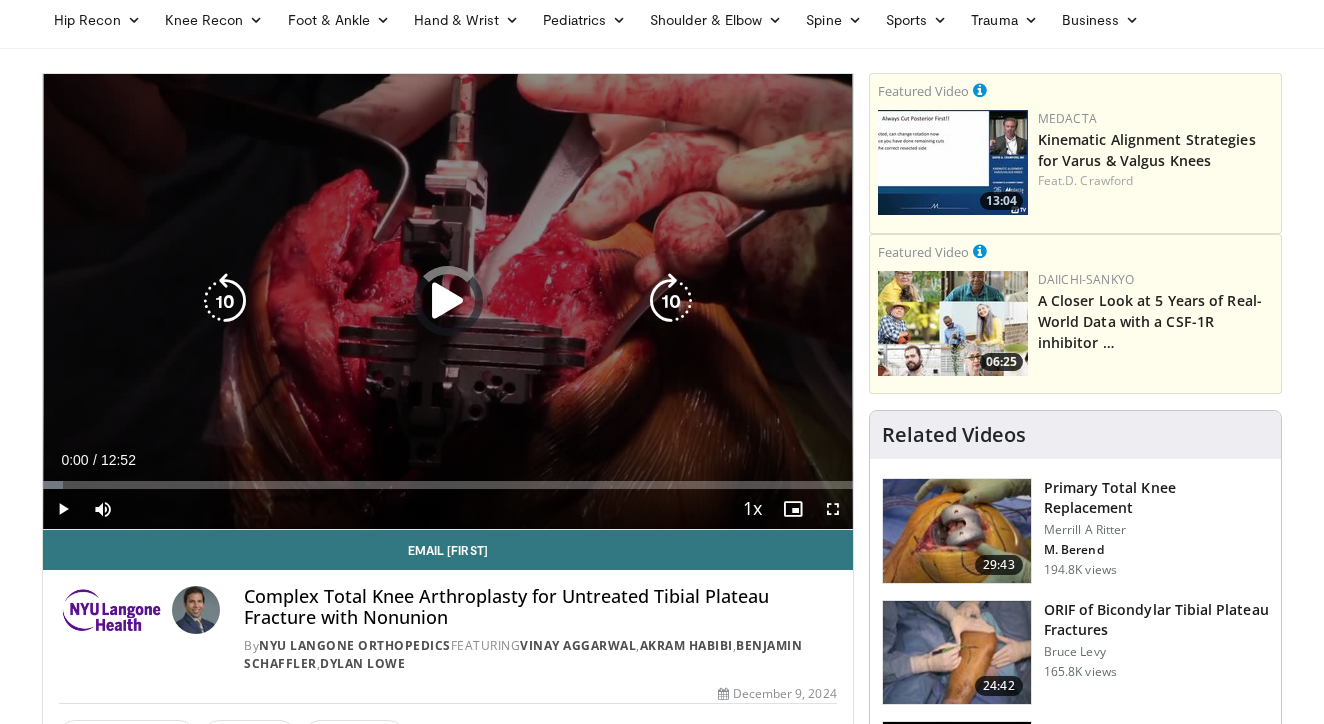 click on "10 seconds
Tap to unmute" at bounding box center (448, 301) 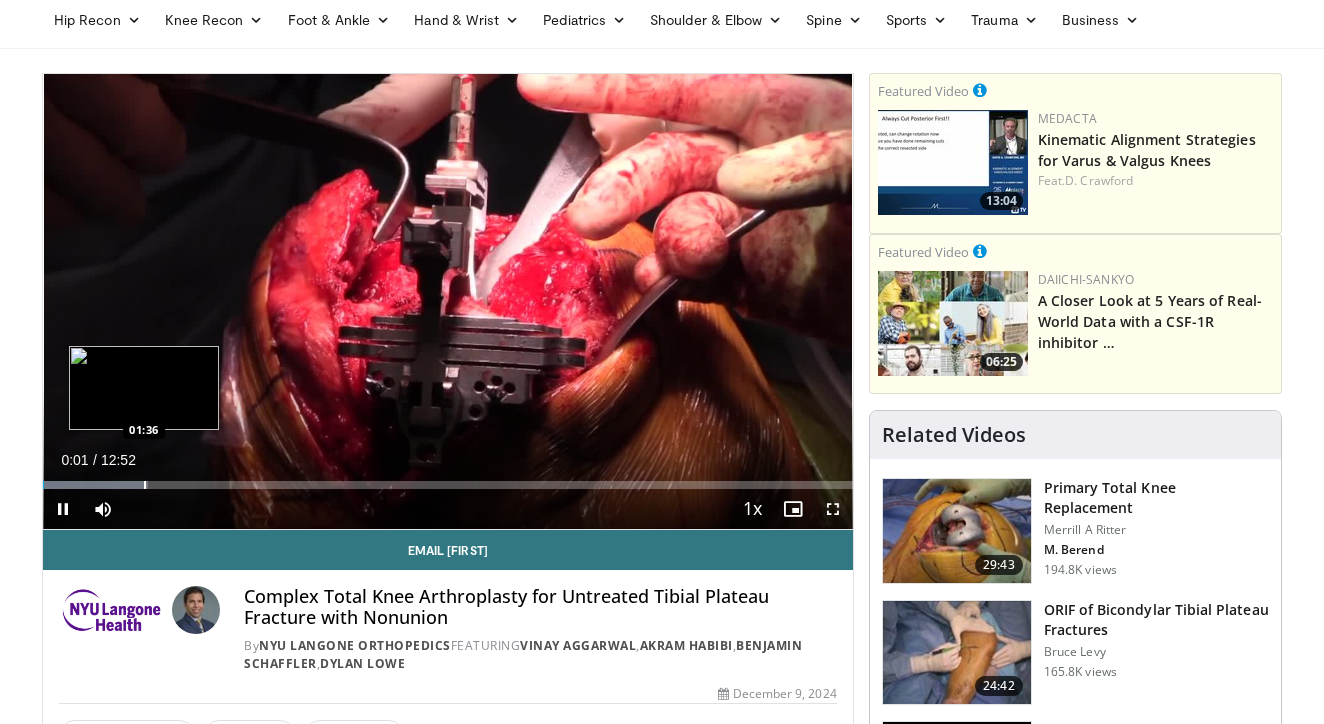 click on "Loaded :  12.95% 00:01 01:36" at bounding box center (448, 479) 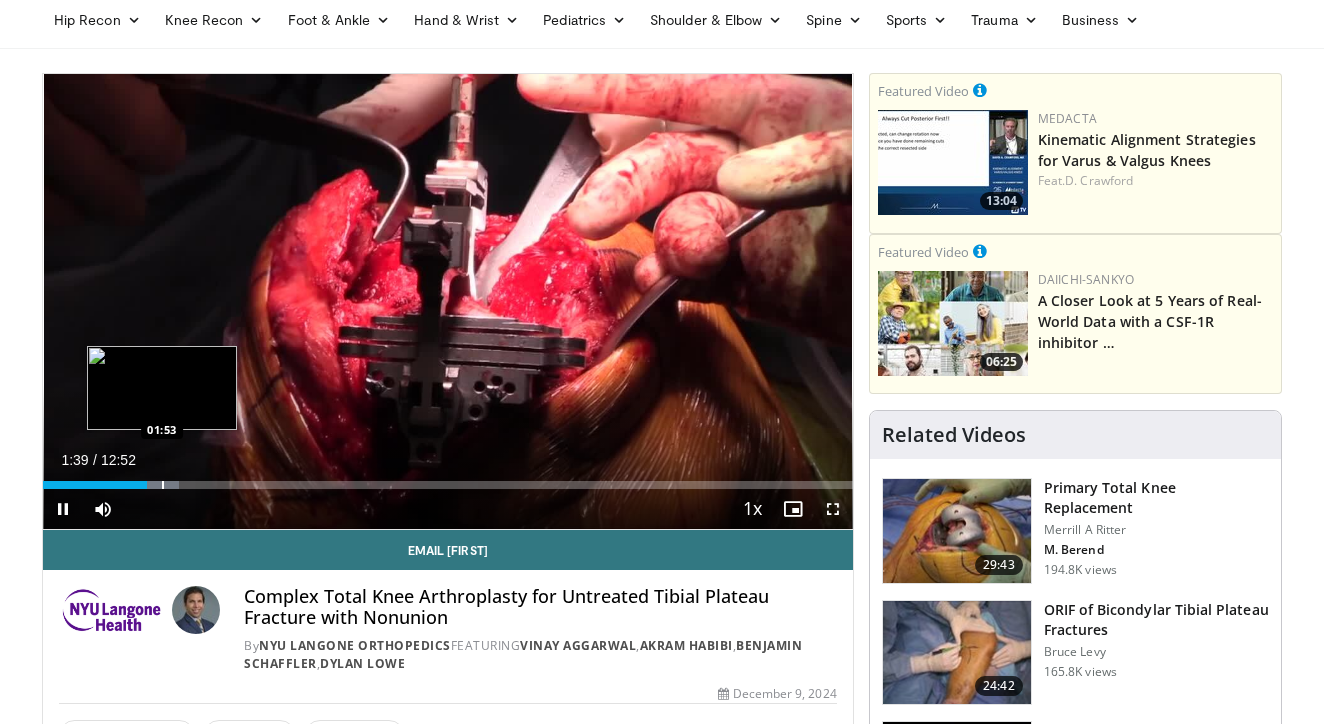 click at bounding box center (163, 485) 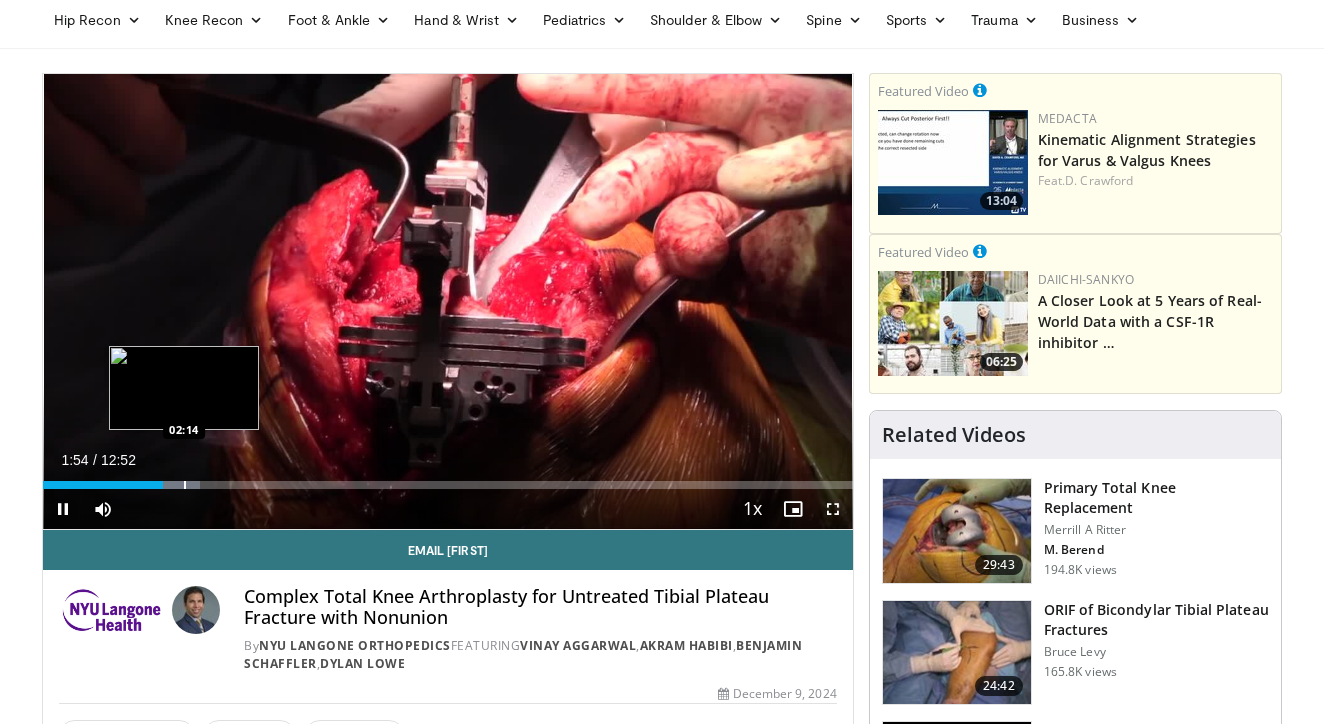 click at bounding box center [185, 485] 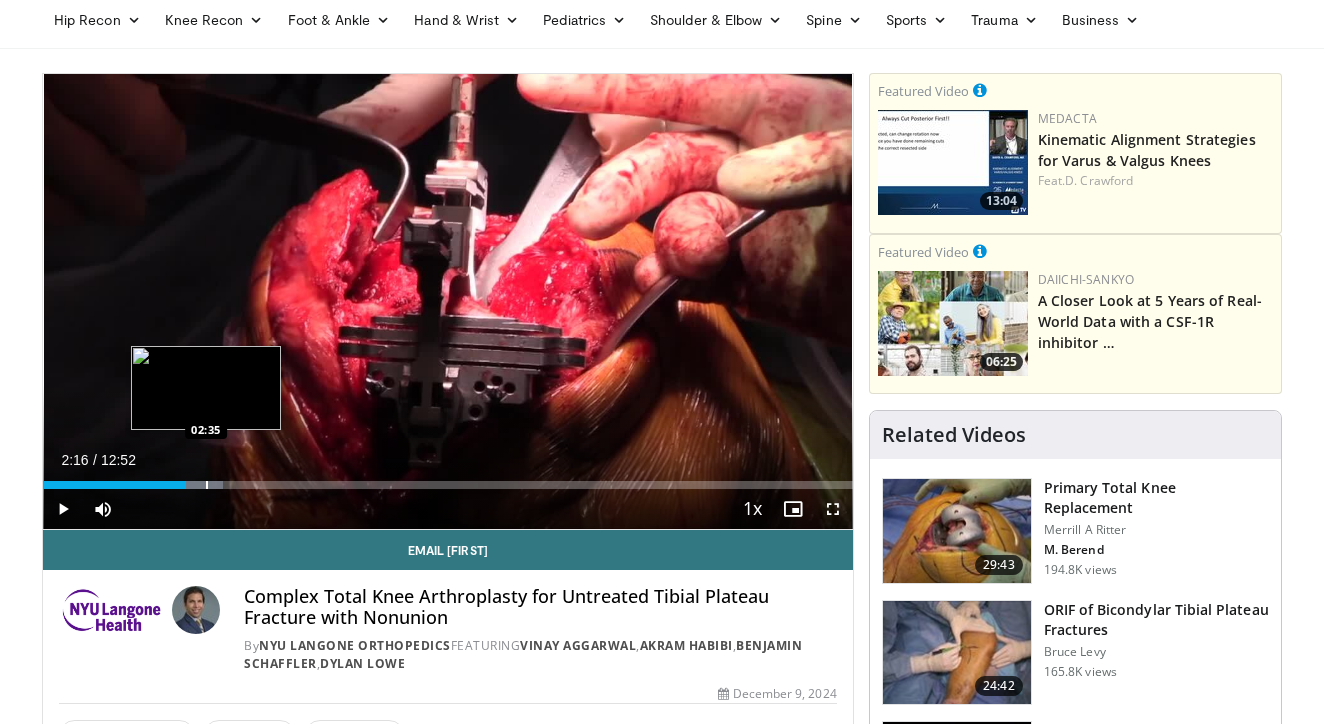 click at bounding box center (207, 485) 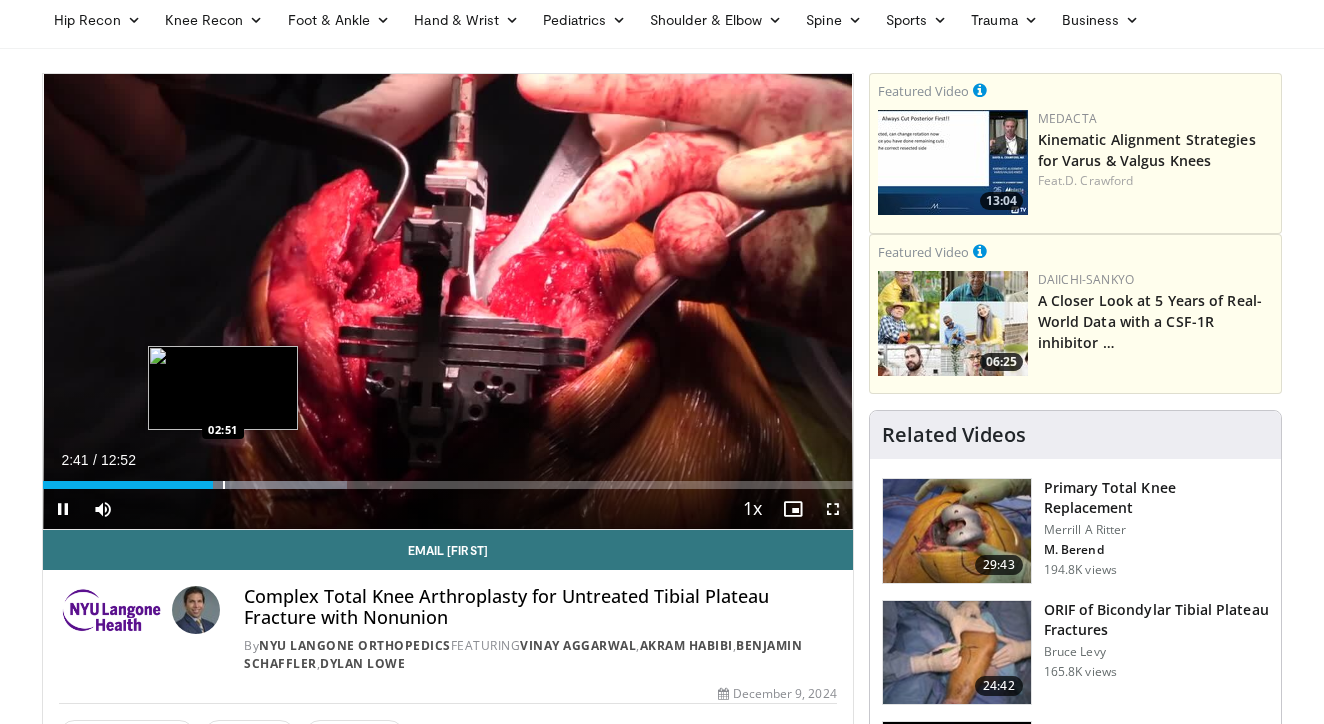 click at bounding box center (224, 485) 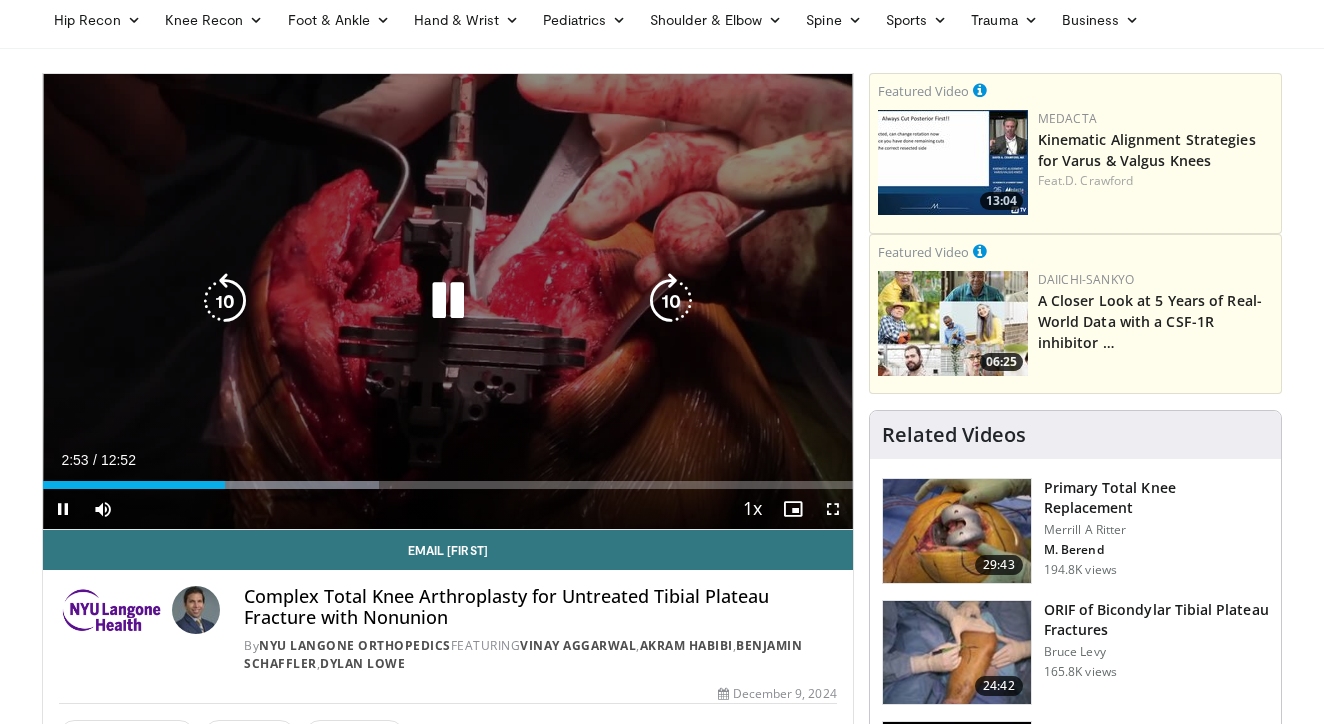 click on "10 seconds
Tap to unmute" at bounding box center (448, 301) 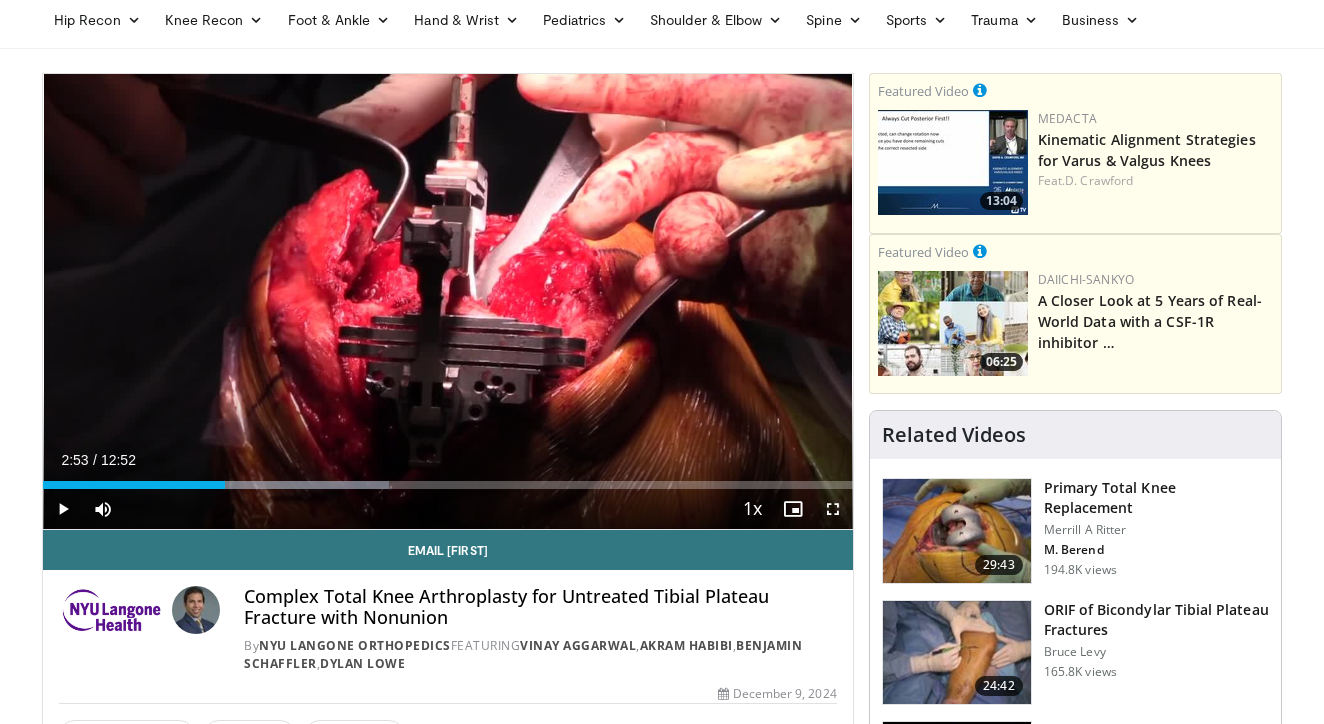 click at bounding box center (833, 509) 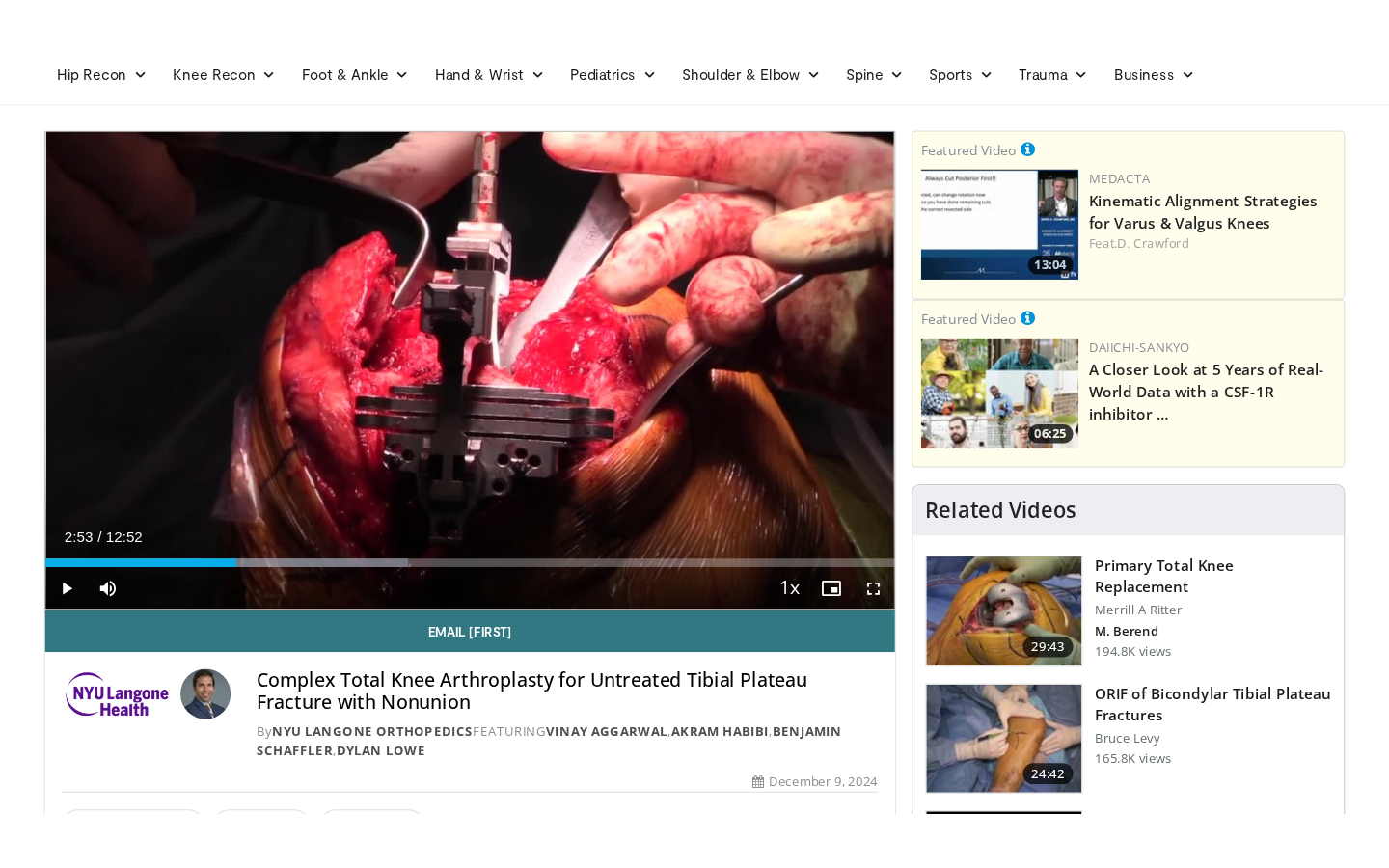 scroll, scrollTop: 0, scrollLeft: 0, axis: both 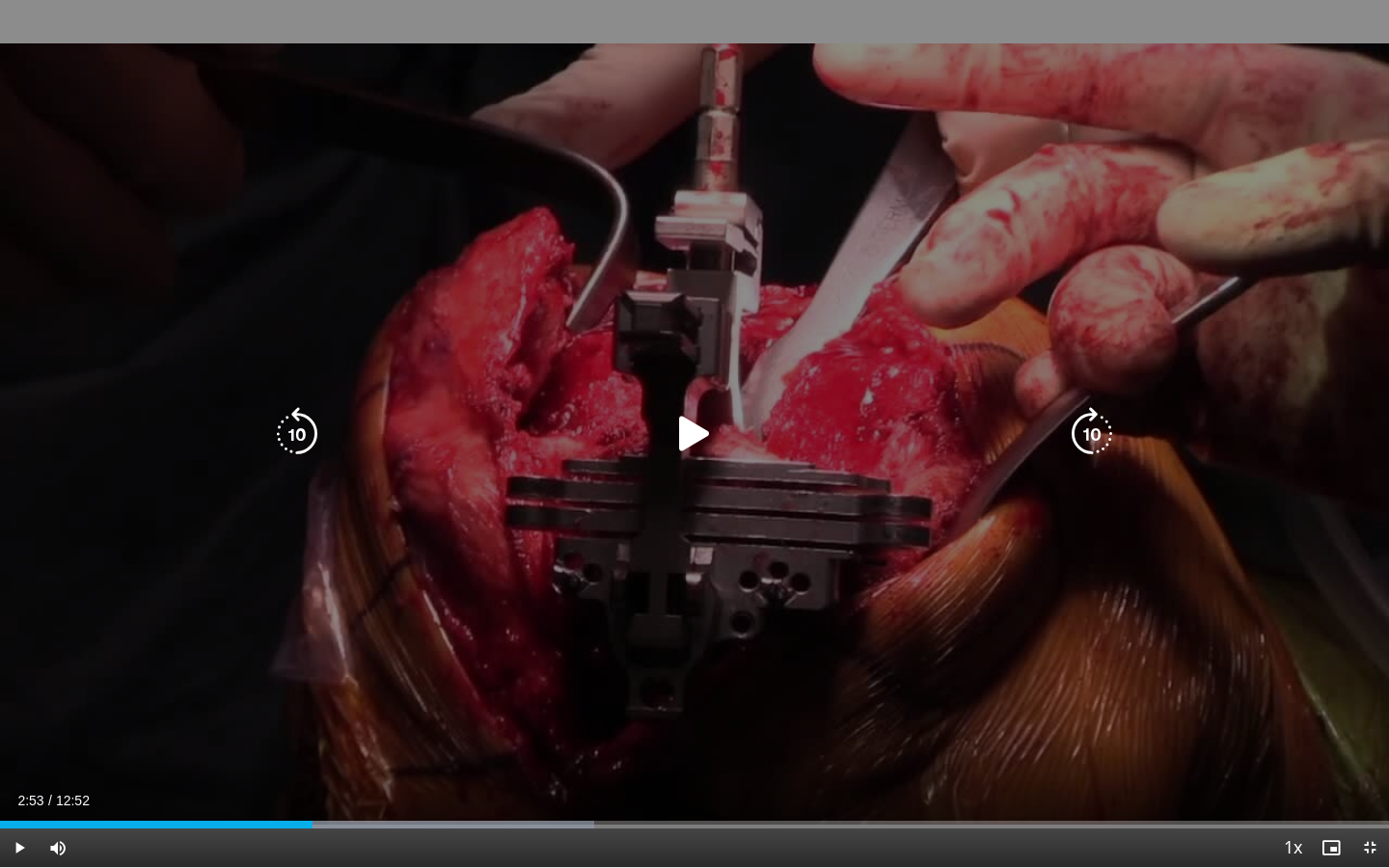 click on "10 seconds
Tap to unmute" at bounding box center (694, 433) 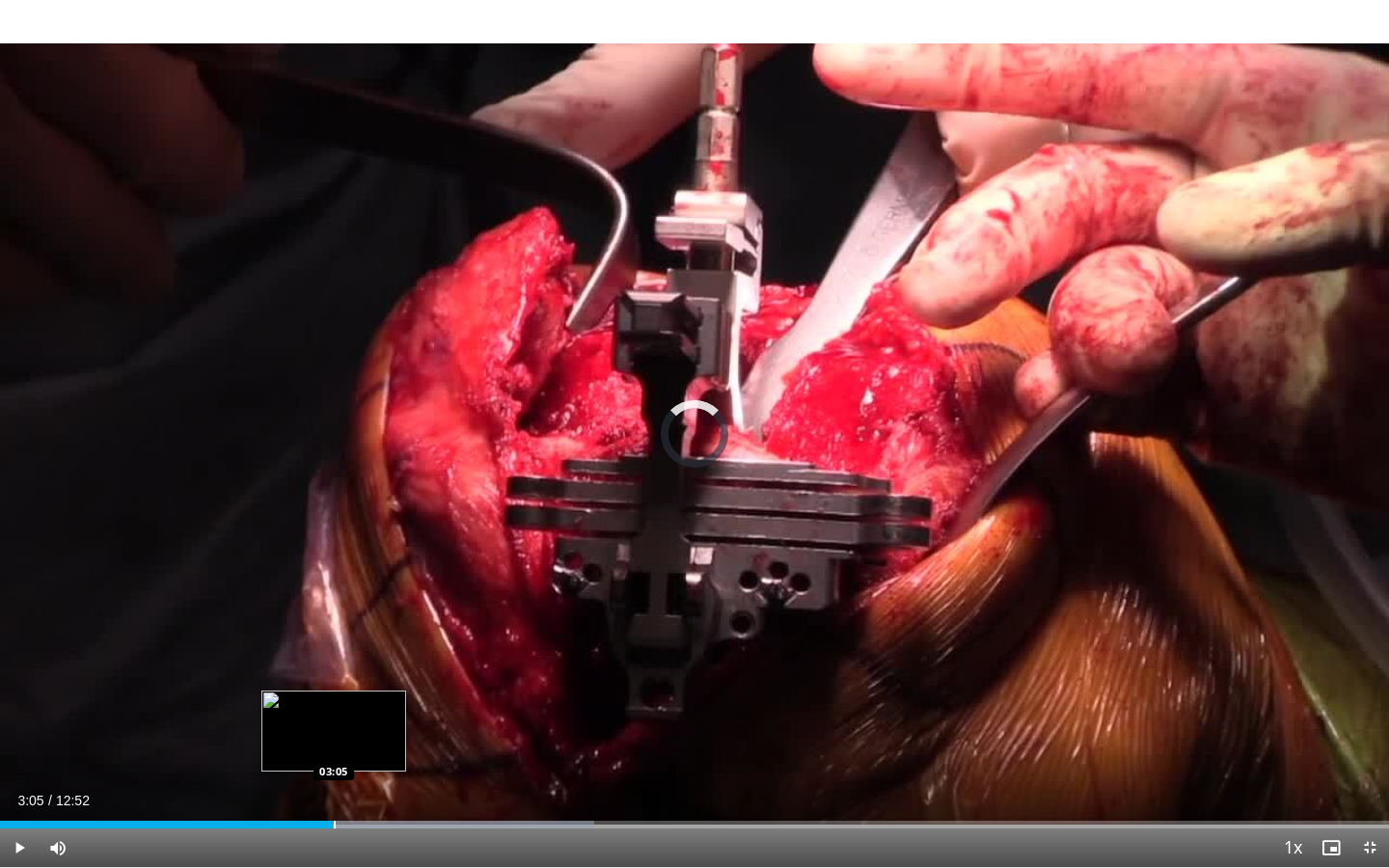 click on "Loaded :  42.75% 02:54 03:05" at bounding box center [694, 825] 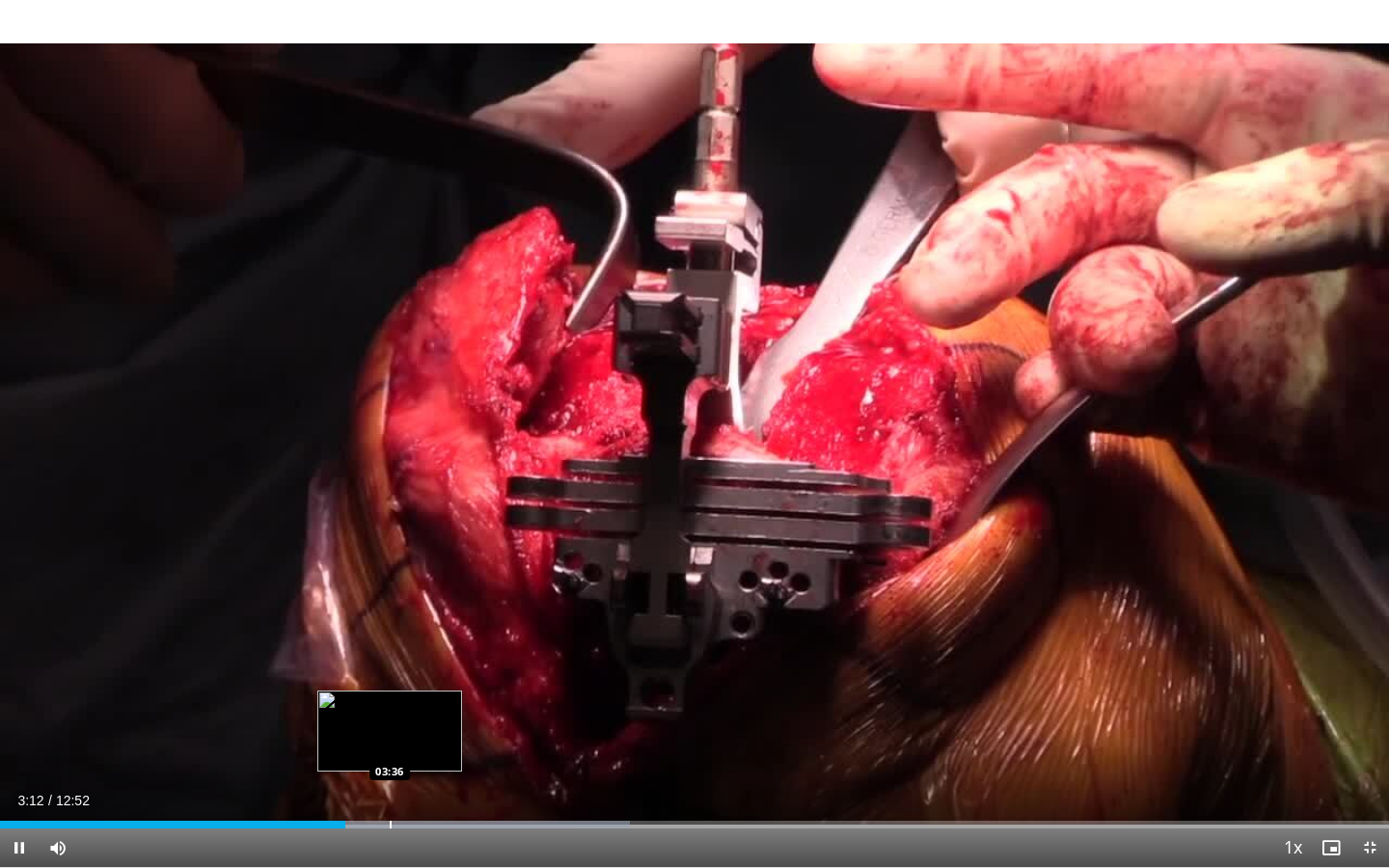 click at bounding box center [391, 825] 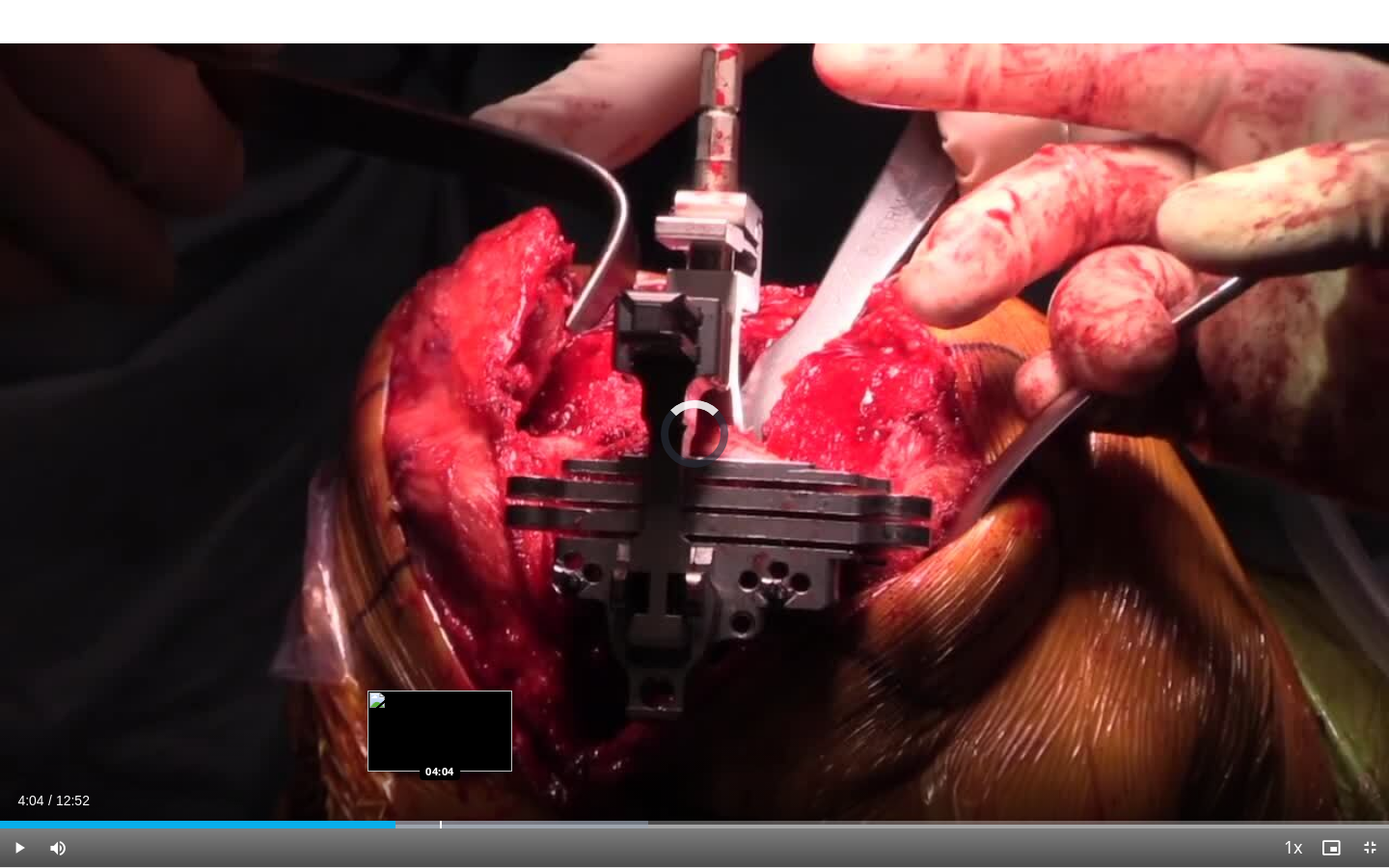 click at bounding box center [441, 825] 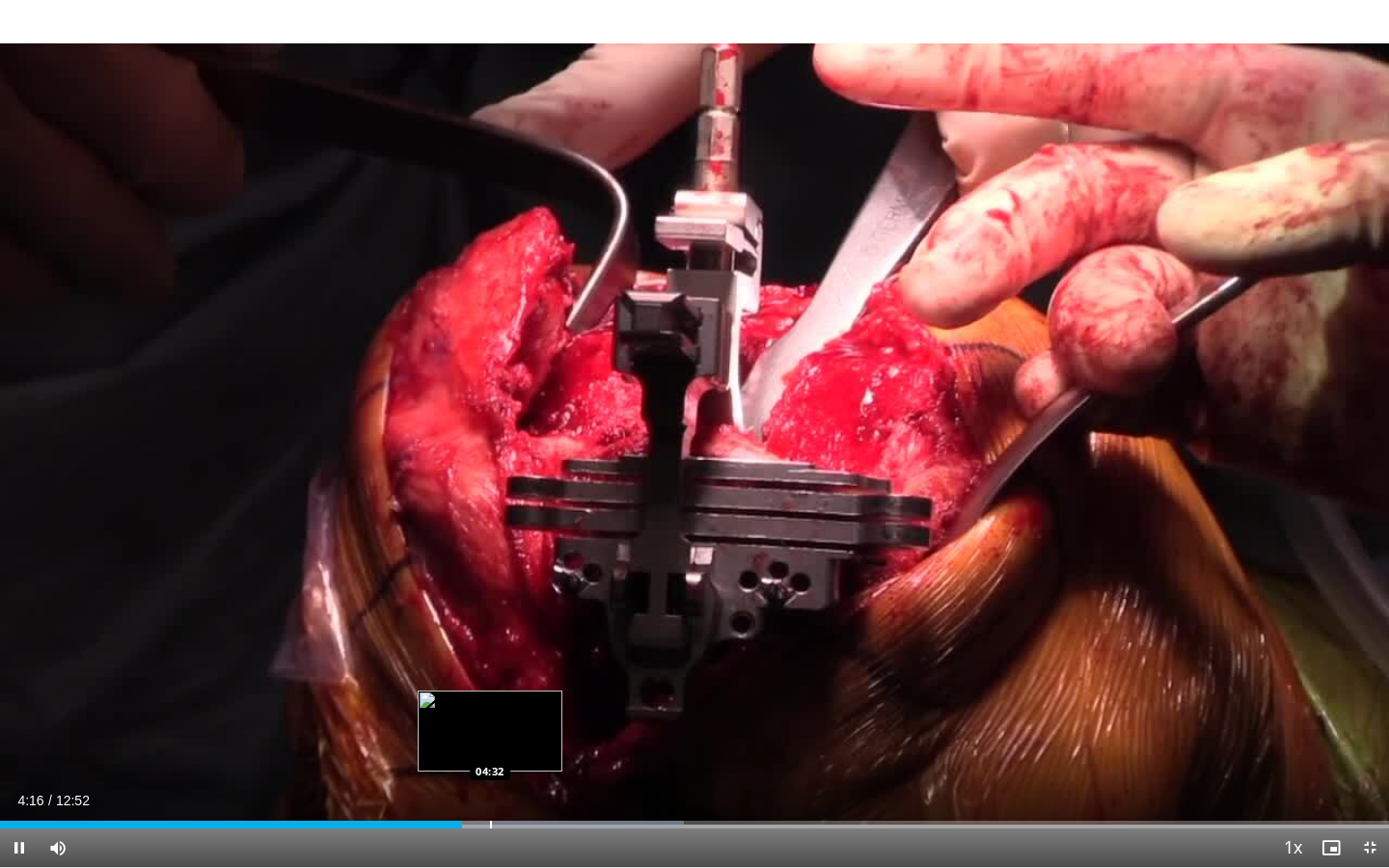 click on "Loaded :  49.23% 04:16 04:32" at bounding box center (694, 819) 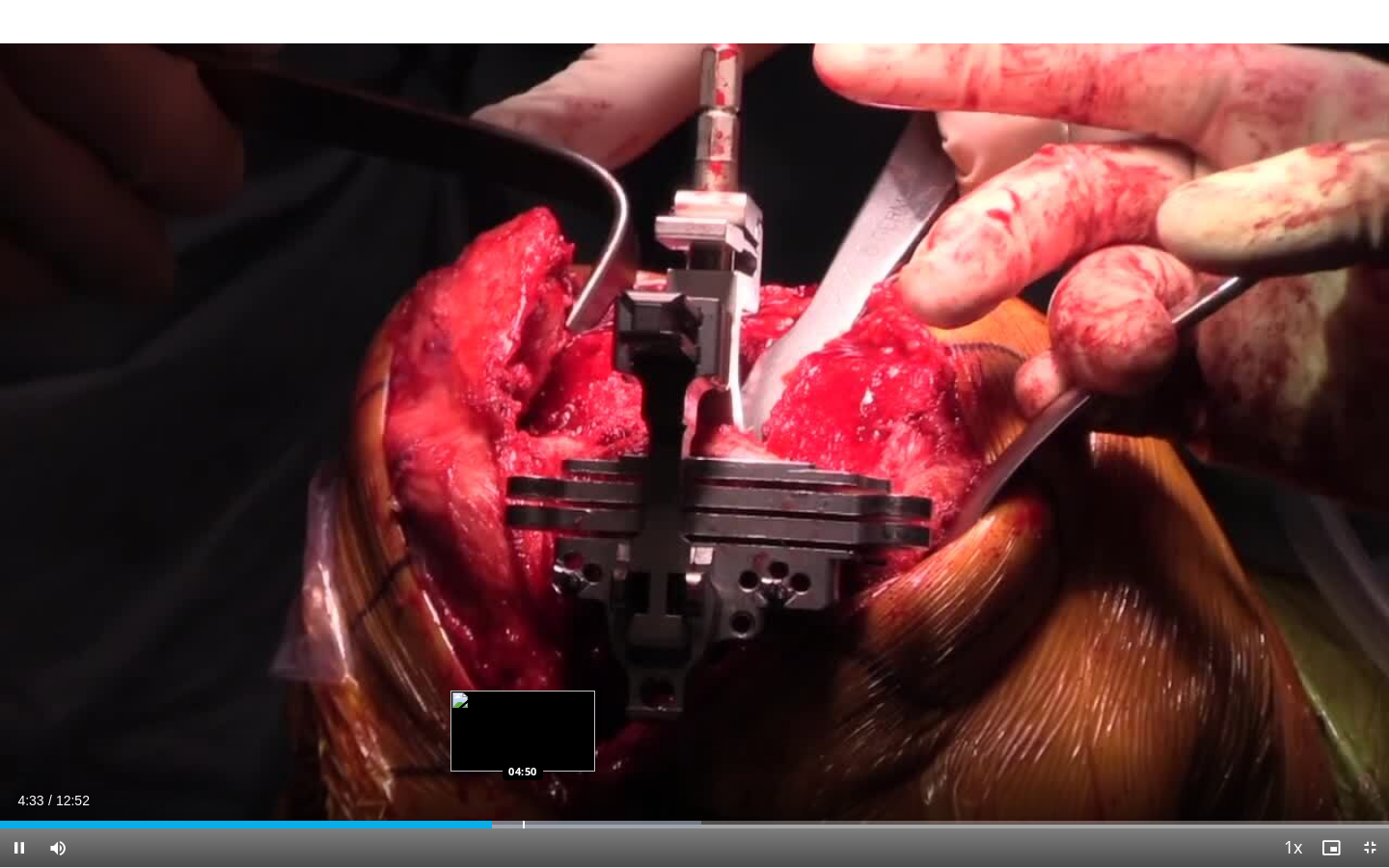 click at bounding box center [524, 825] 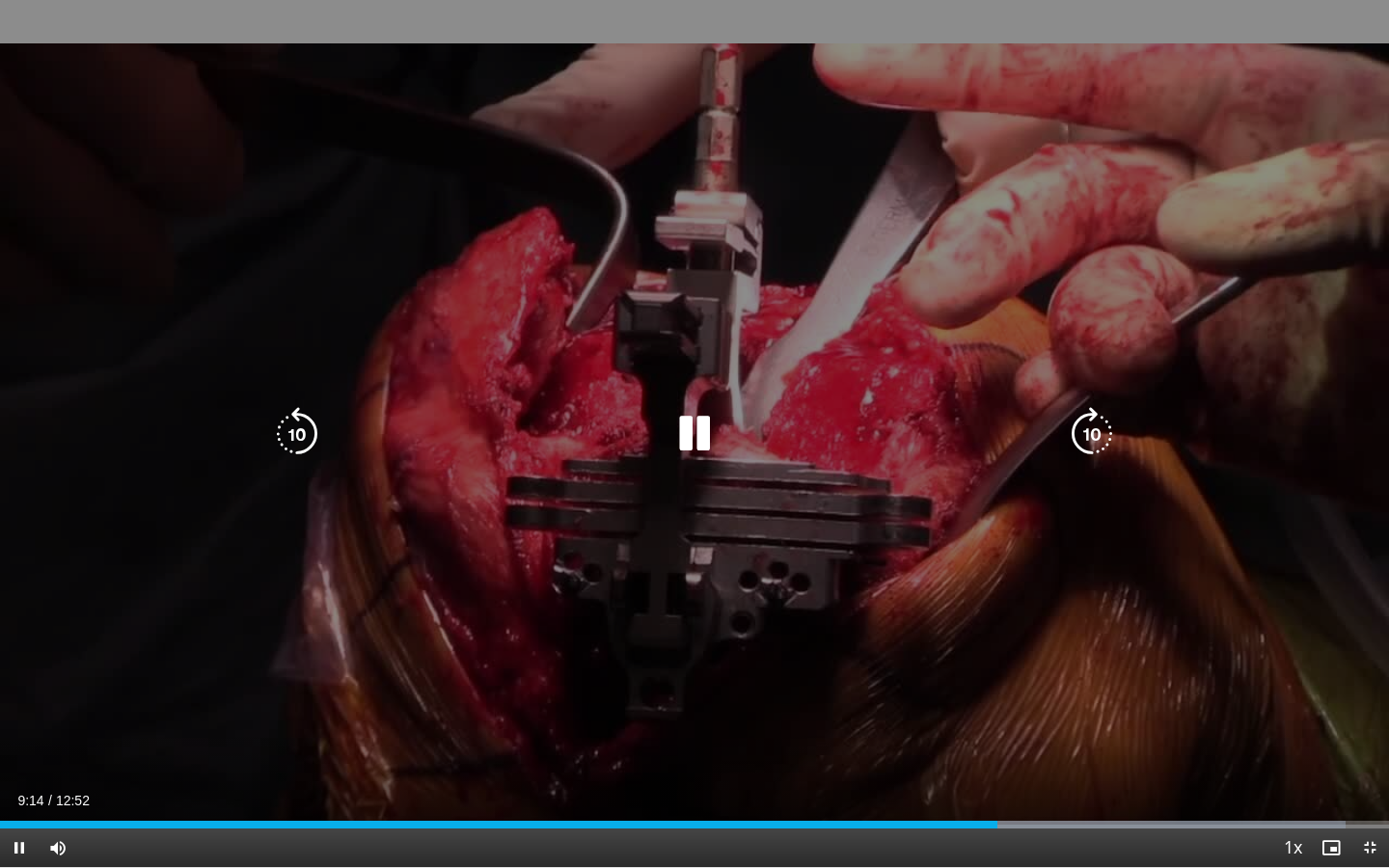 click on "20 seconds
Tap to unmute" at bounding box center [694, 433] 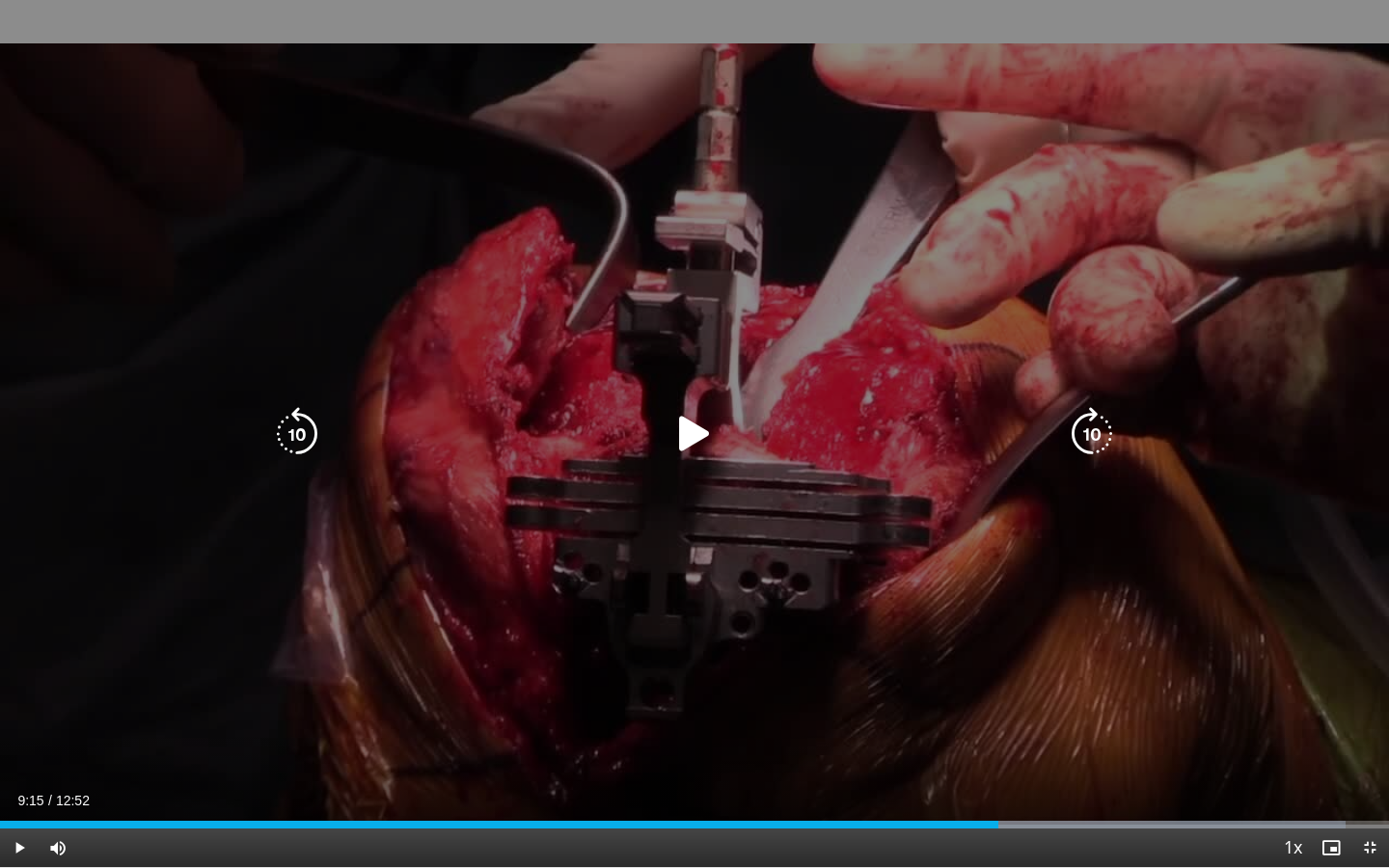click on "20 seconds
Tap to unmute" at bounding box center (694, 433) 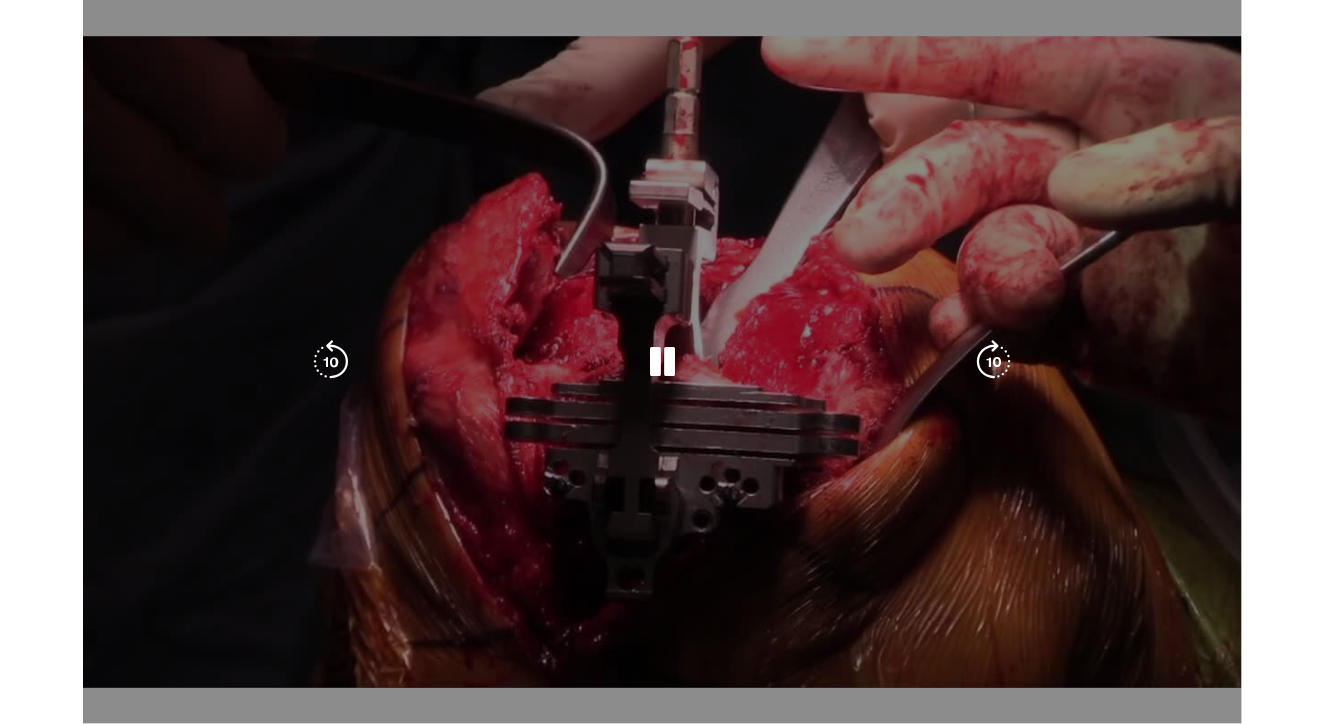 scroll, scrollTop: 81, scrollLeft: 0, axis: vertical 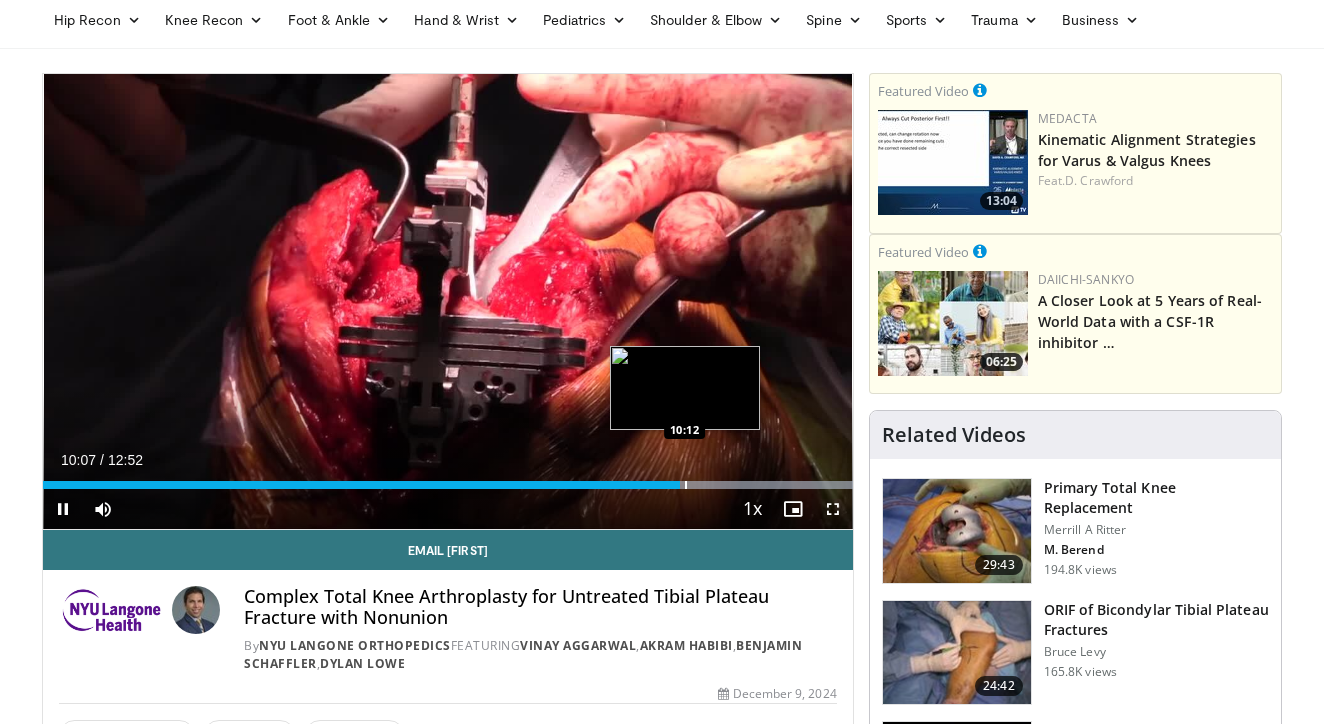 click at bounding box center (686, 485) 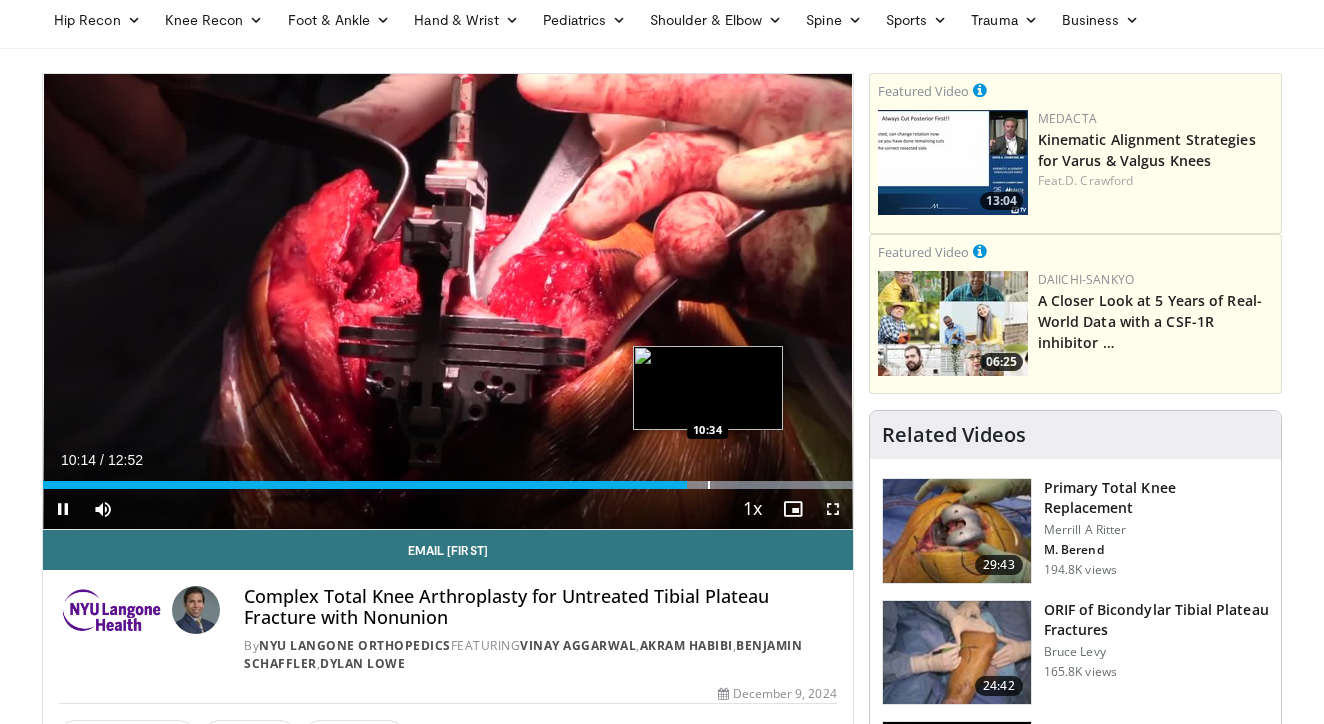 click at bounding box center [709, 485] 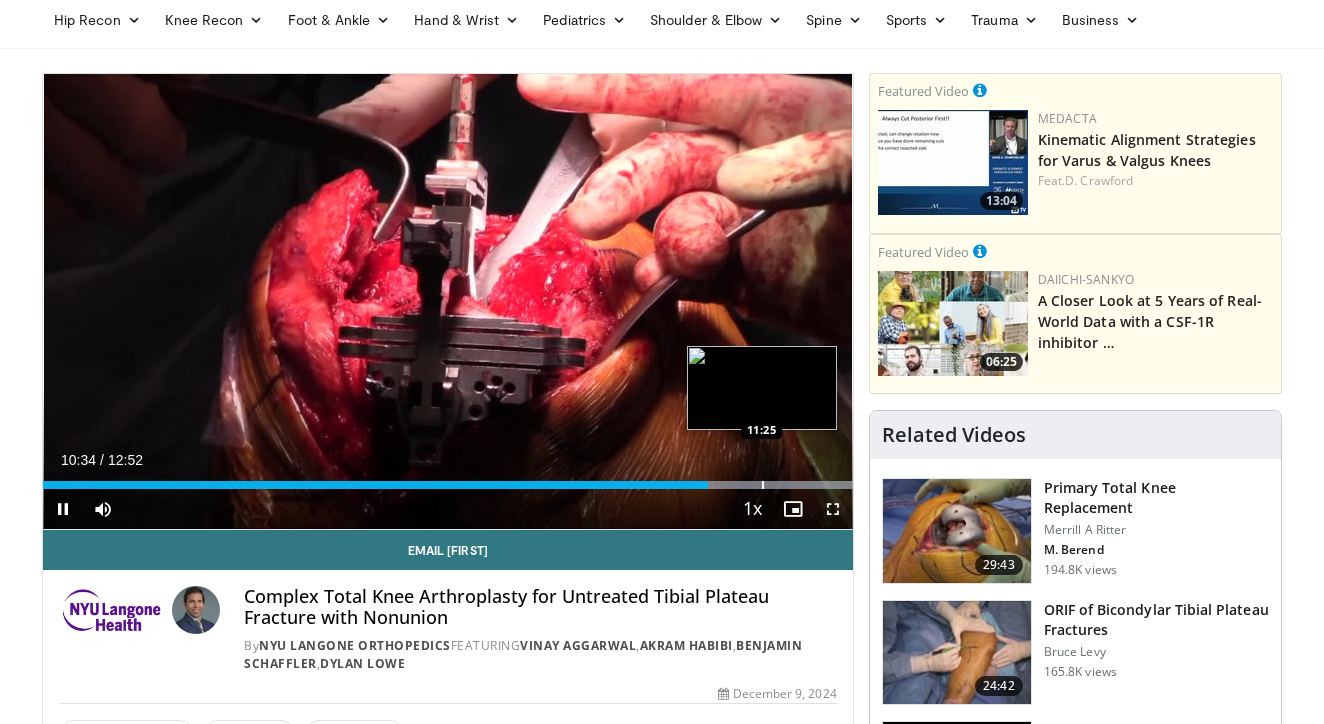 click at bounding box center [763, 485] 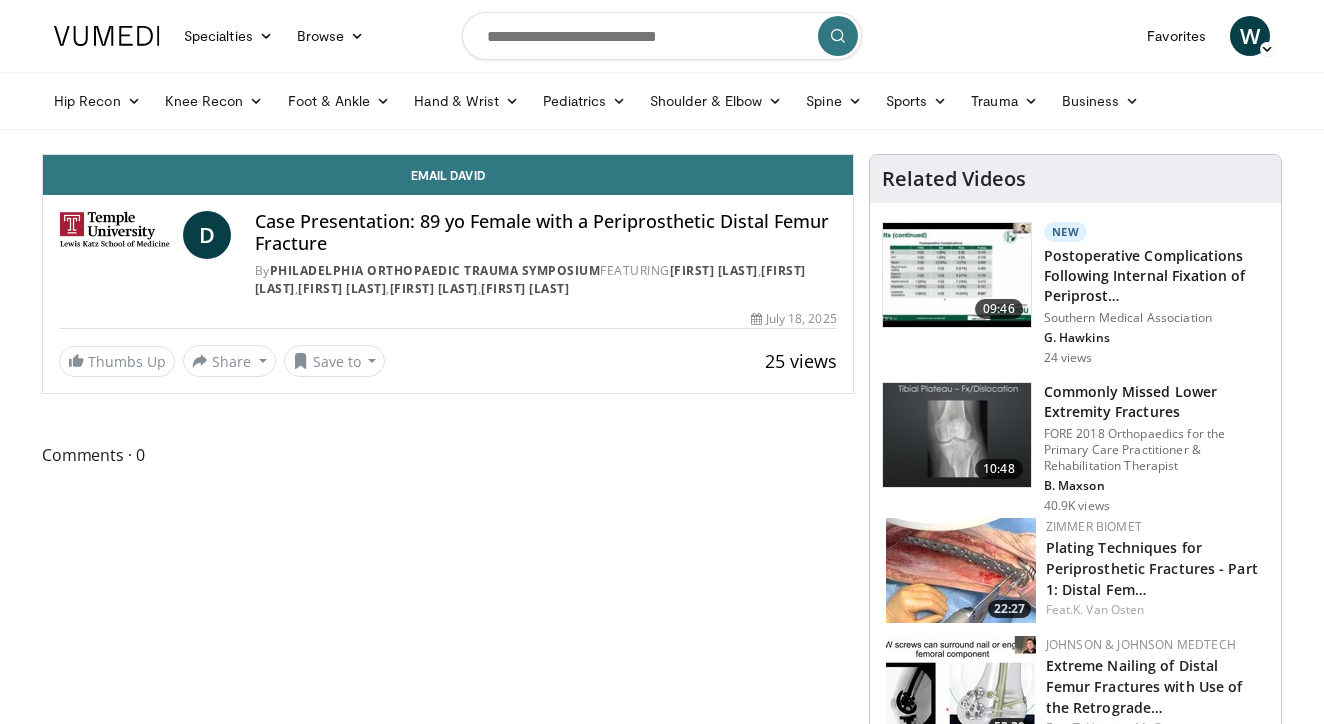 scroll, scrollTop: 0, scrollLeft: 0, axis: both 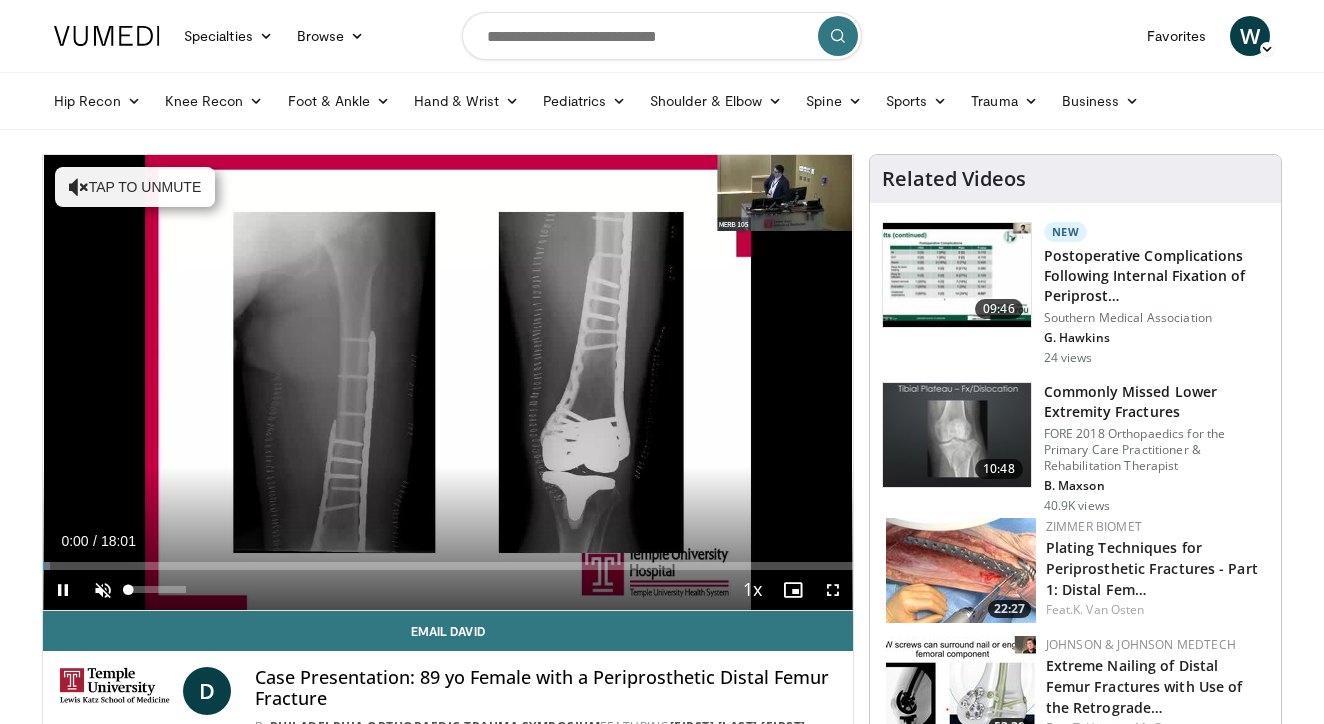 click at bounding box center (103, 590) 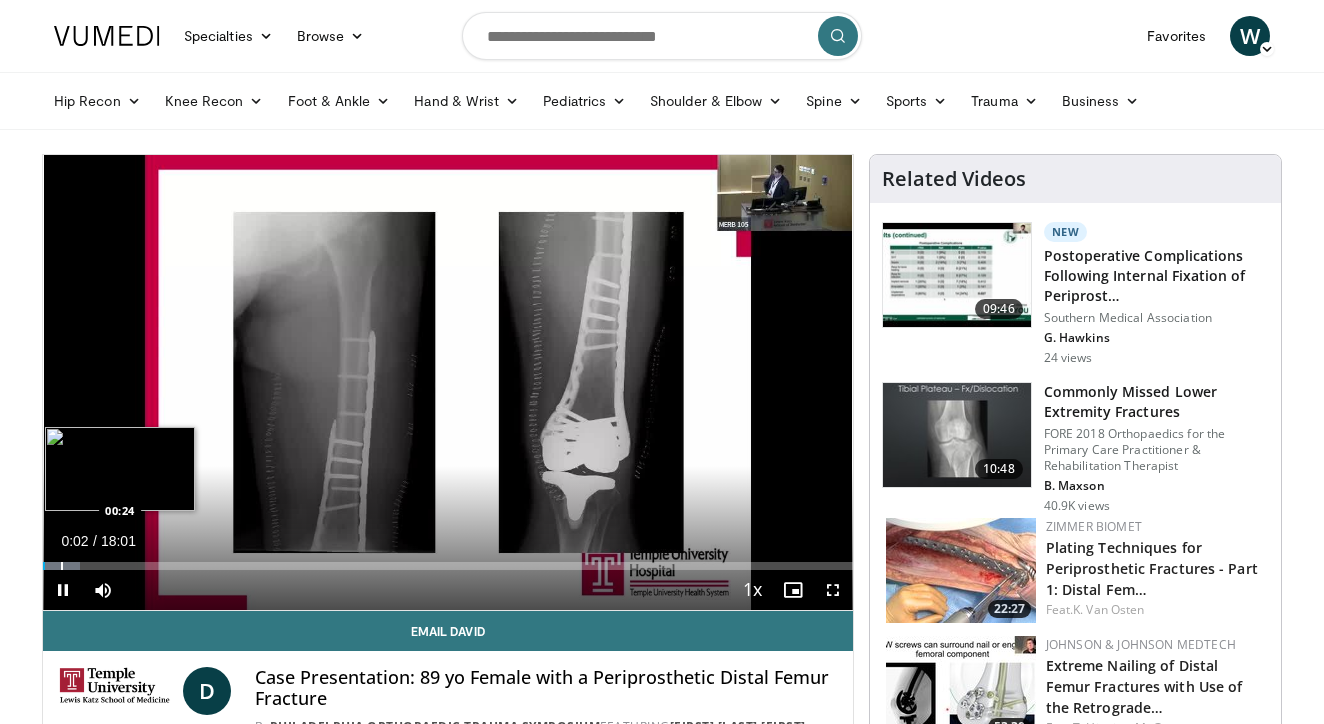 click at bounding box center [61, 566] 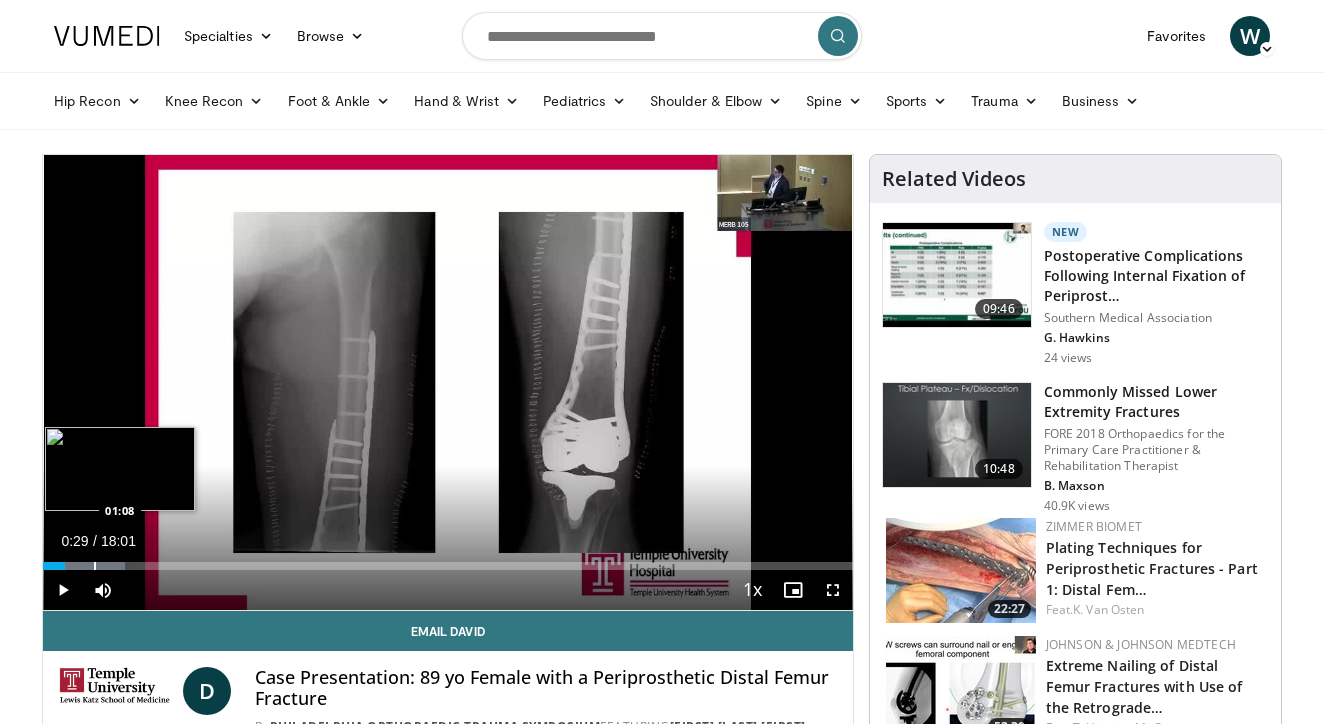 click at bounding box center [95, 566] 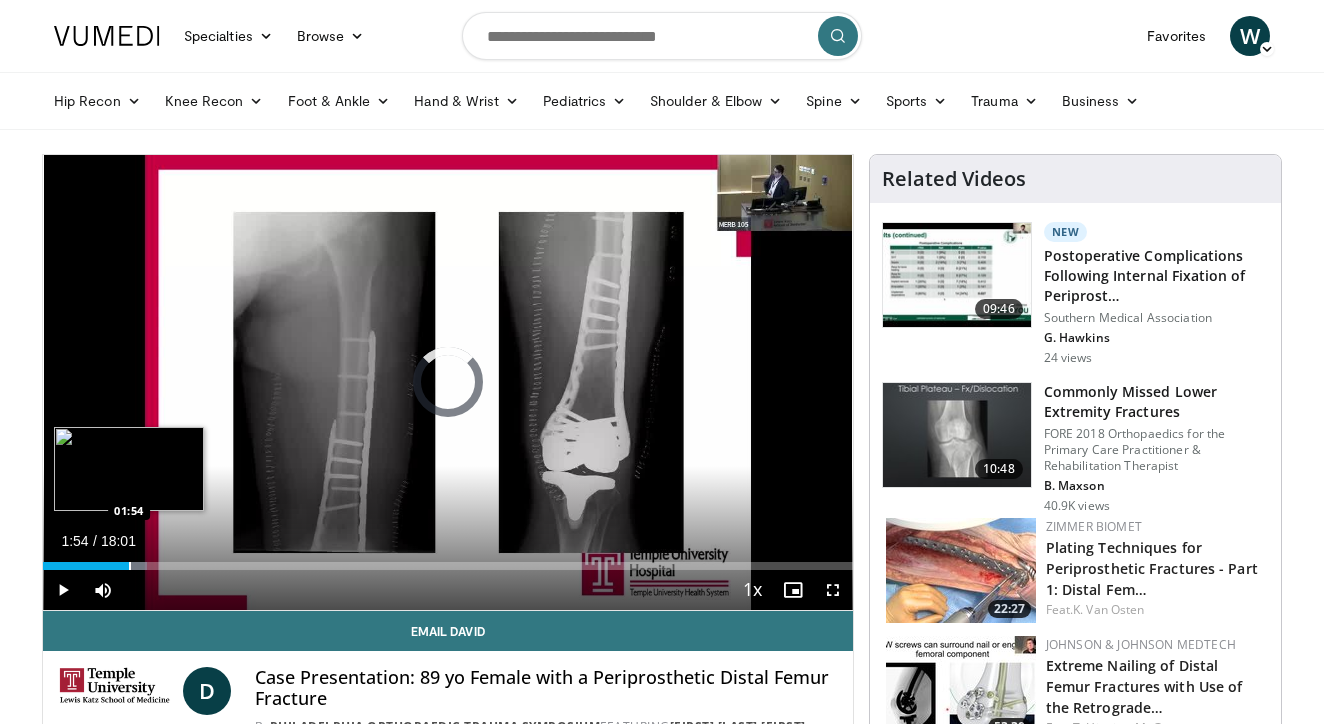 click at bounding box center [130, 566] 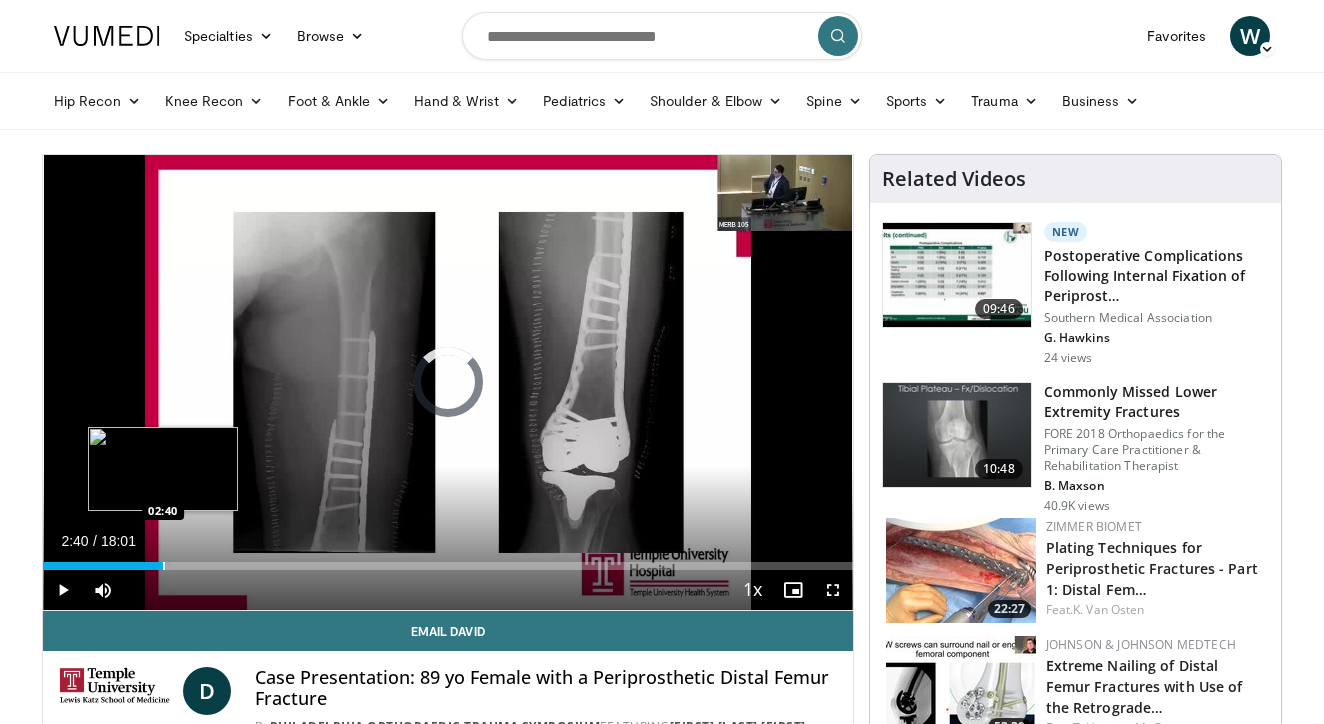 click at bounding box center (164, 566) 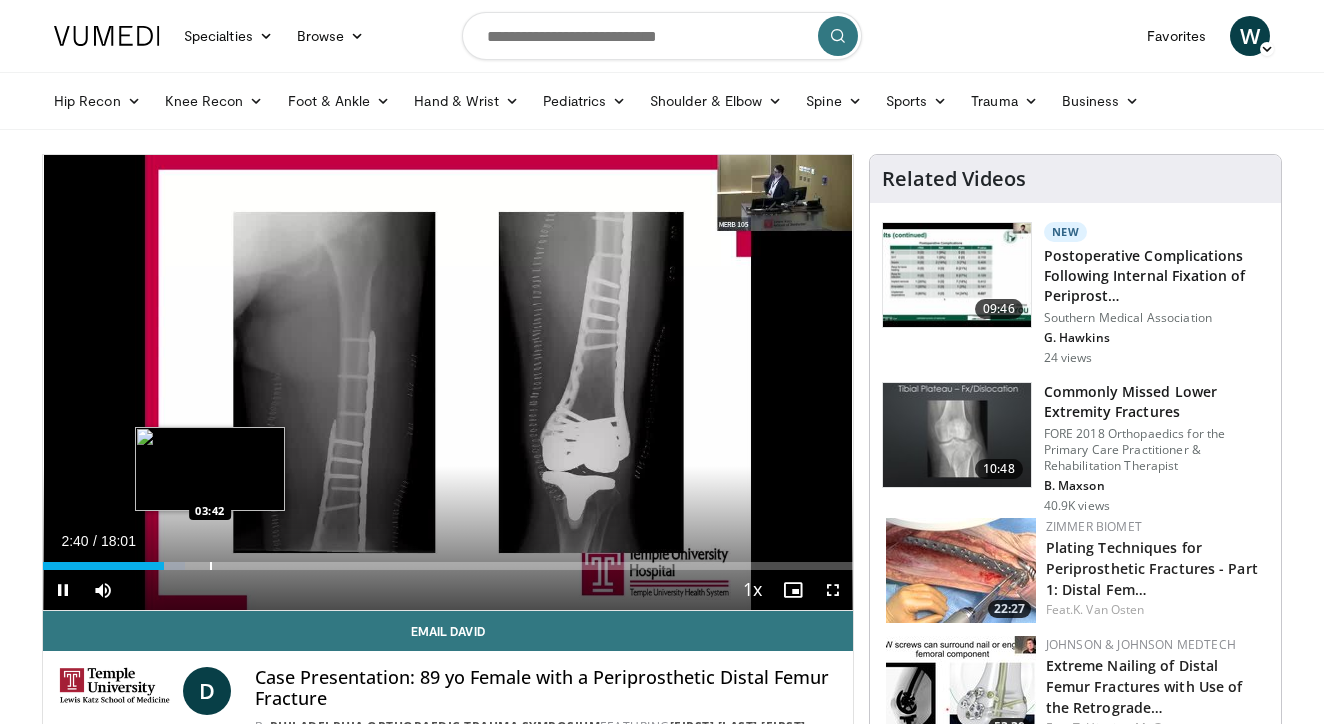 click at bounding box center [211, 566] 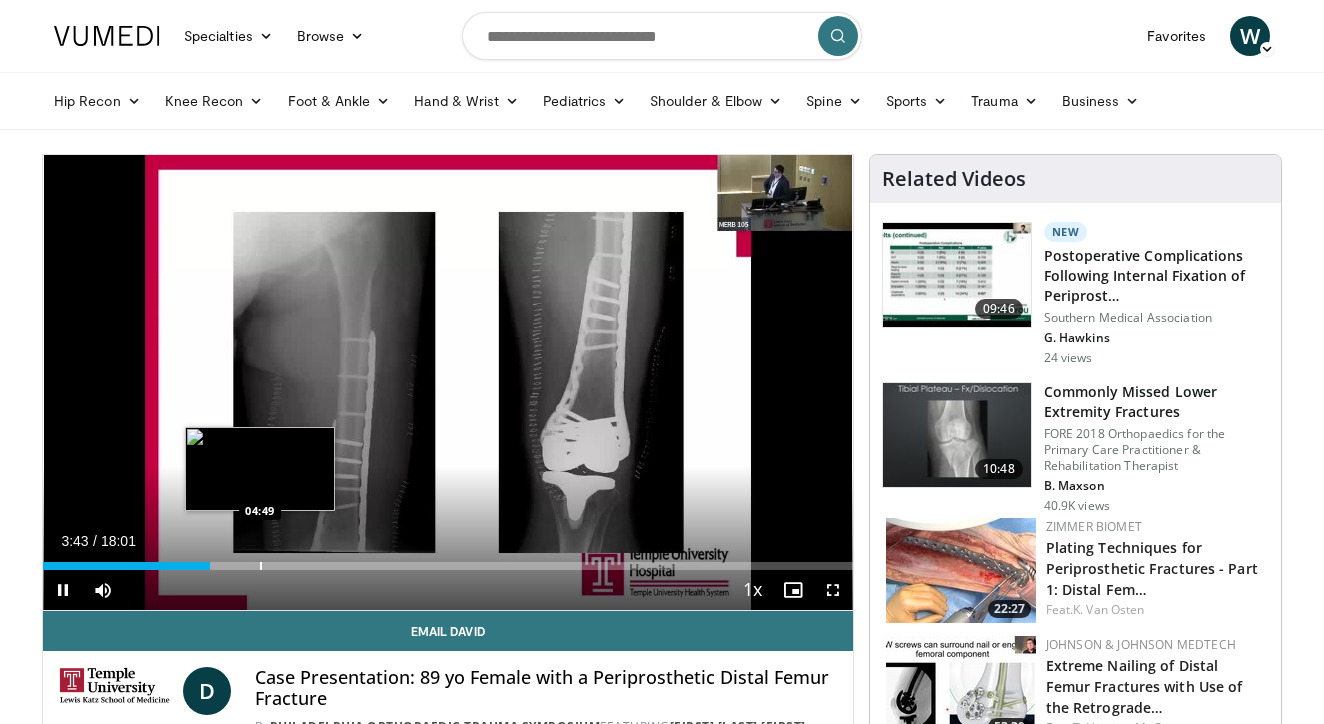 click at bounding box center [261, 566] 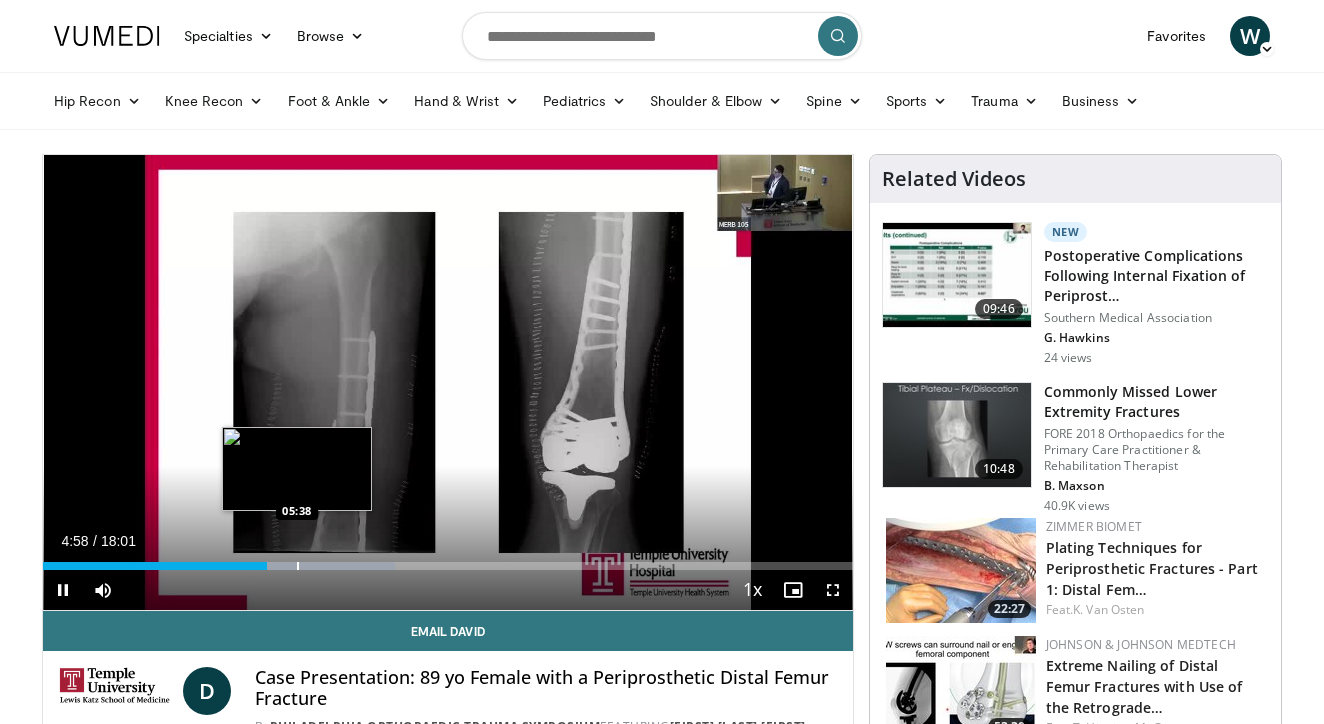 click at bounding box center (298, 566) 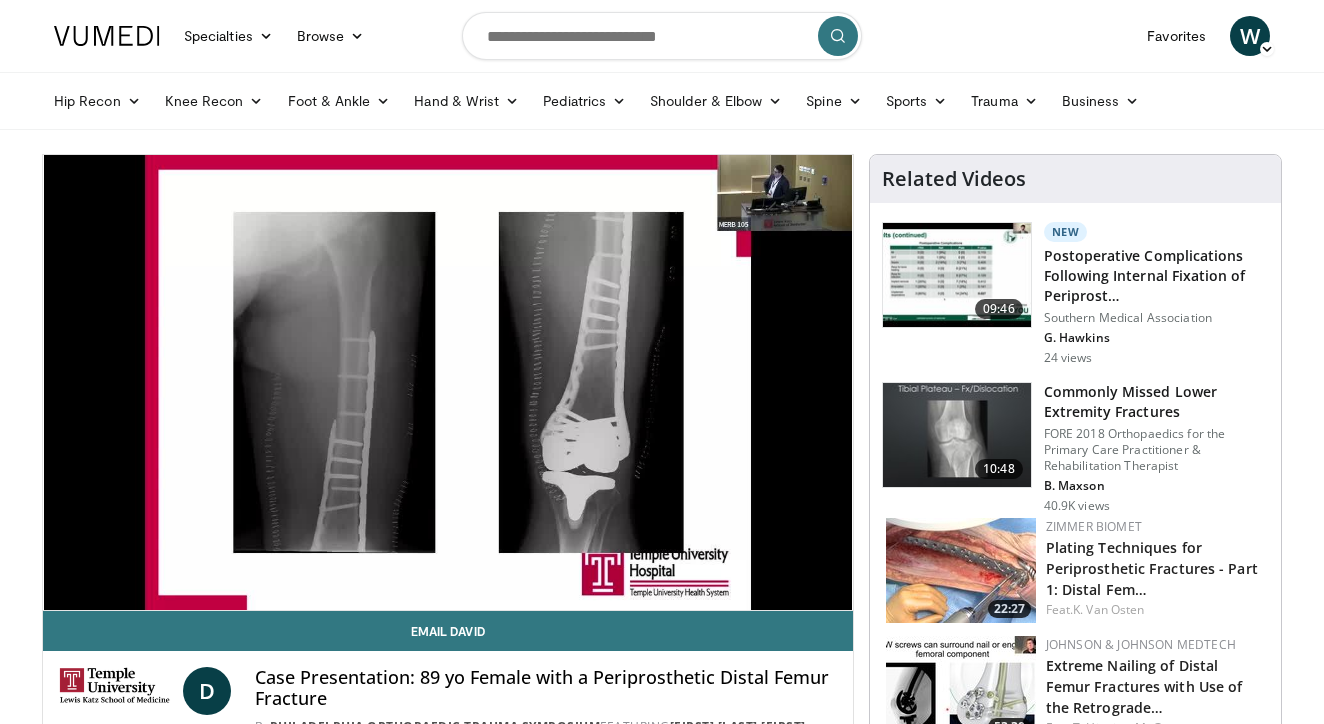 click on "10 seconds
Tap to unmute" at bounding box center (448, 382) 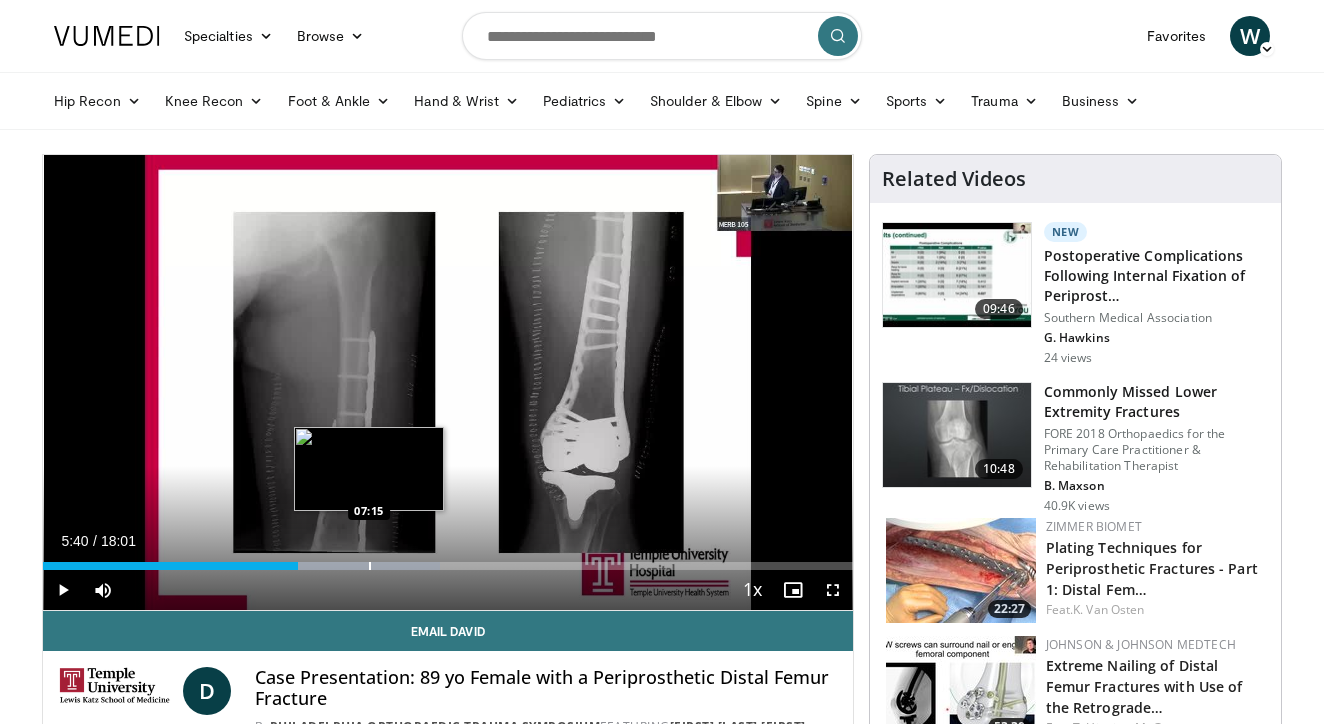 click at bounding box center (370, 566) 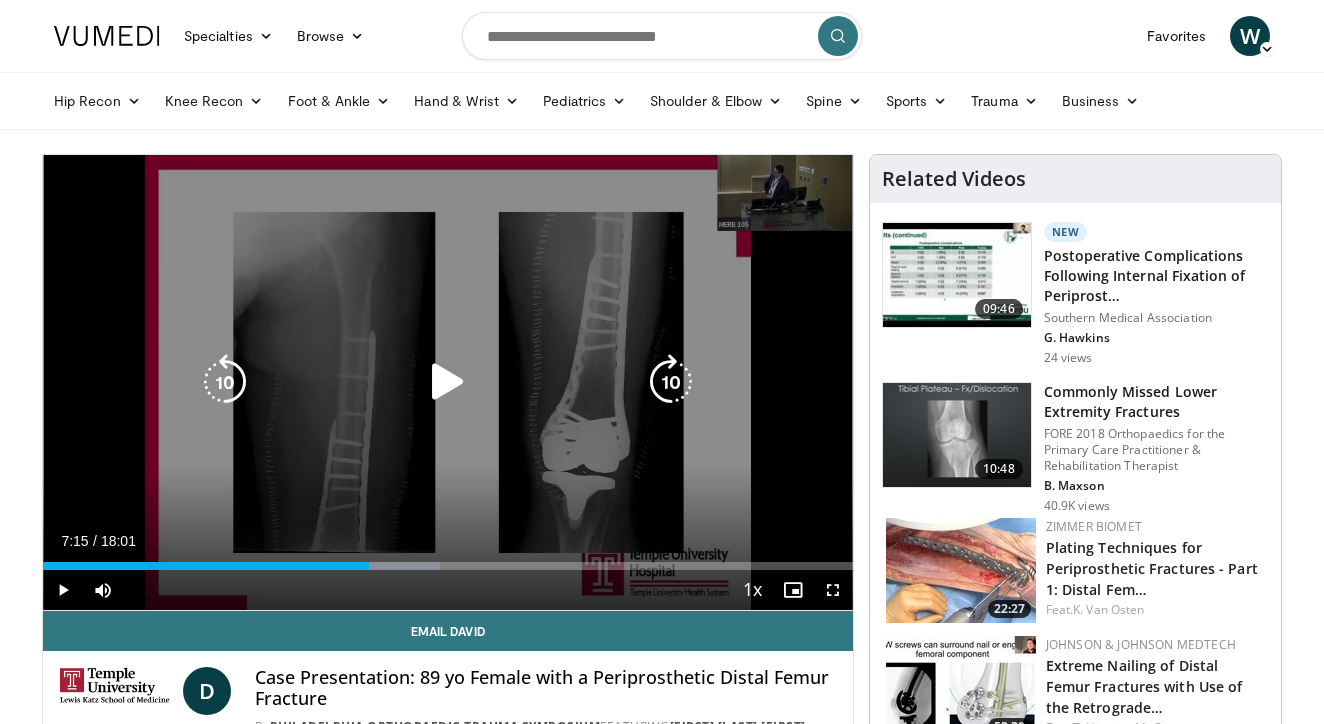 click at bounding box center [448, 382] 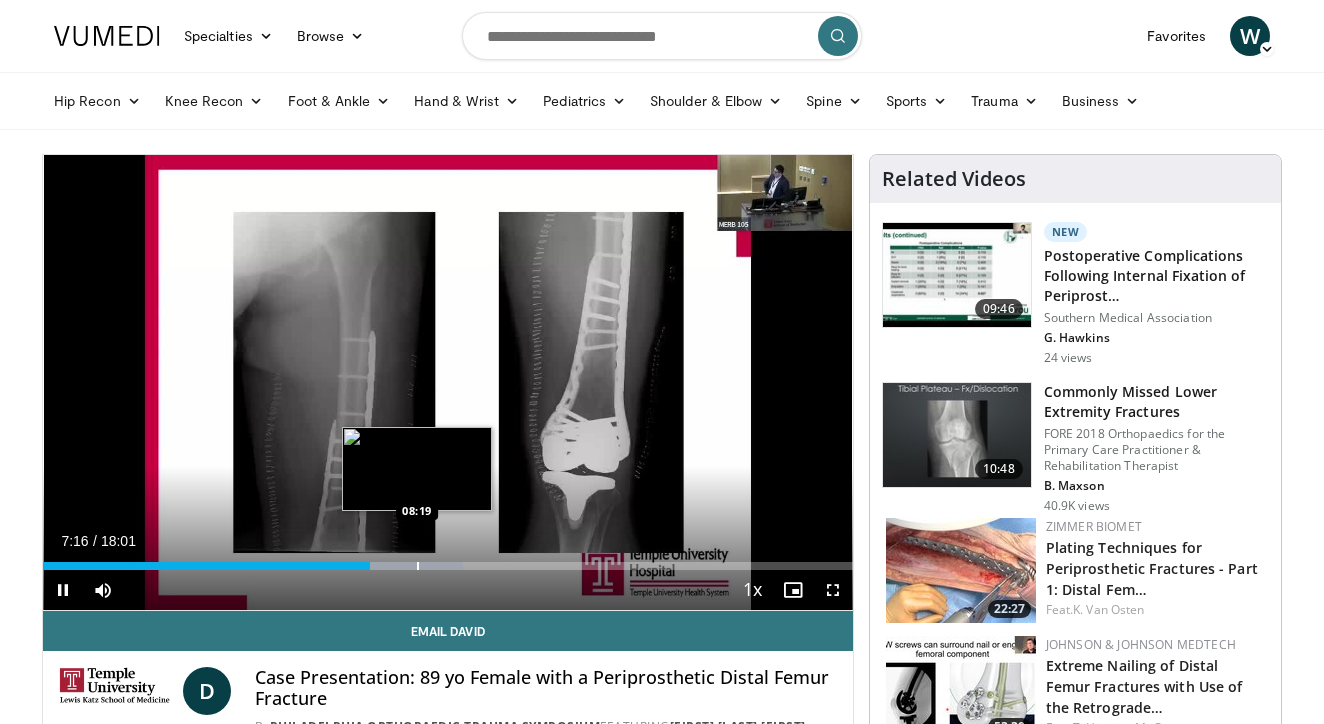 click at bounding box center (418, 566) 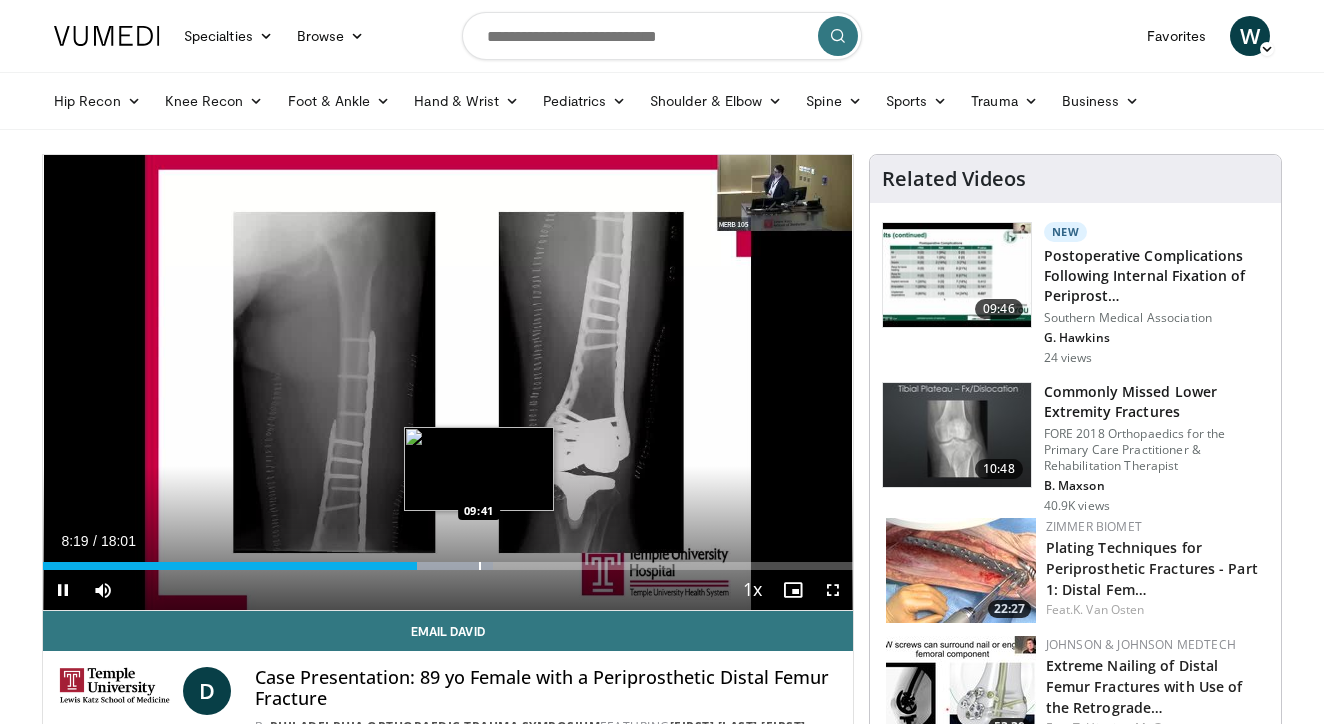 click at bounding box center [480, 566] 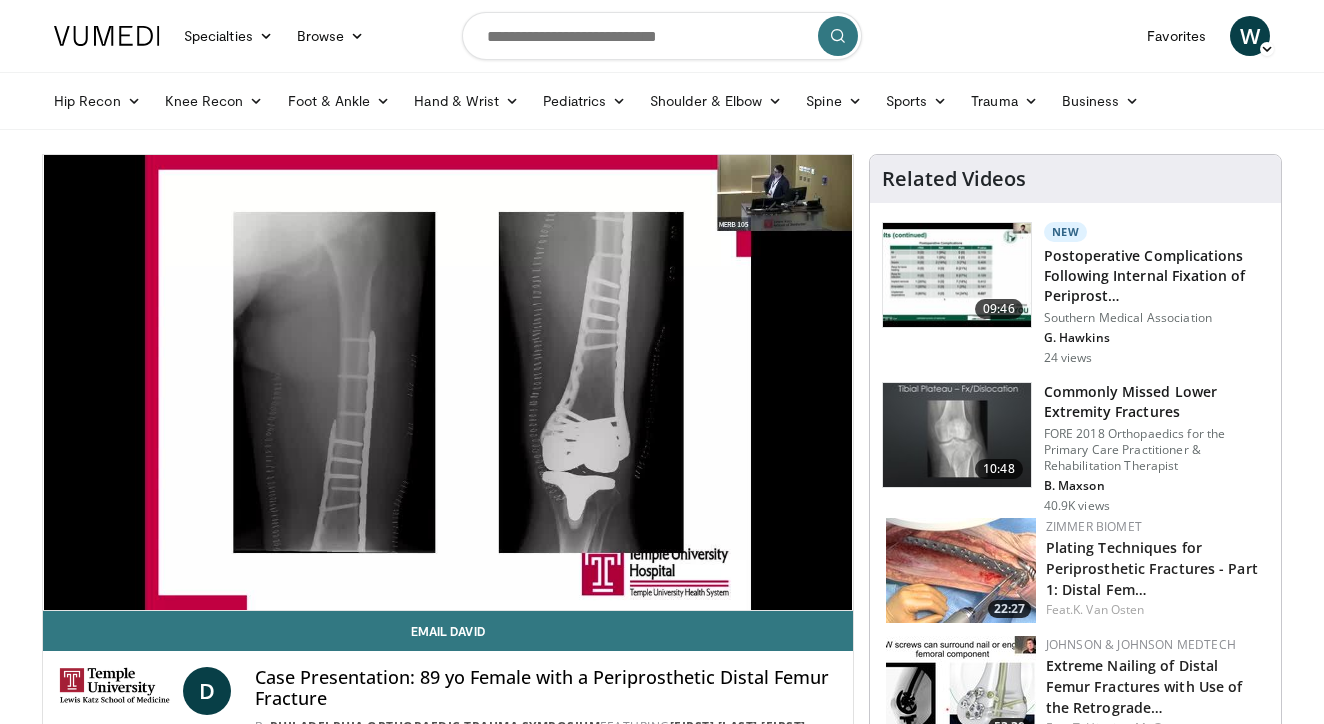 click on "10 seconds
Tap to unmute" at bounding box center [448, 382] 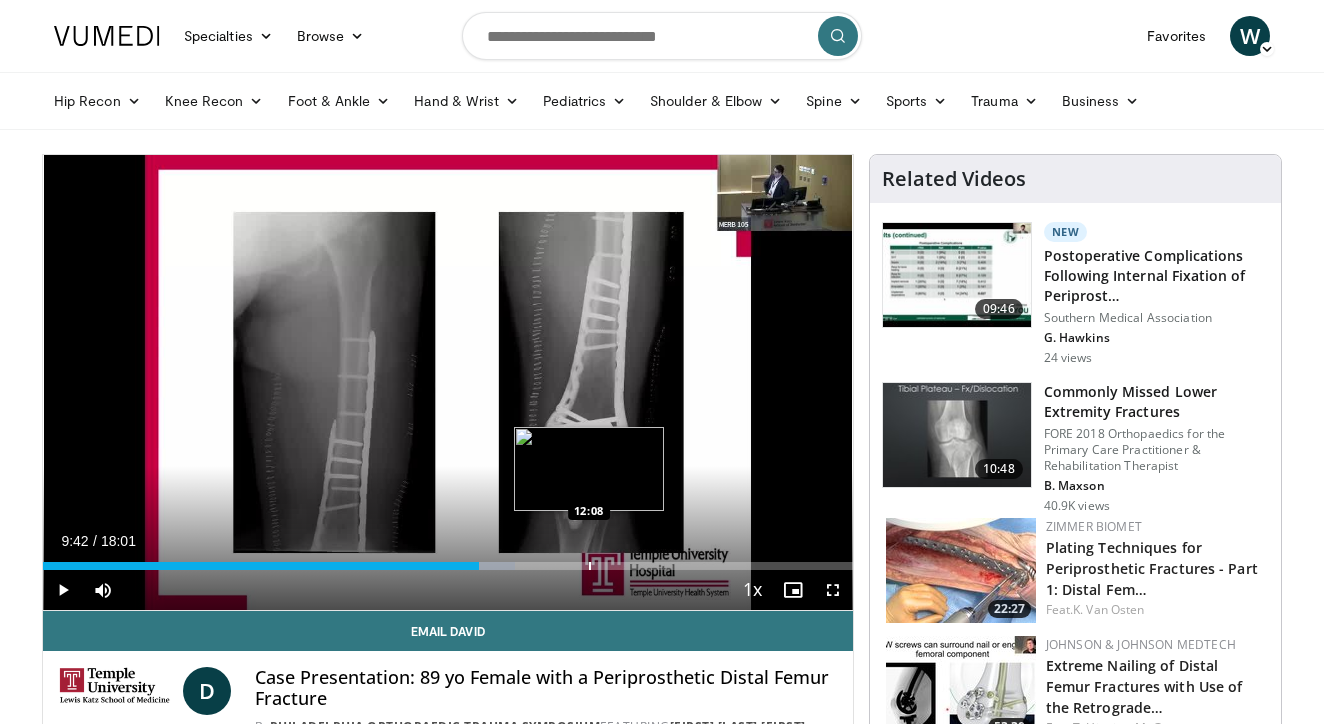 click on "Loaded :  58.33% 09:42 12:08" at bounding box center (448, 566) 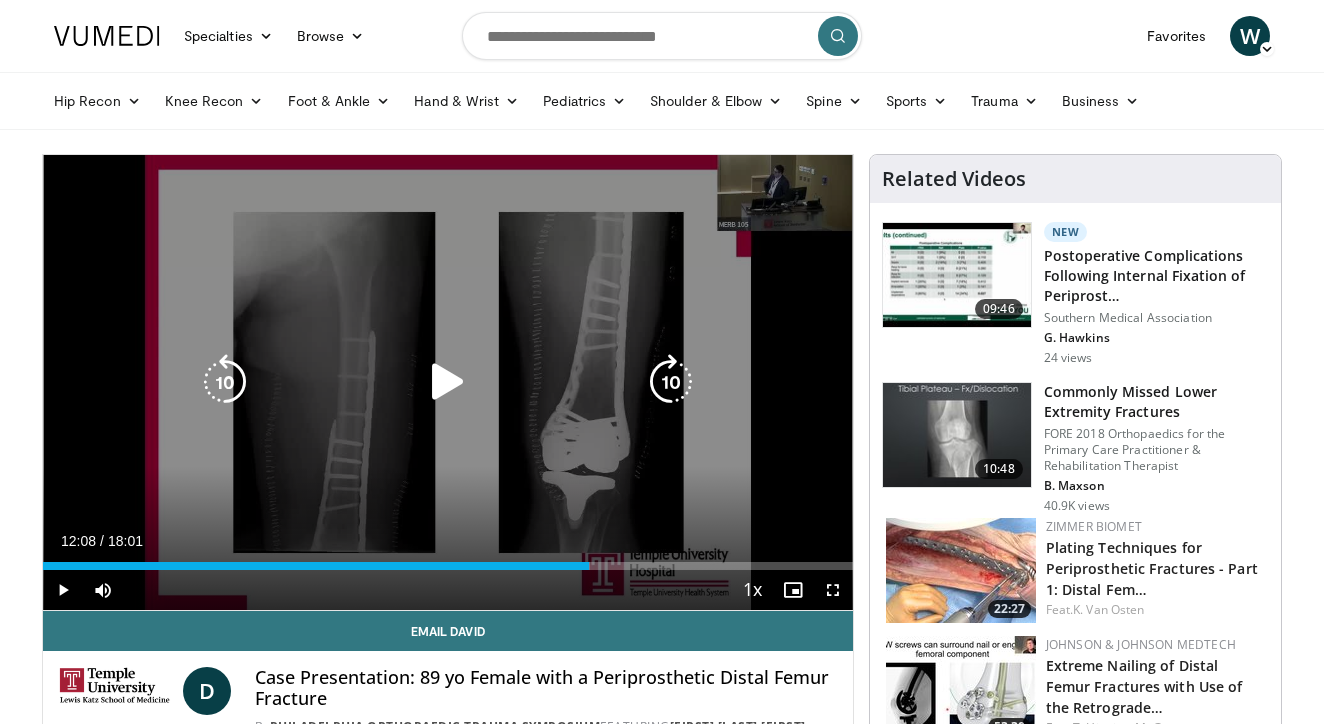 click on "10 seconds
Tap to unmute" at bounding box center (448, 382) 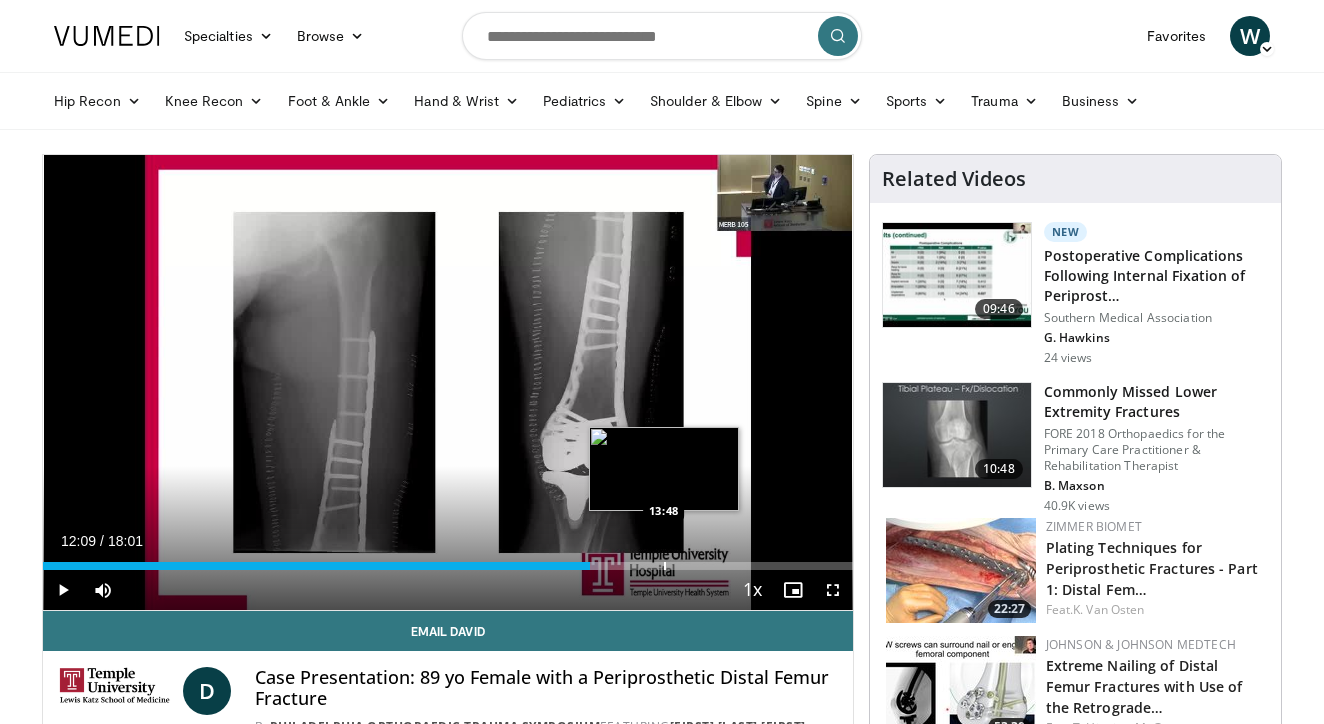 click at bounding box center (665, 566) 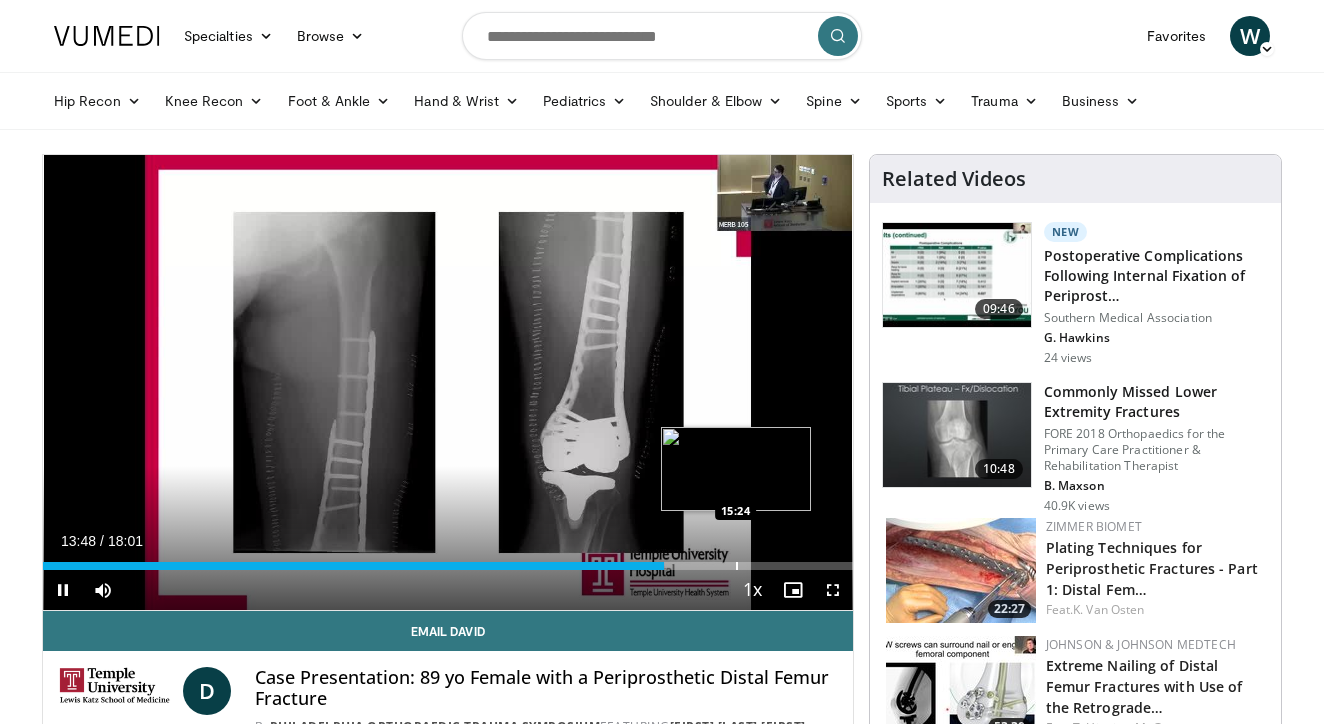 click at bounding box center (737, 566) 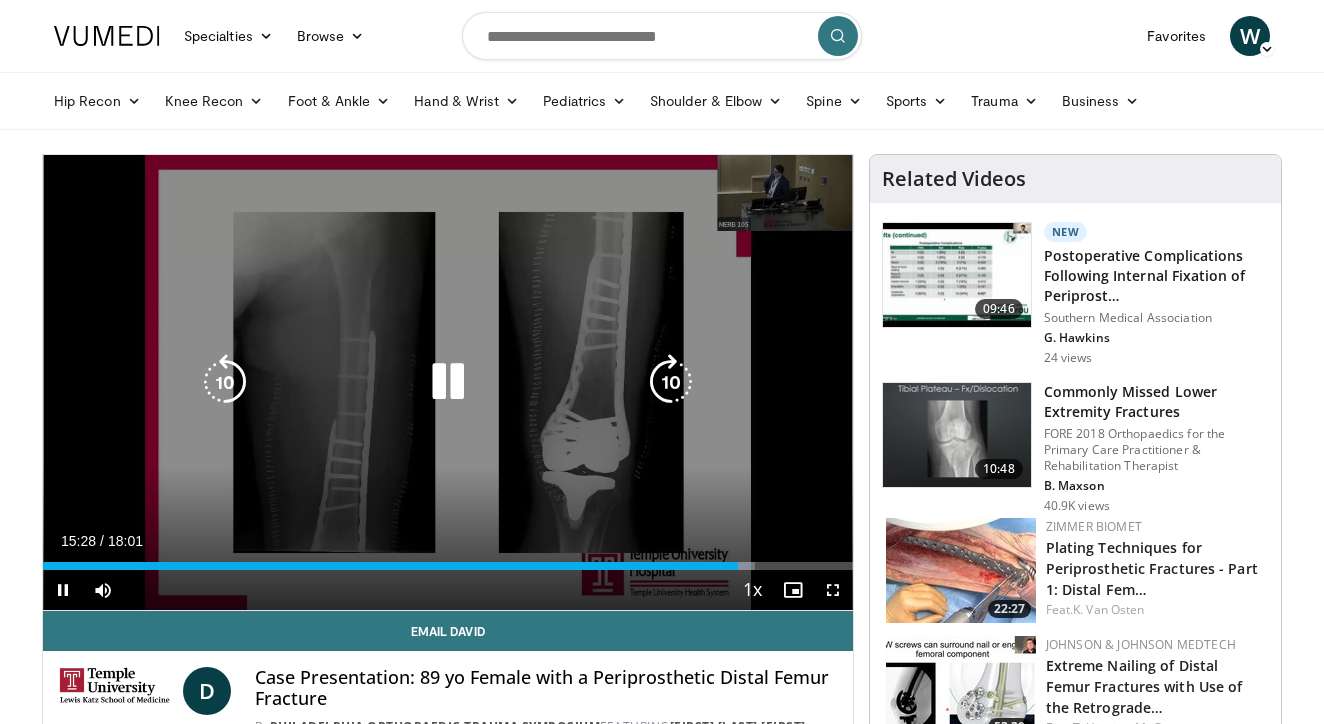 scroll, scrollTop: 23, scrollLeft: 0, axis: vertical 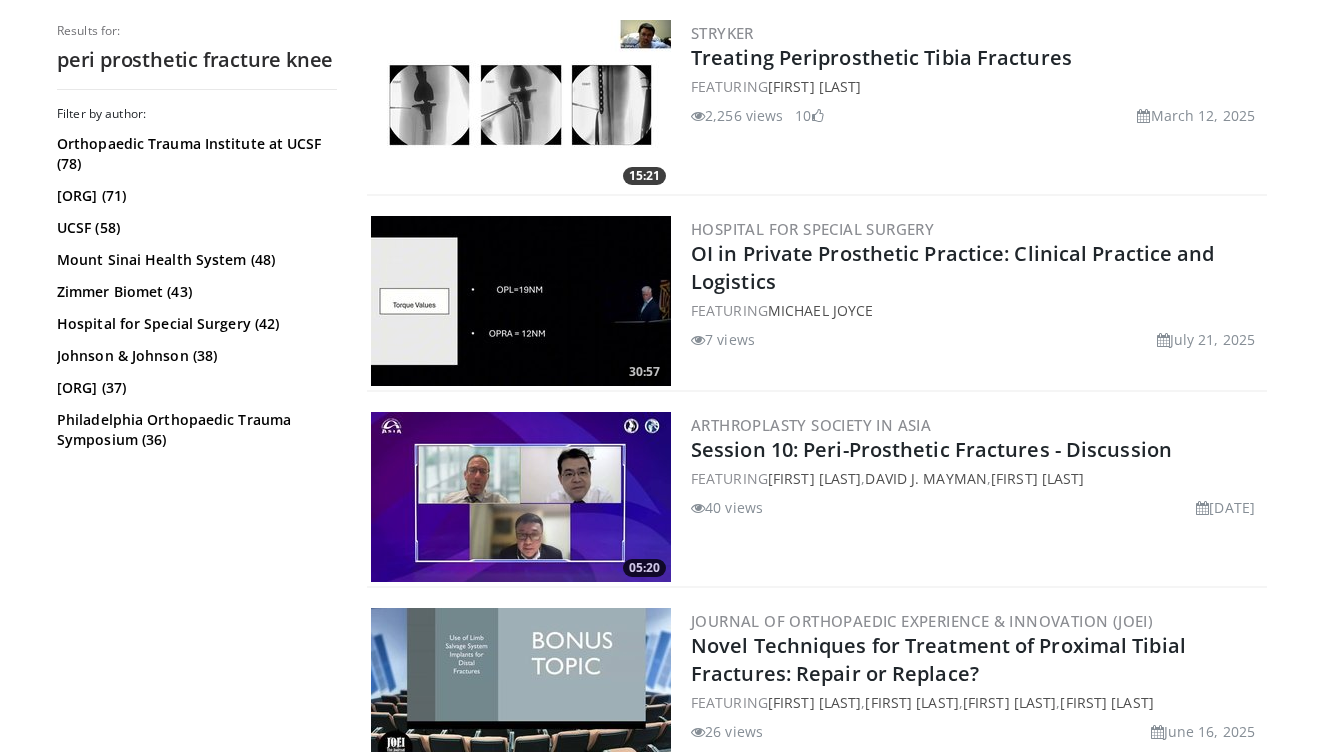 click on "Filter by author:
[ORG] (78)
[ORG]  (71)
[ORG]  (58)
[ORG] (48)
[ORG] (43)
[ORG] (42)
[ORG] (38)
[ORG] (37)
[ORG] (36)
[ORG] (31)
[ORG] (31)
[ORG]  (29)
[ORG] . (27)
[ORG] (25) Link . (12)" at bounding box center [197, 422] 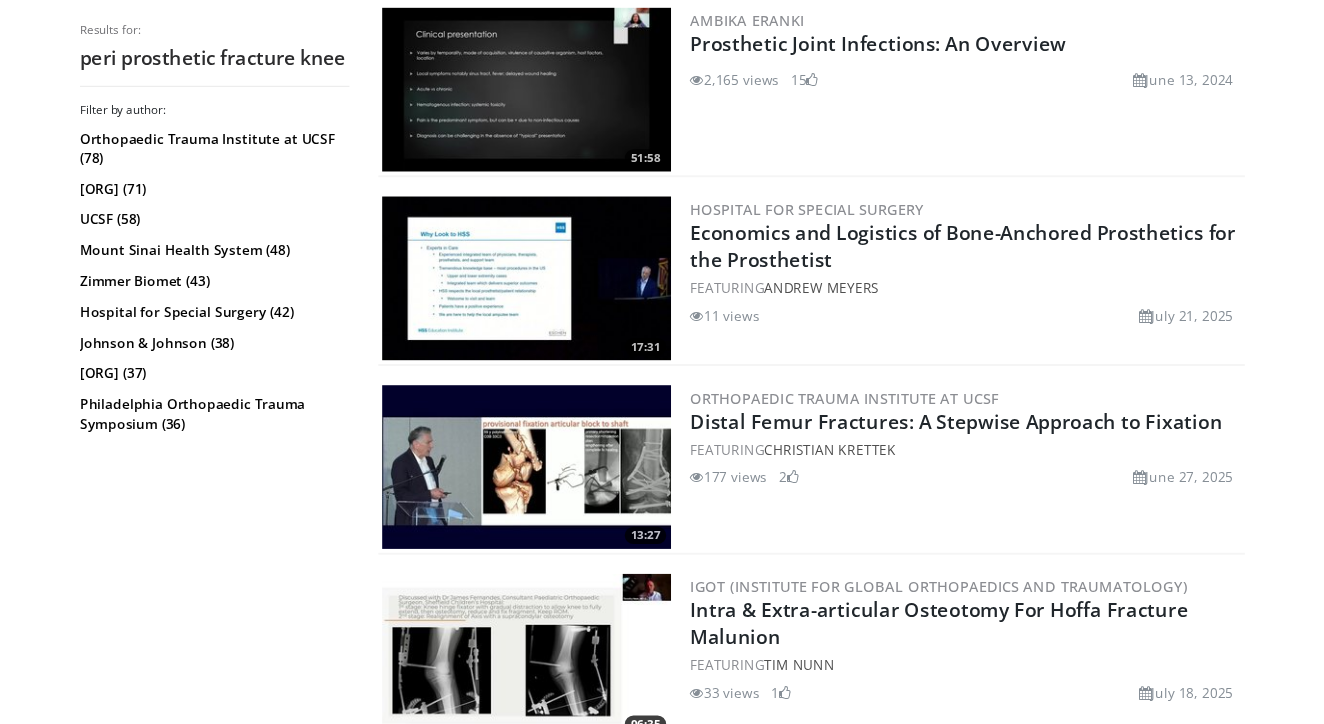 scroll, scrollTop: 3549, scrollLeft: 0, axis: vertical 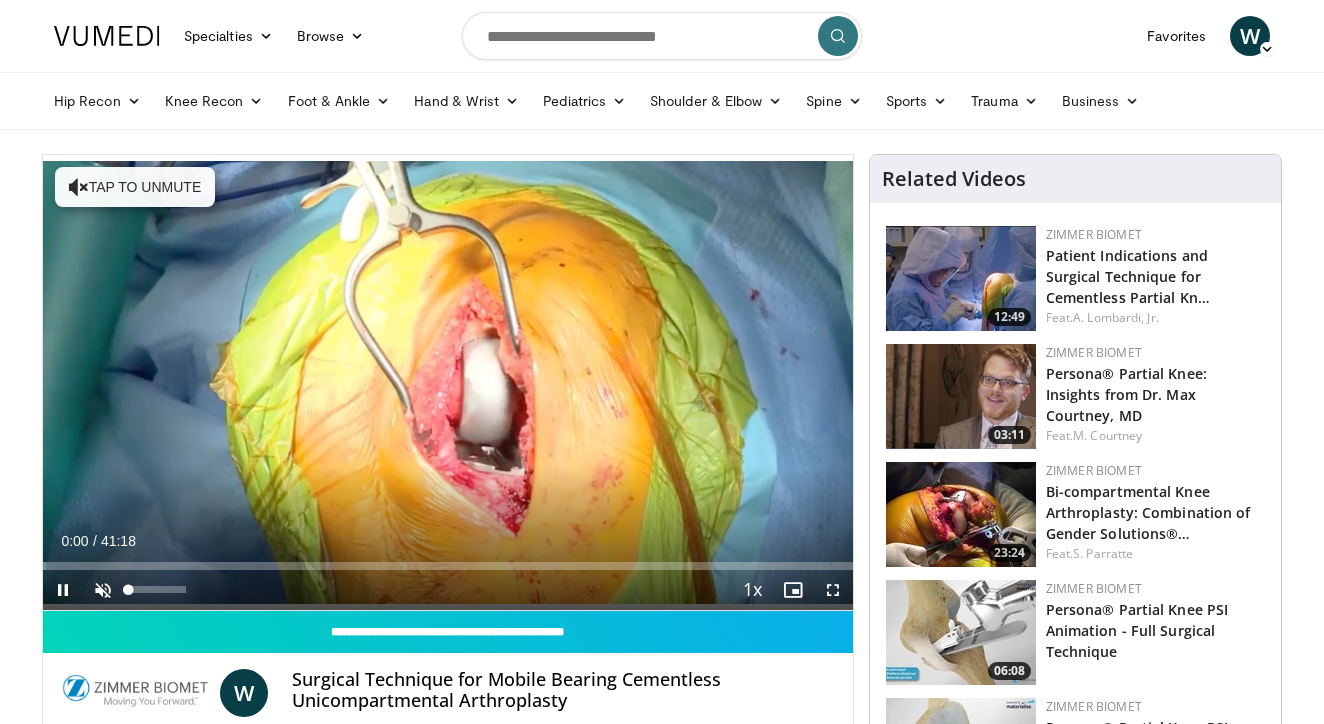 click at bounding box center (103, 590) 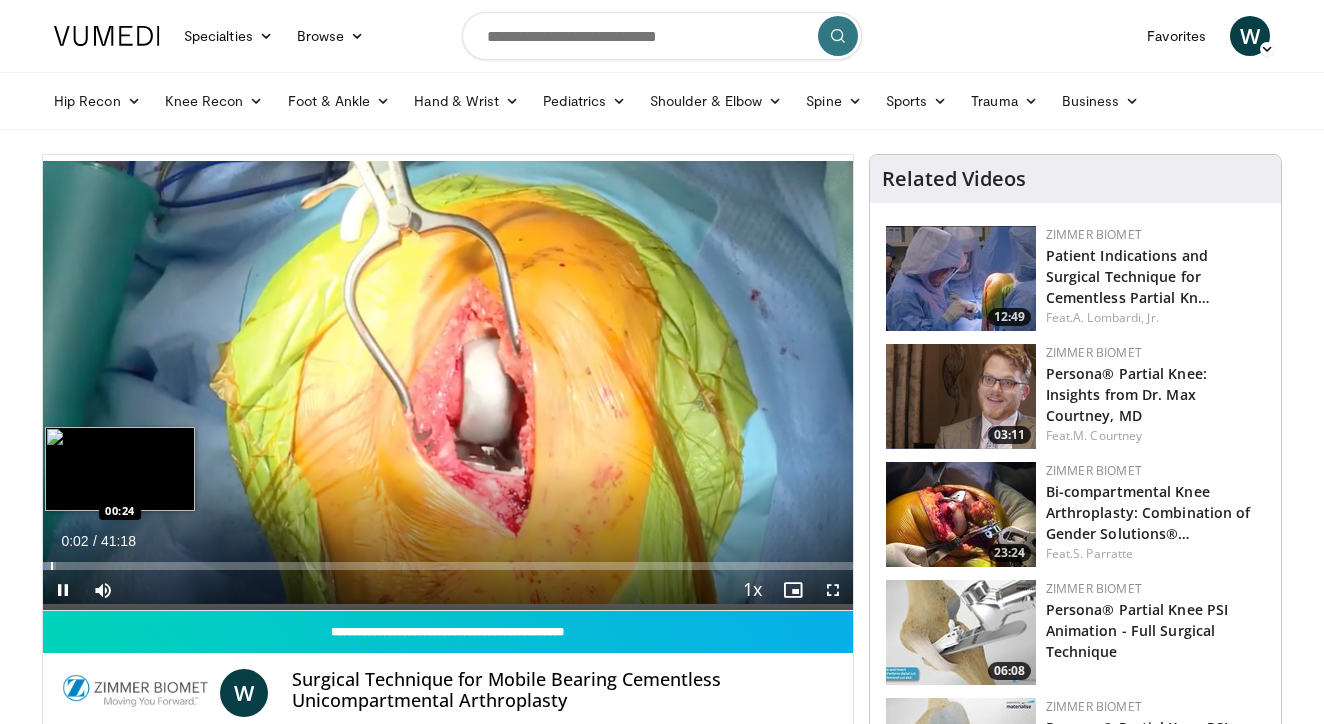 click at bounding box center [52, 566] 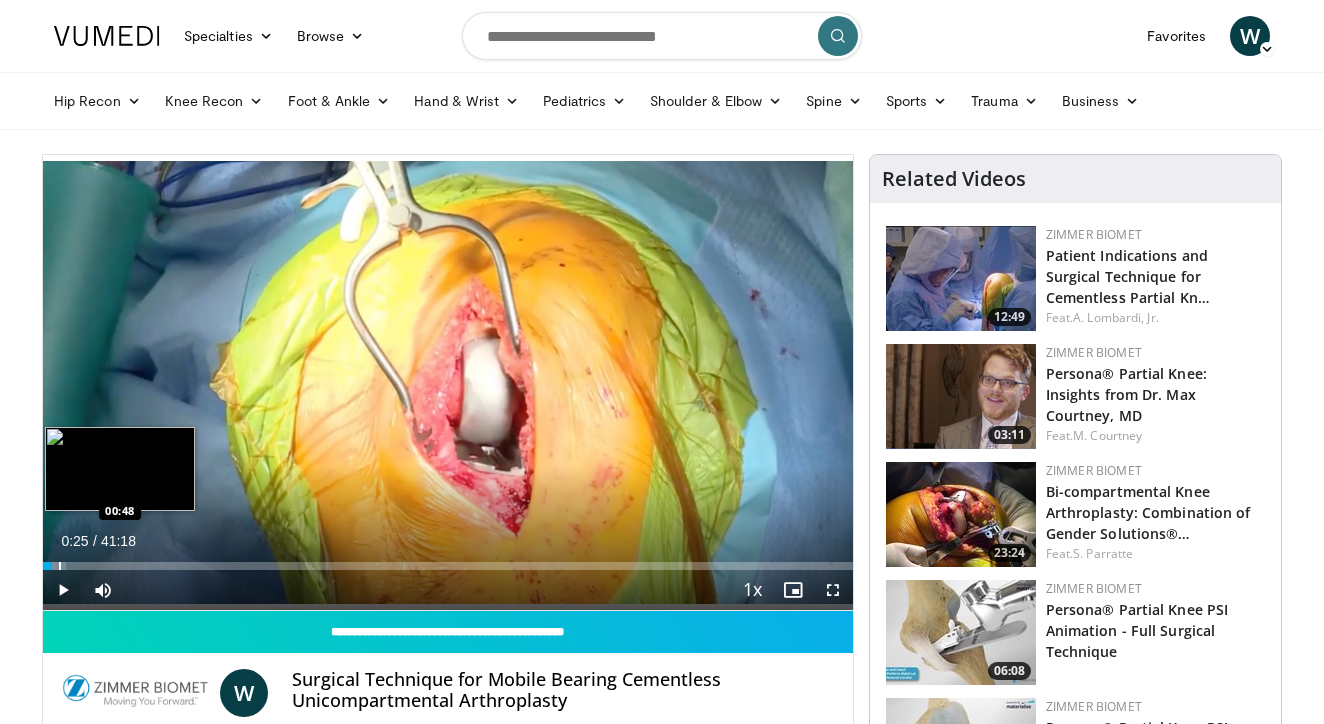 click at bounding box center (60, 566) 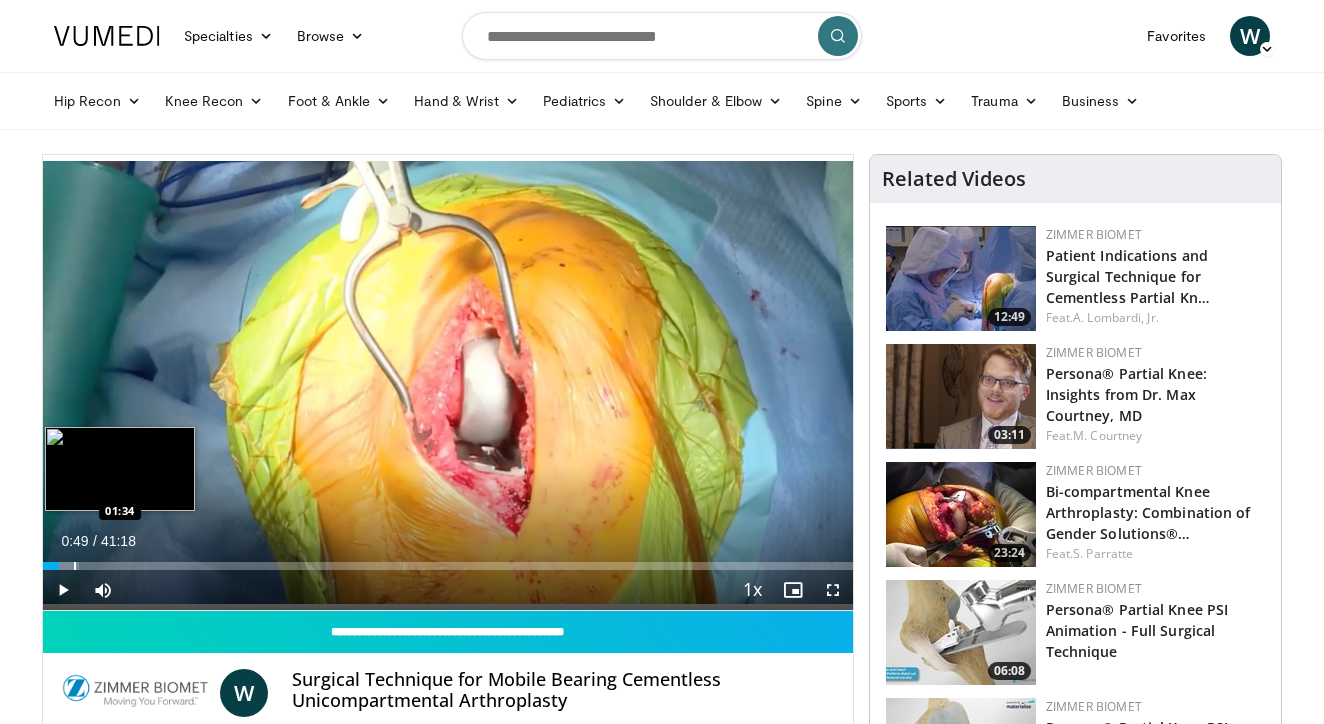 click at bounding box center [75, 566] 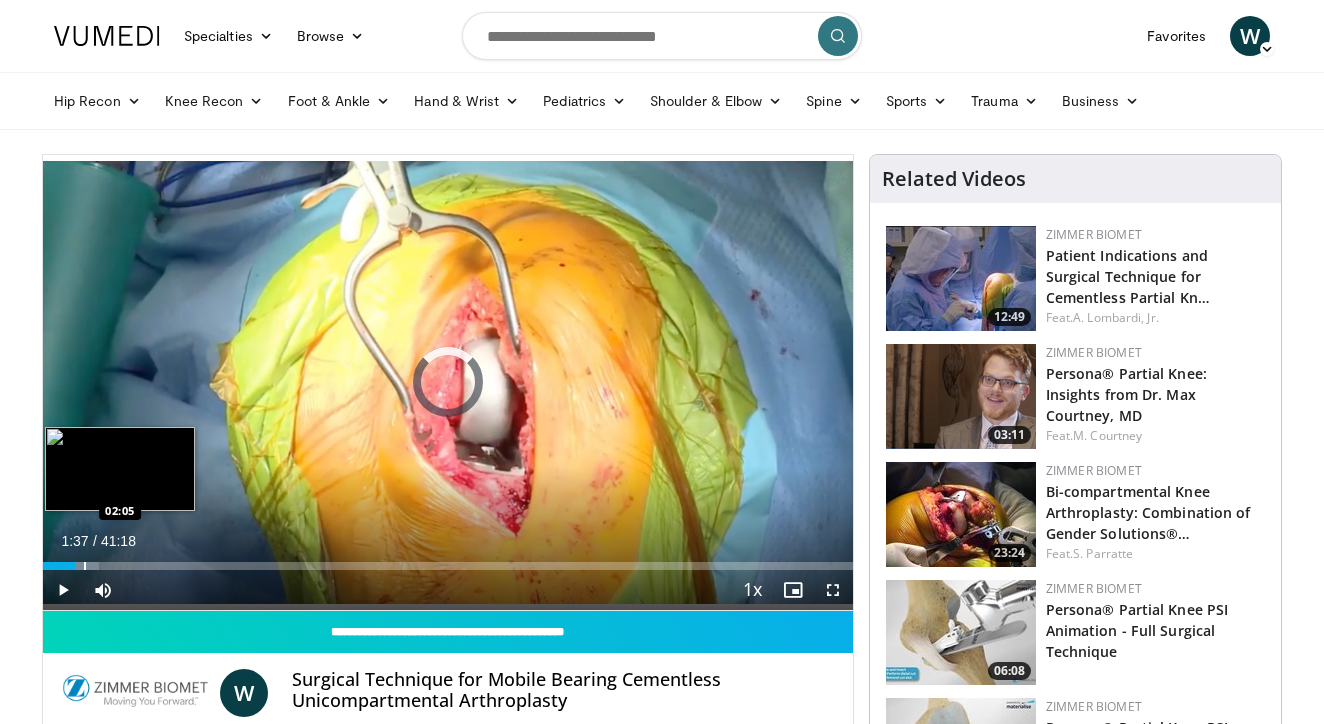 click at bounding box center [85, 566] 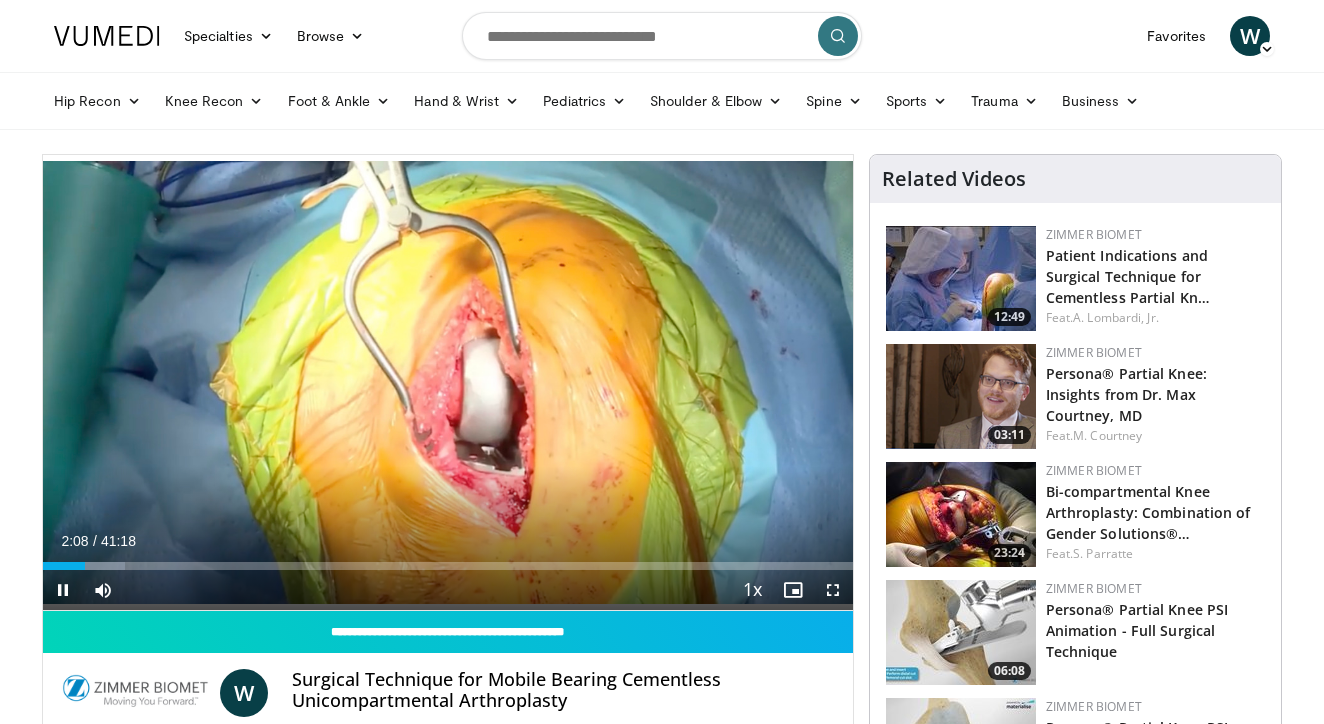 click at bounding box center (833, 590) 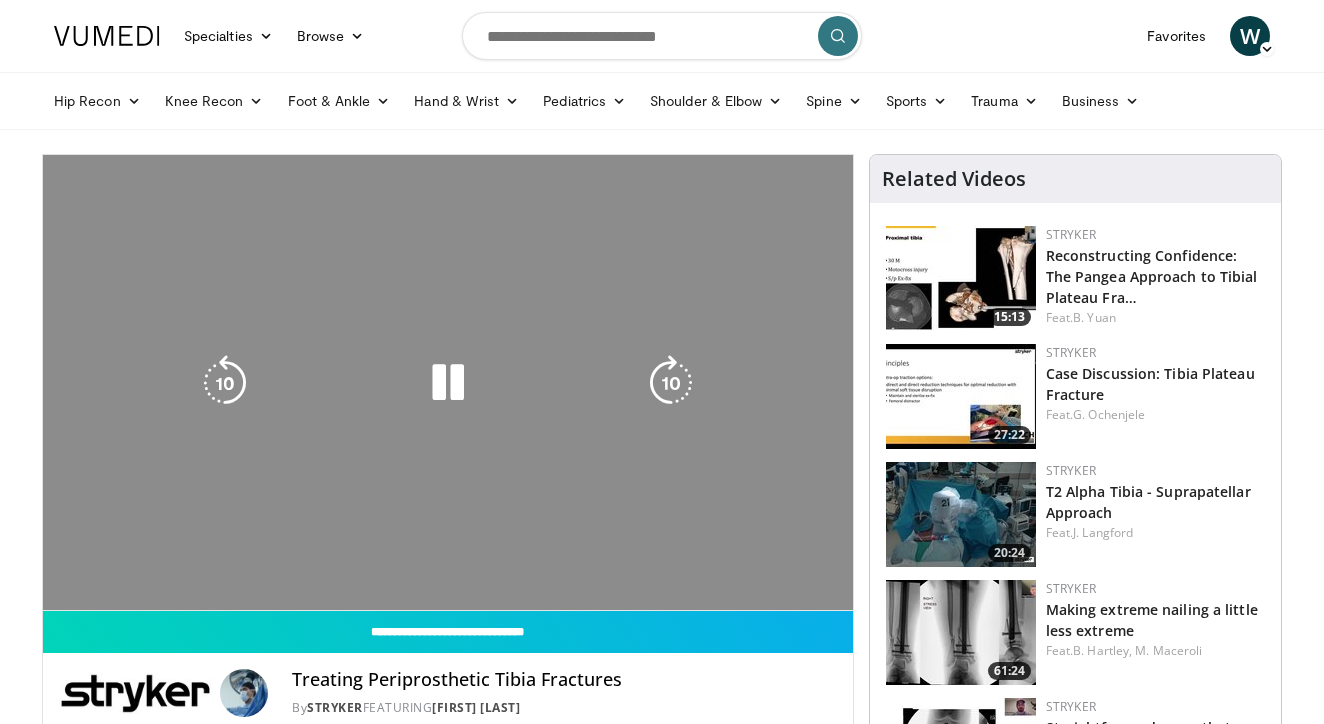 scroll, scrollTop: 0, scrollLeft: 0, axis: both 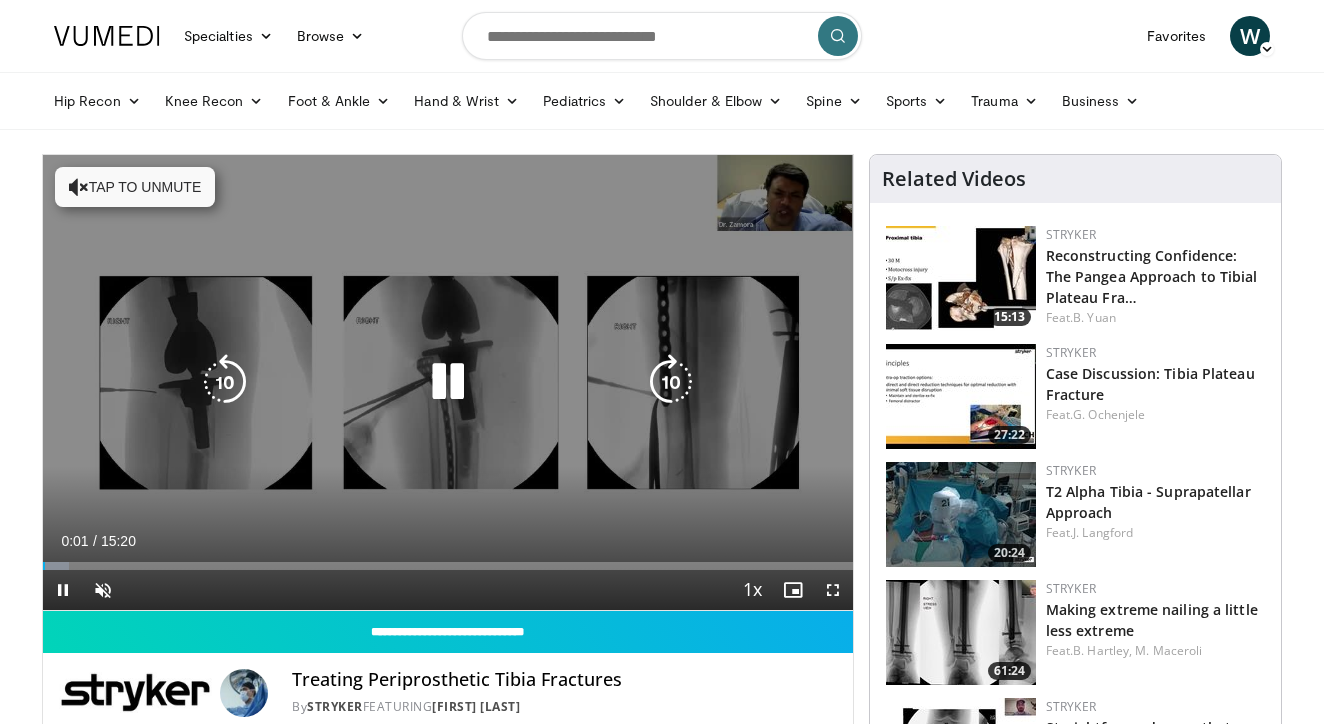 click on "Tap to unmute" at bounding box center (135, 187) 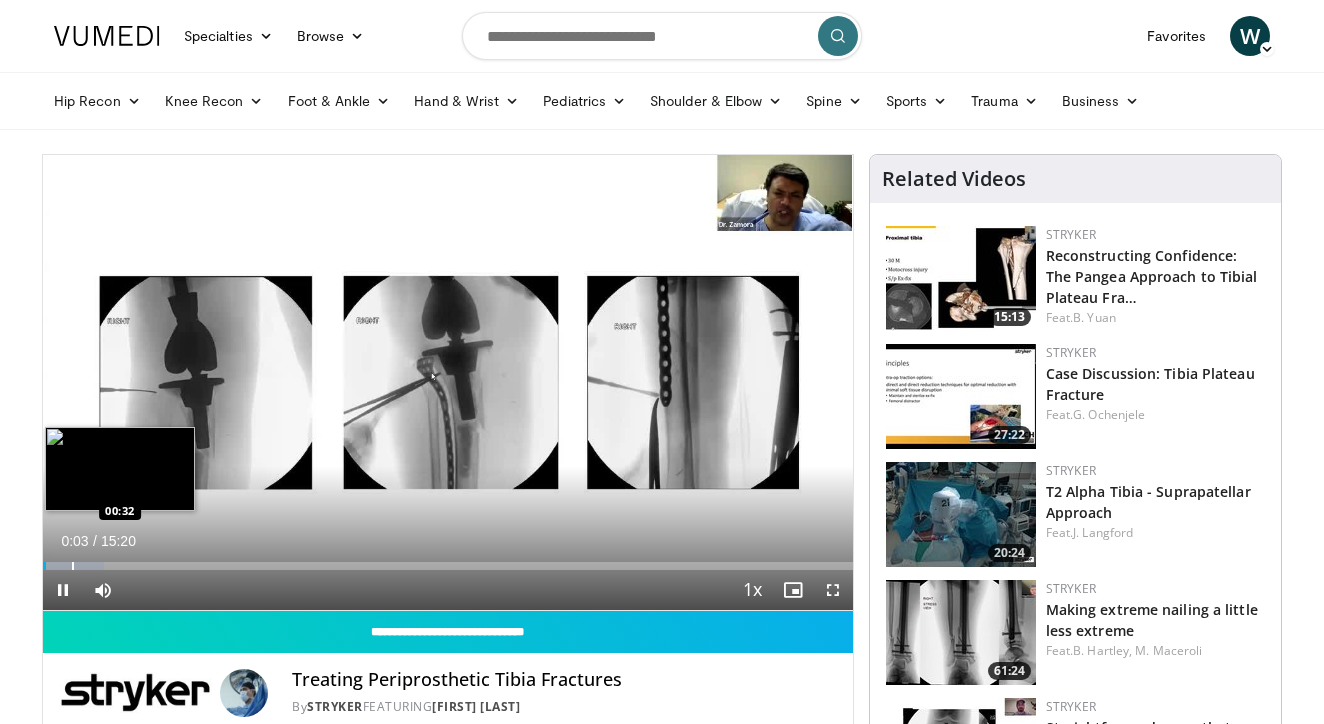click at bounding box center [73, 566] 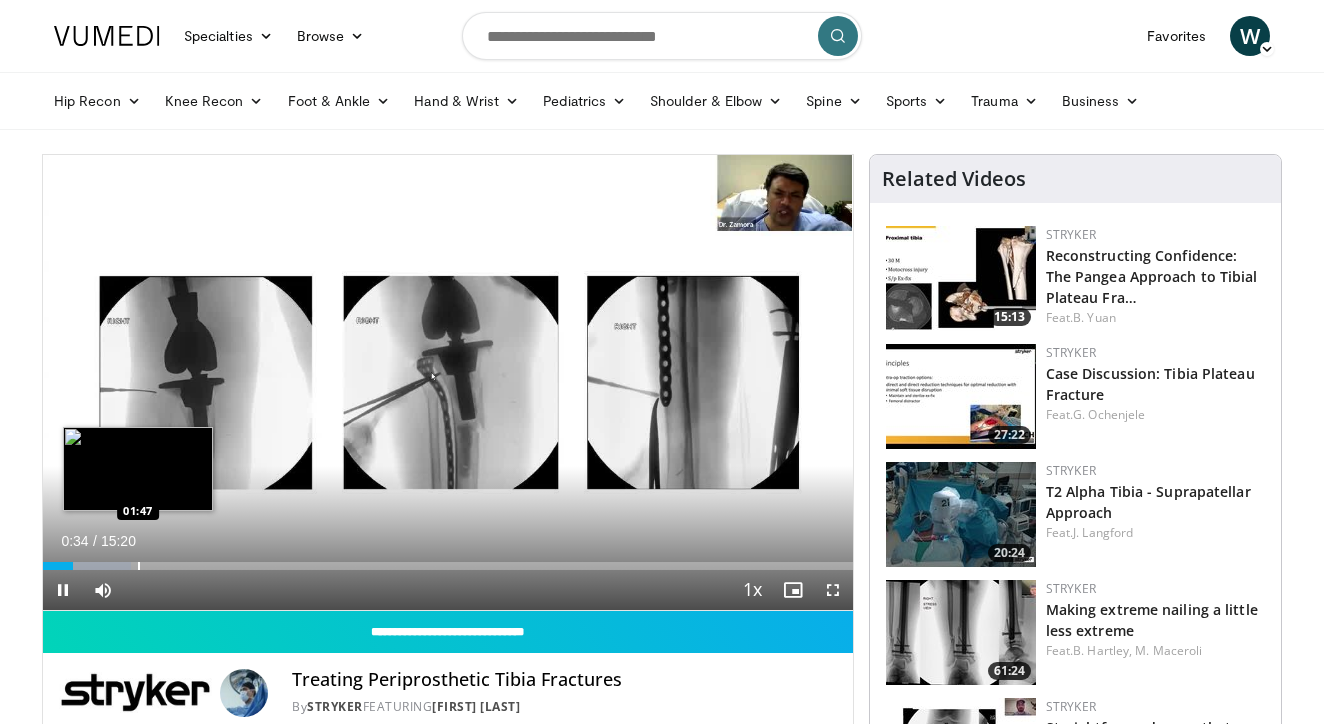 click on "Loaded :  10.85% 00:34 01:47" at bounding box center (448, 560) 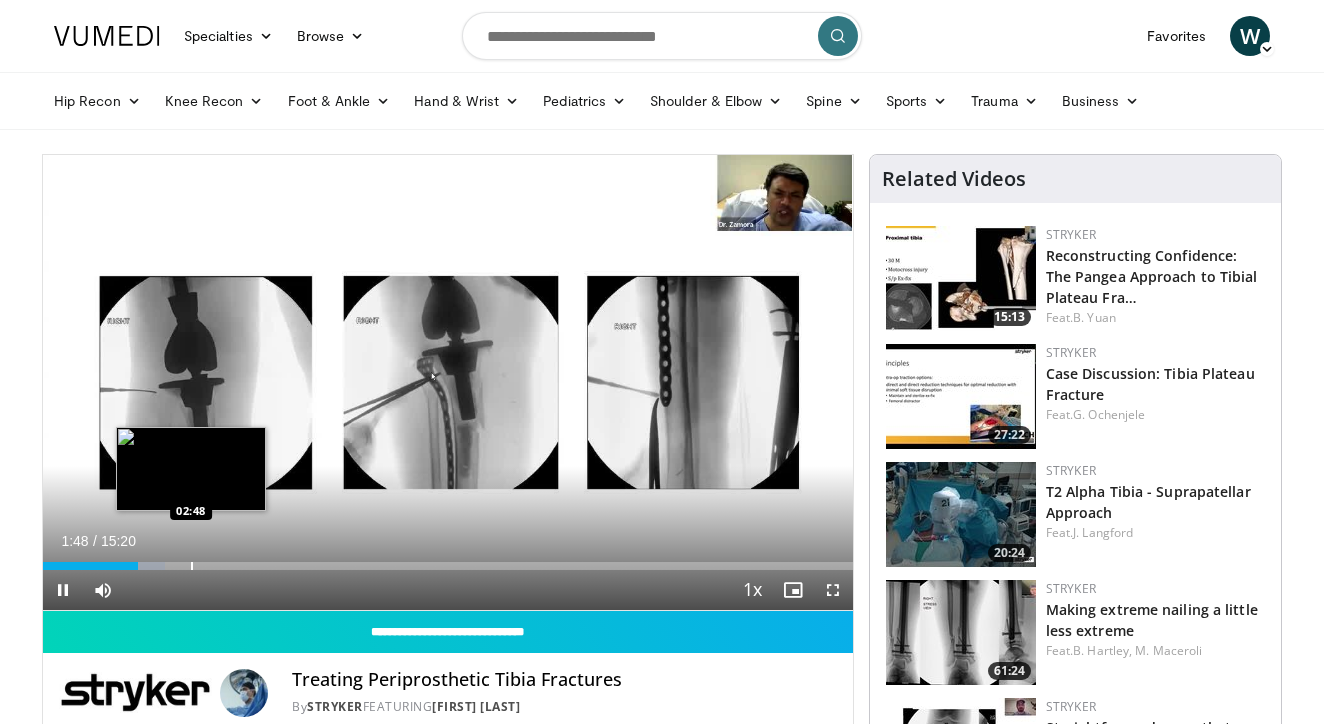 click on "Loaded :  15.07% 01:48 02:48" at bounding box center (448, 560) 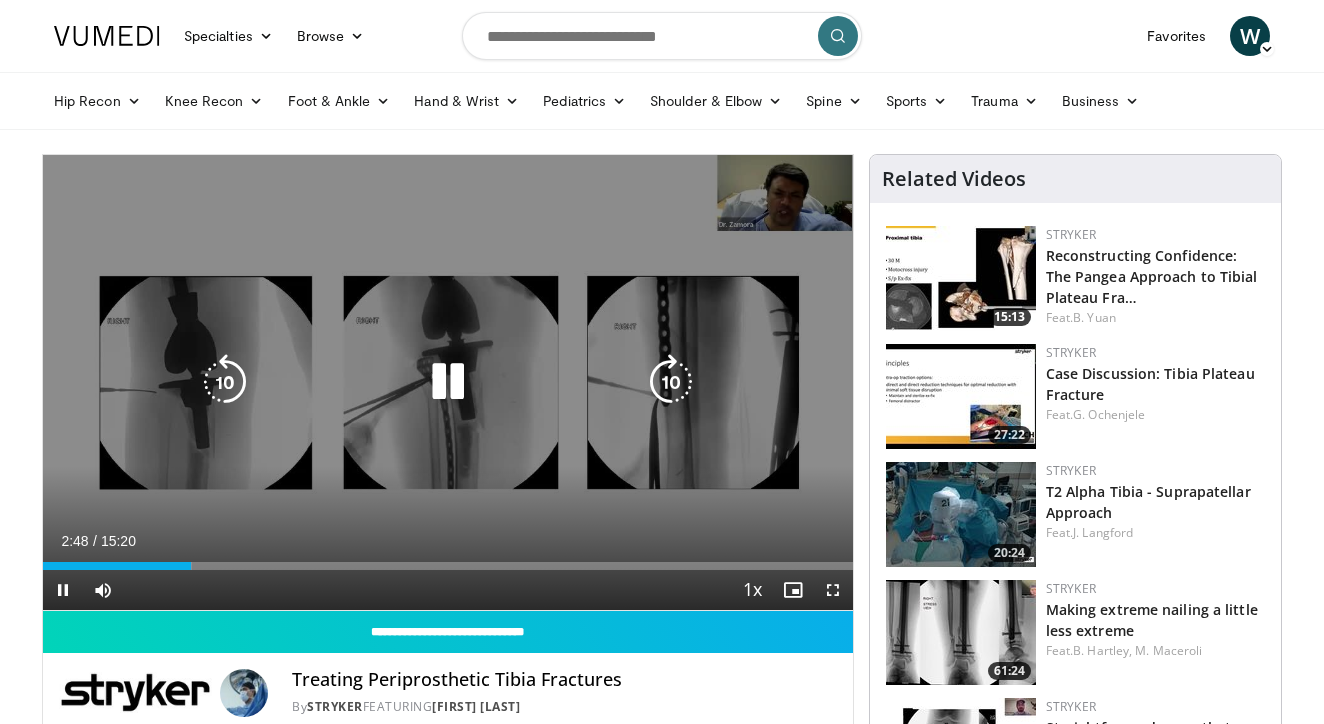 click on "10 seconds
Tap to unmute" at bounding box center [448, 382] 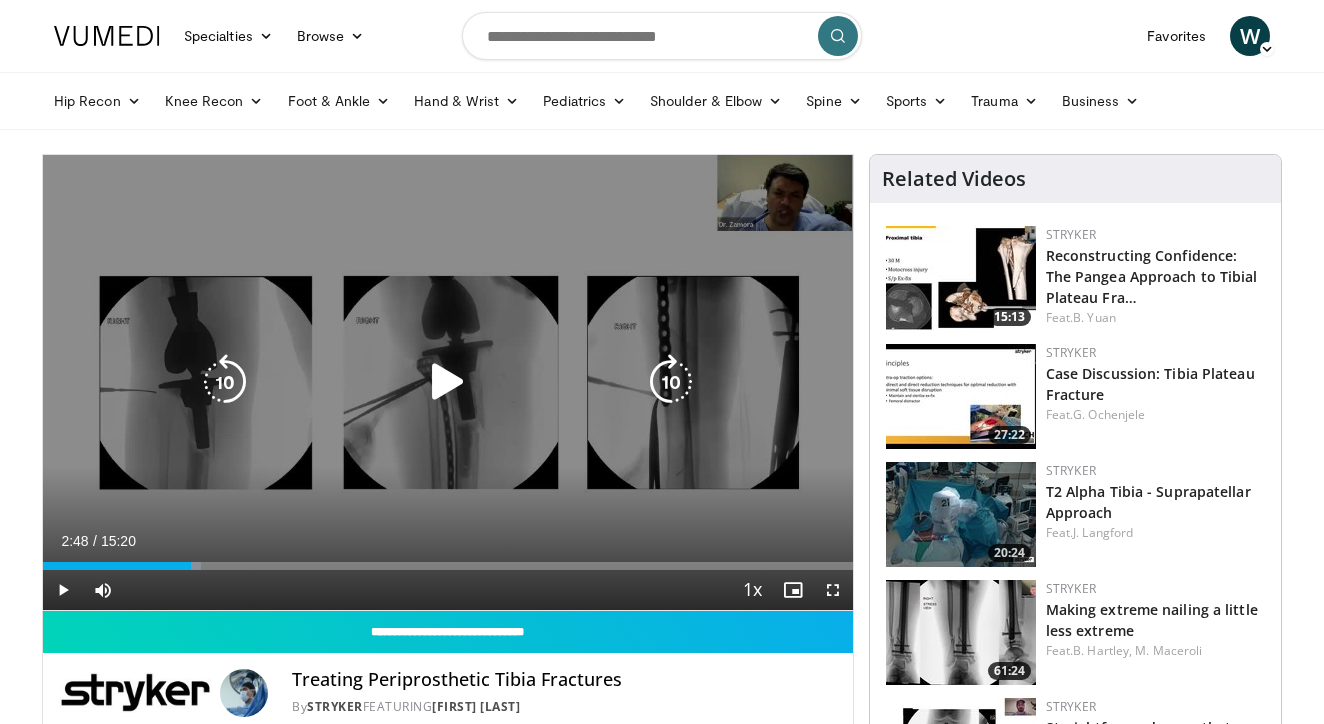 click on "10 seconds
Tap to unmute" at bounding box center (448, 382) 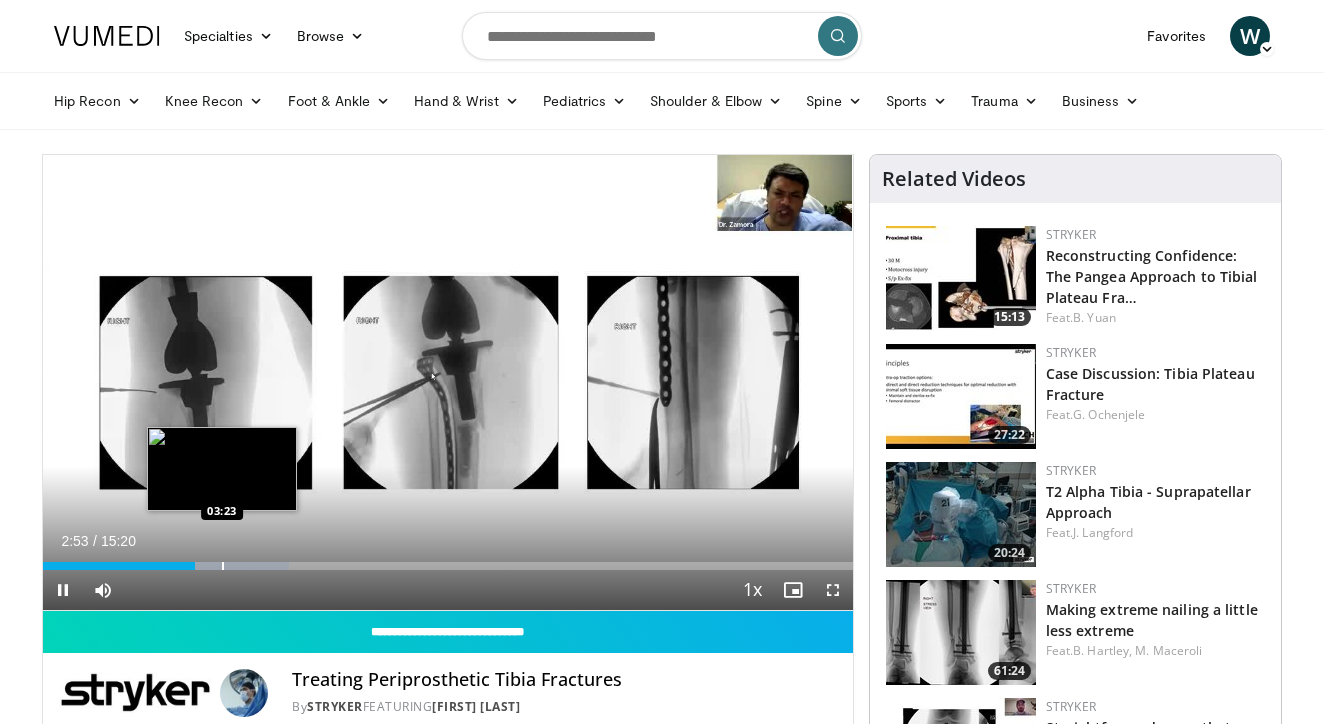 click at bounding box center (223, 566) 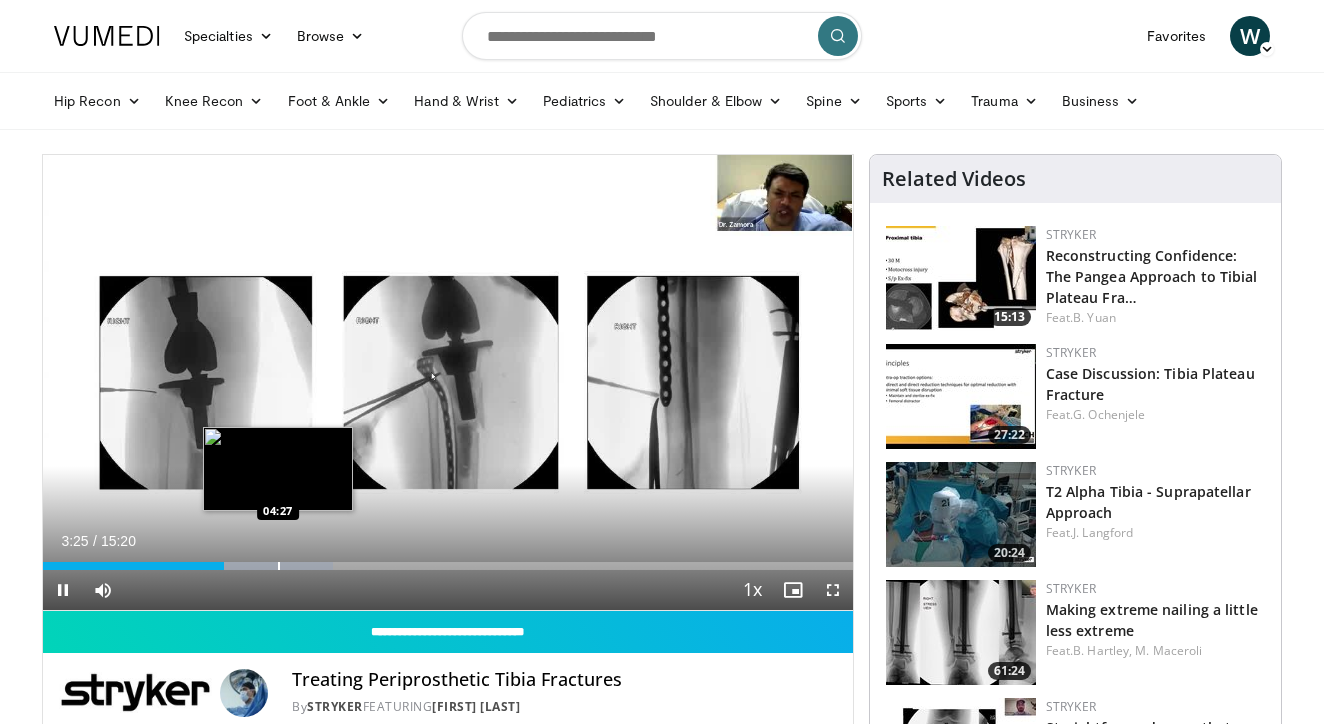 click at bounding box center (279, 566) 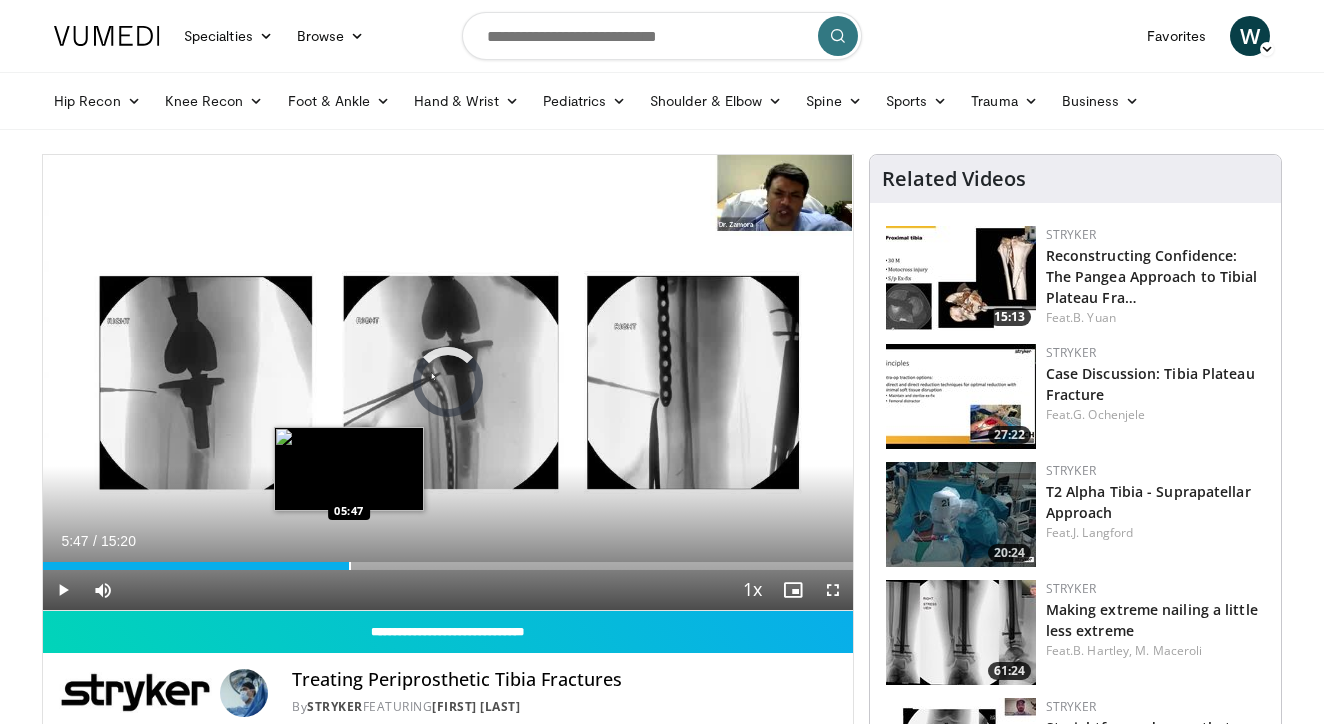 click at bounding box center [350, 566] 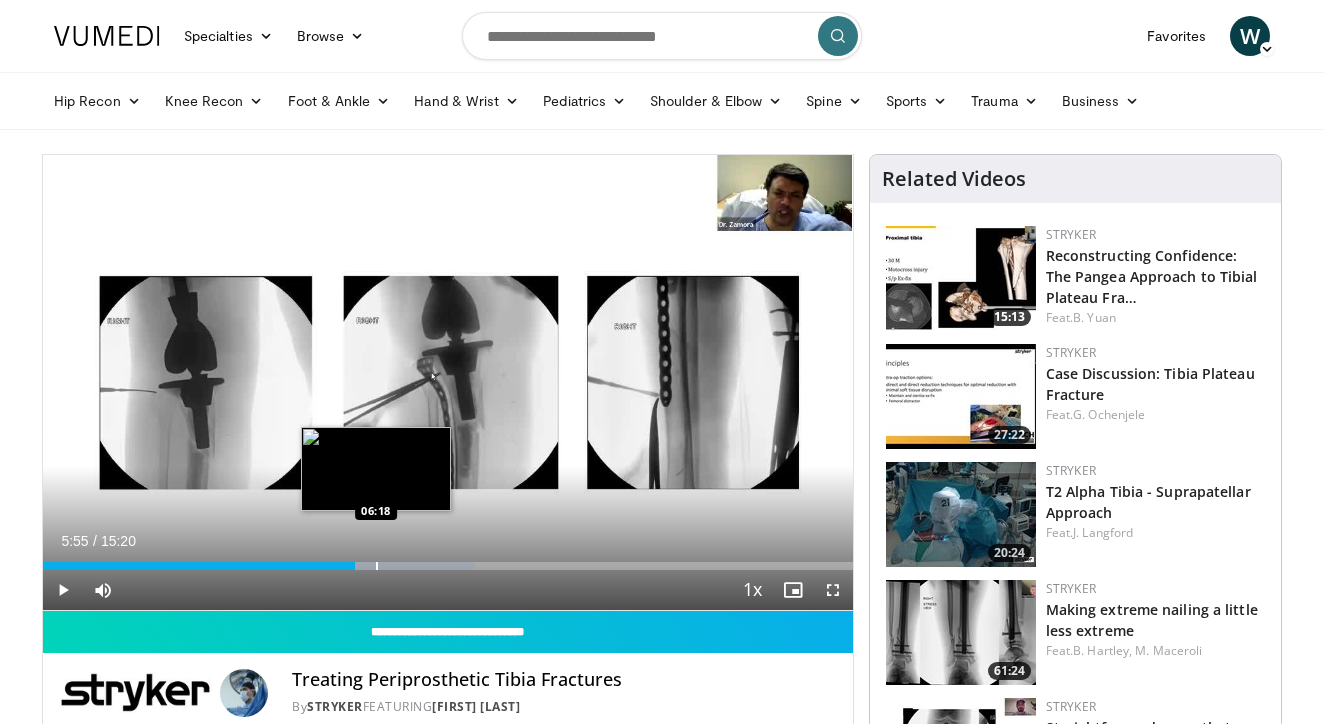click at bounding box center (377, 566) 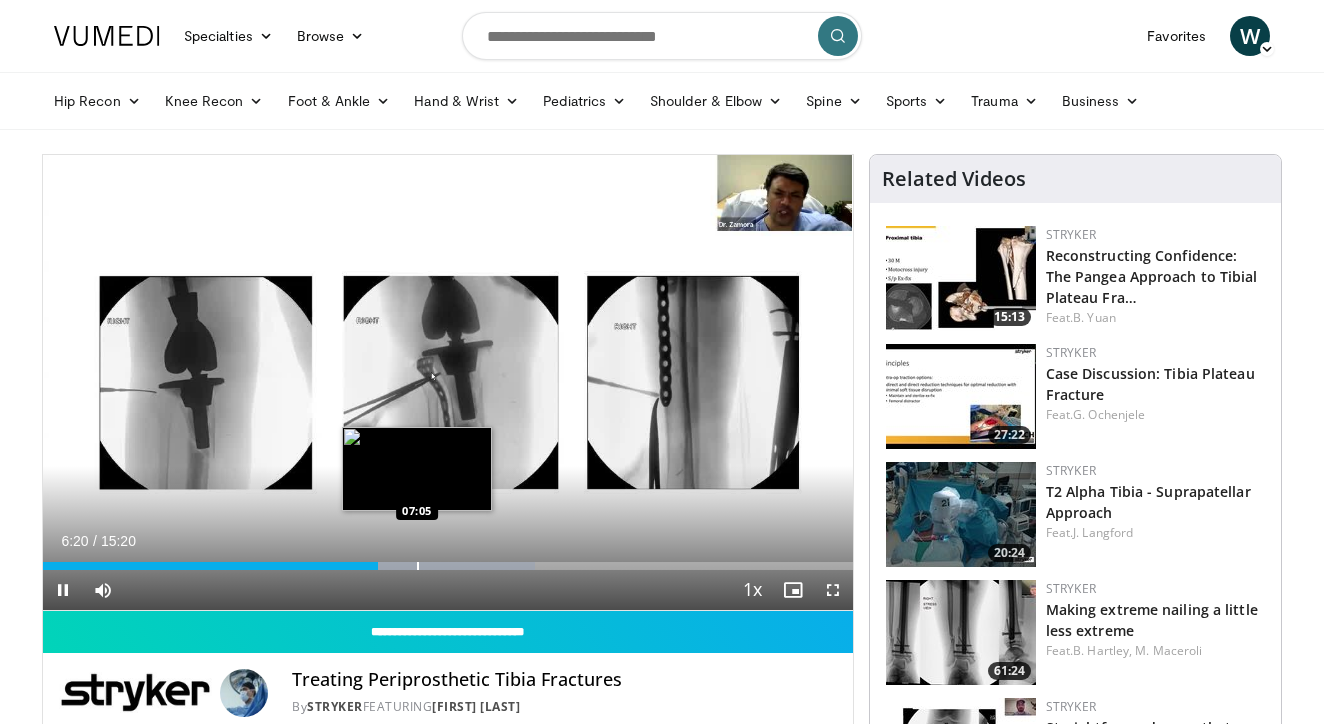 click at bounding box center (418, 566) 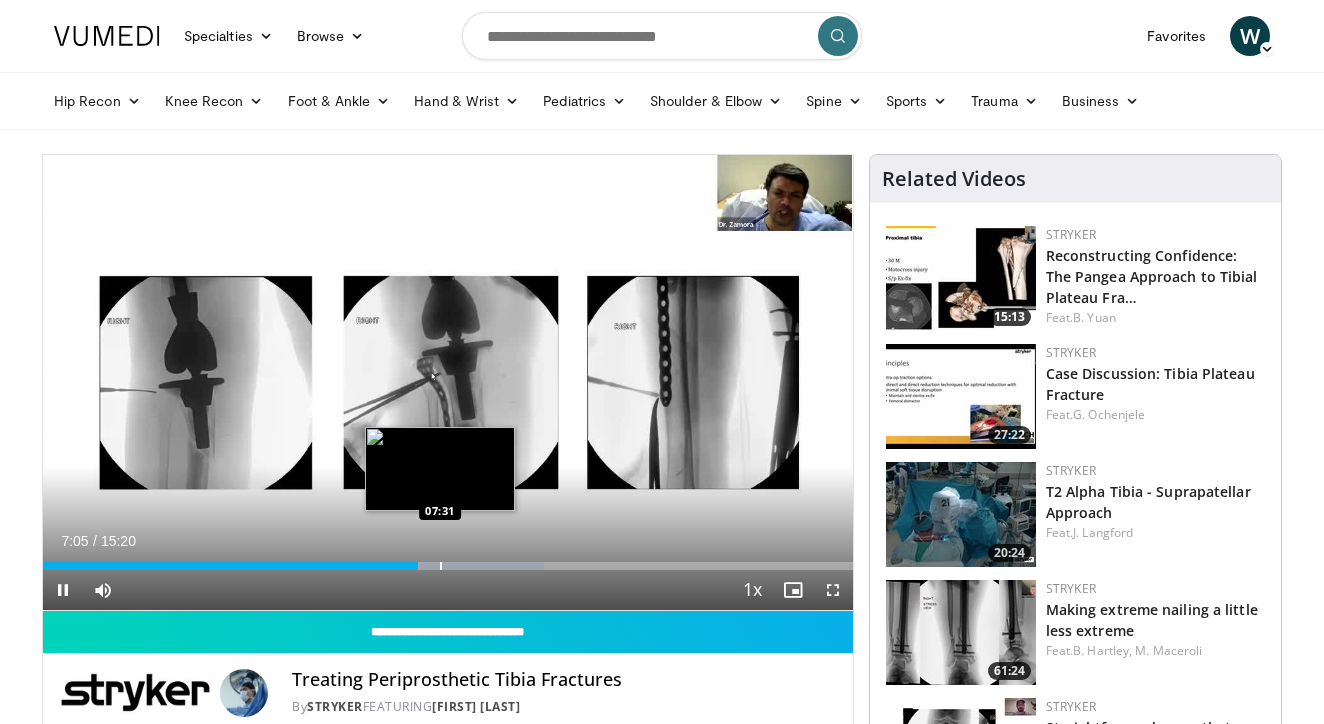 click at bounding box center [416, 566] 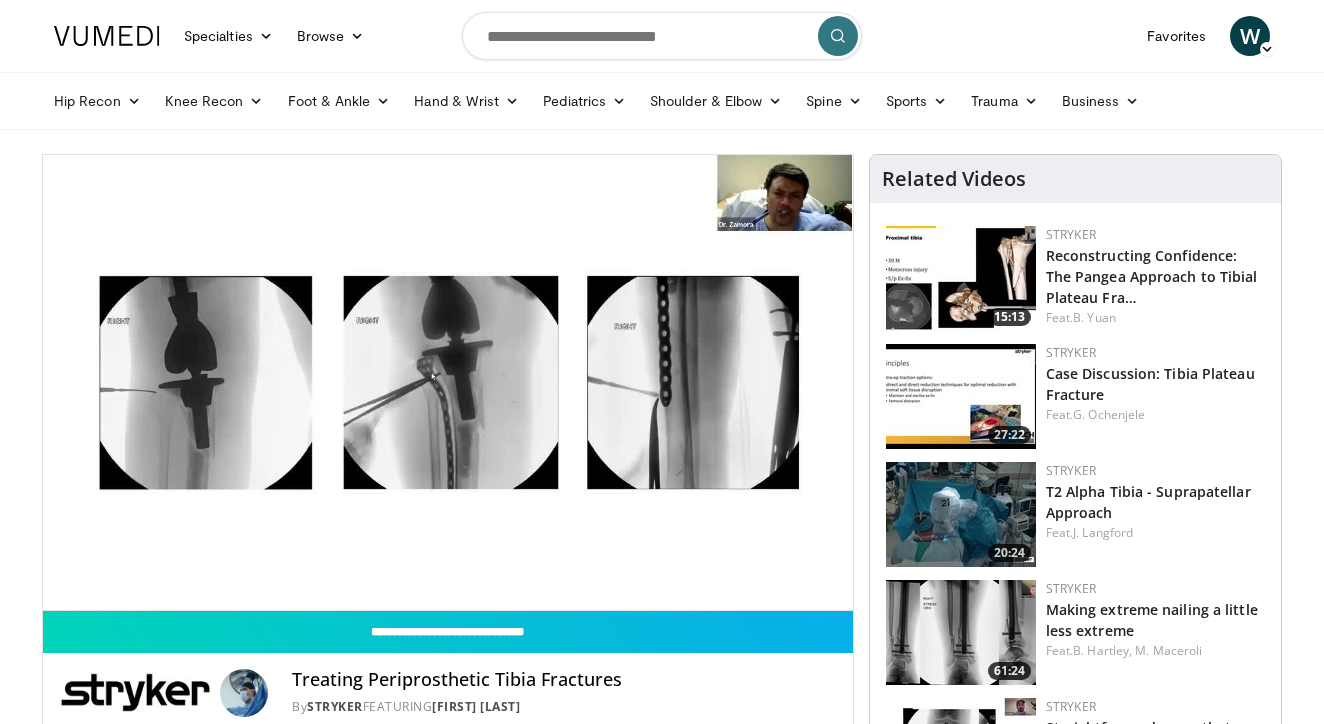 click on "10 seconds
Tap to unmute" at bounding box center [448, 382] 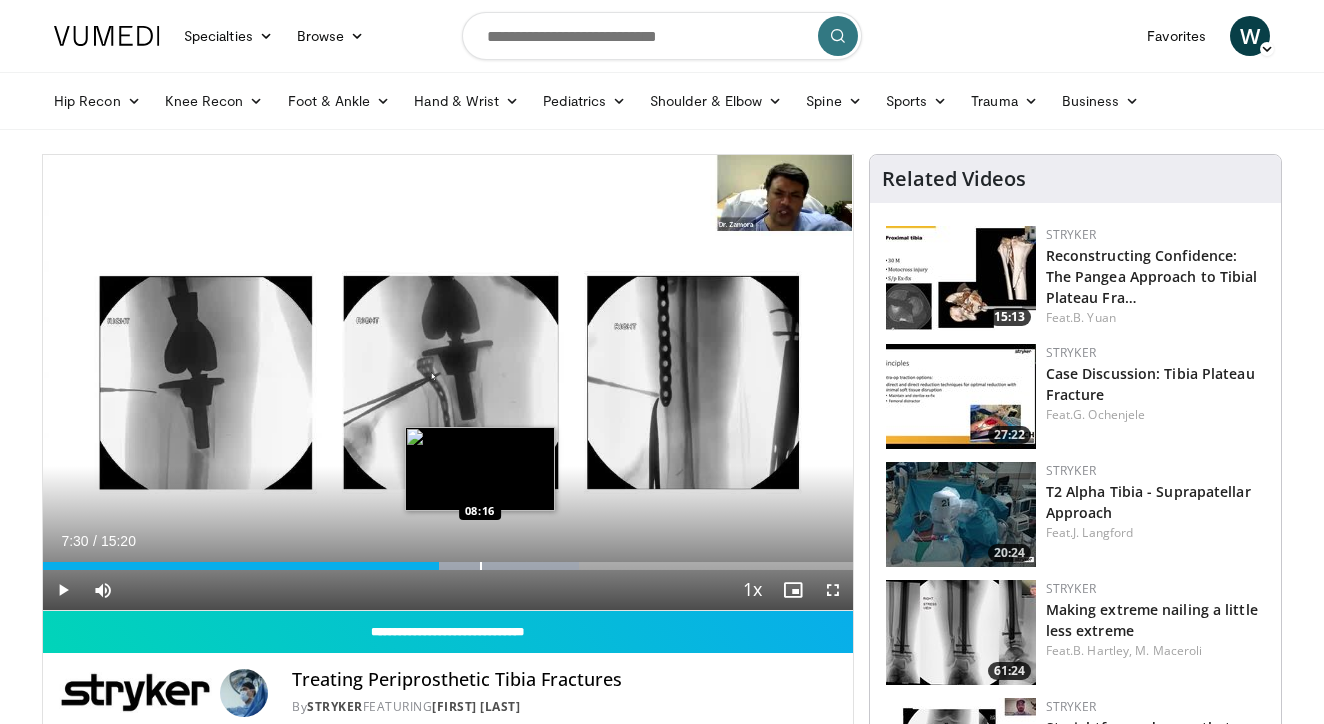 click on "Loaded :  66.24% 07:30 08:16" at bounding box center [448, 566] 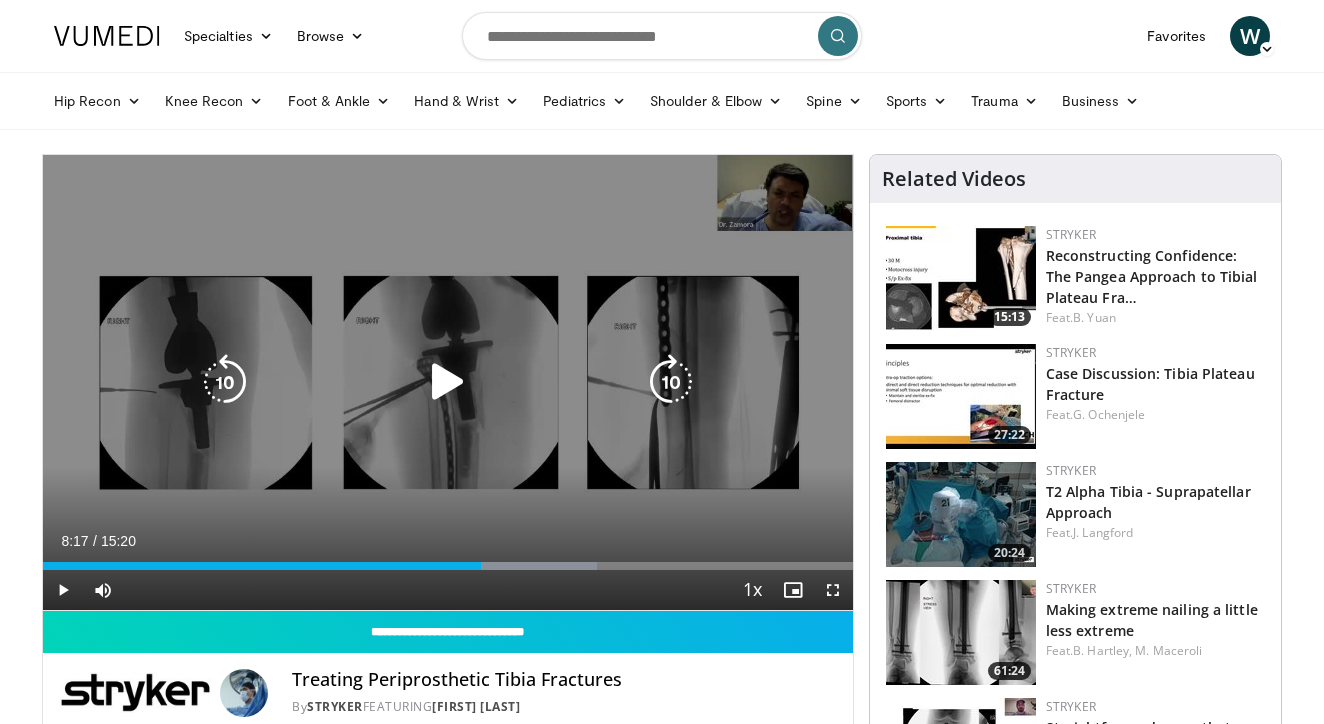 click on "10 seconds
Tap to unmute" at bounding box center (448, 382) 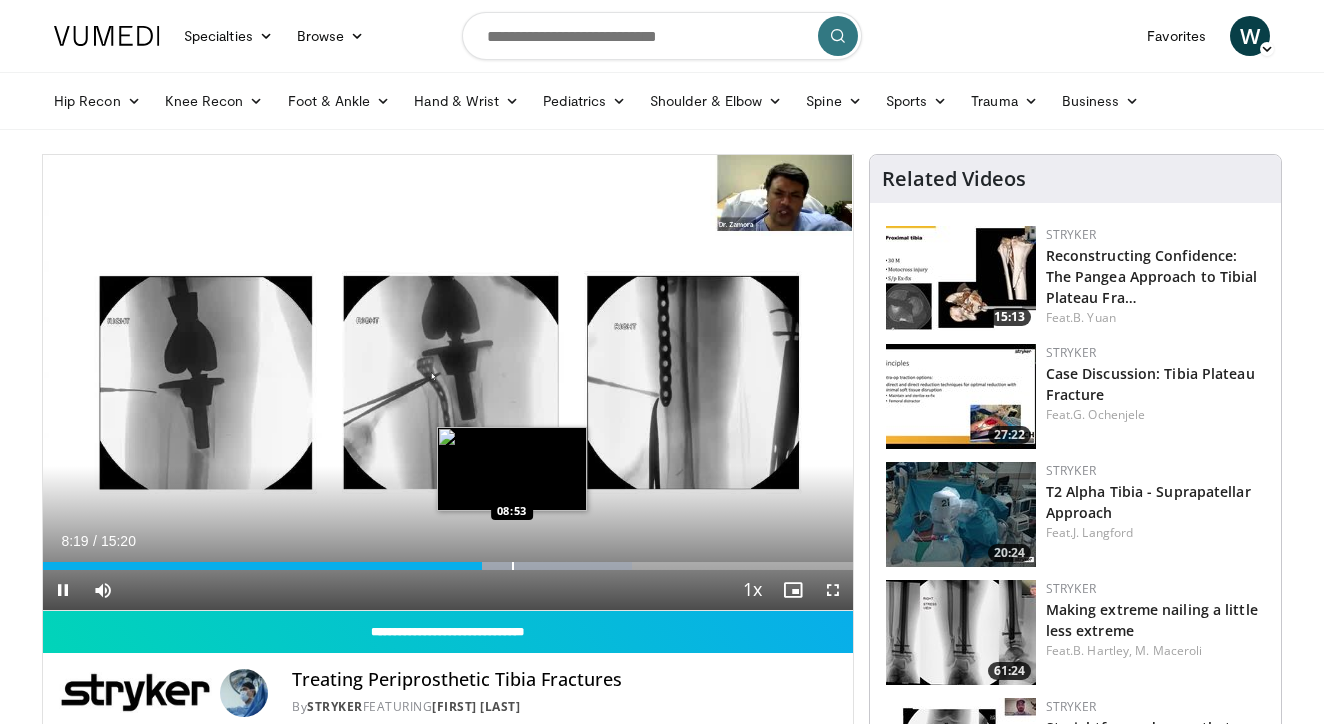 click at bounding box center [513, 566] 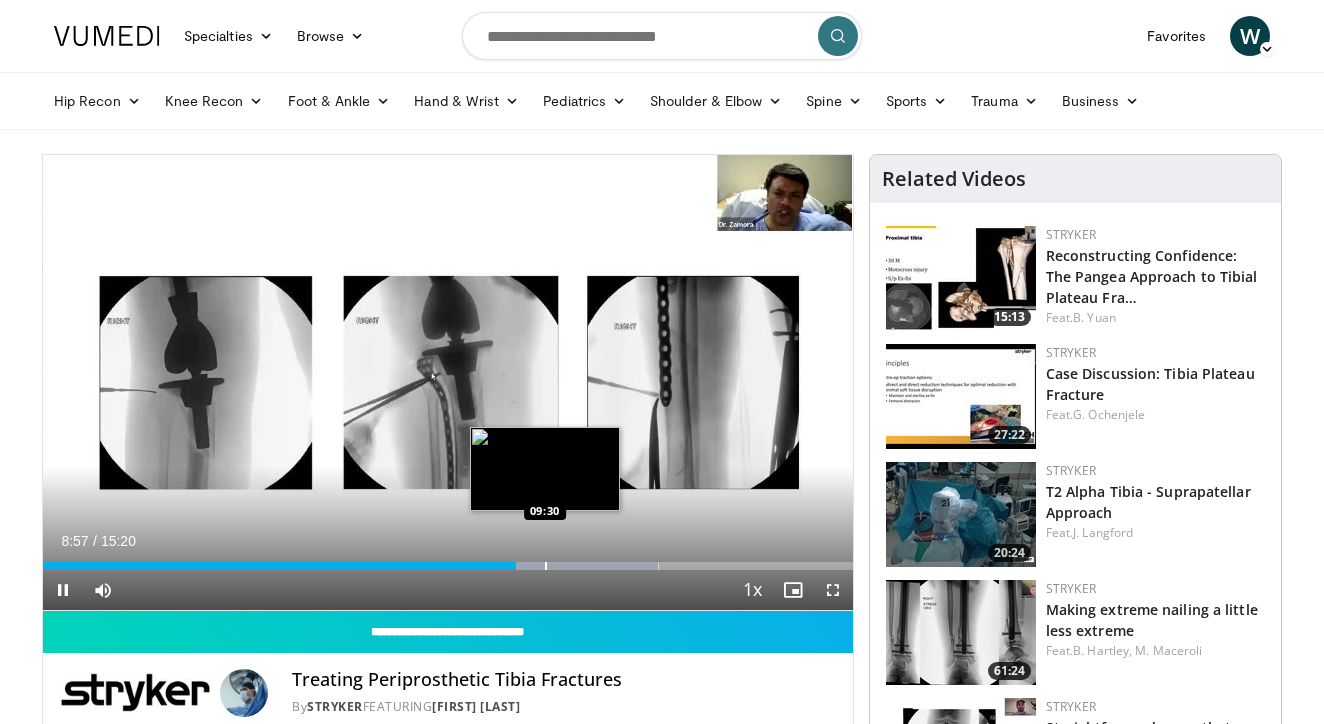 click at bounding box center (546, 566) 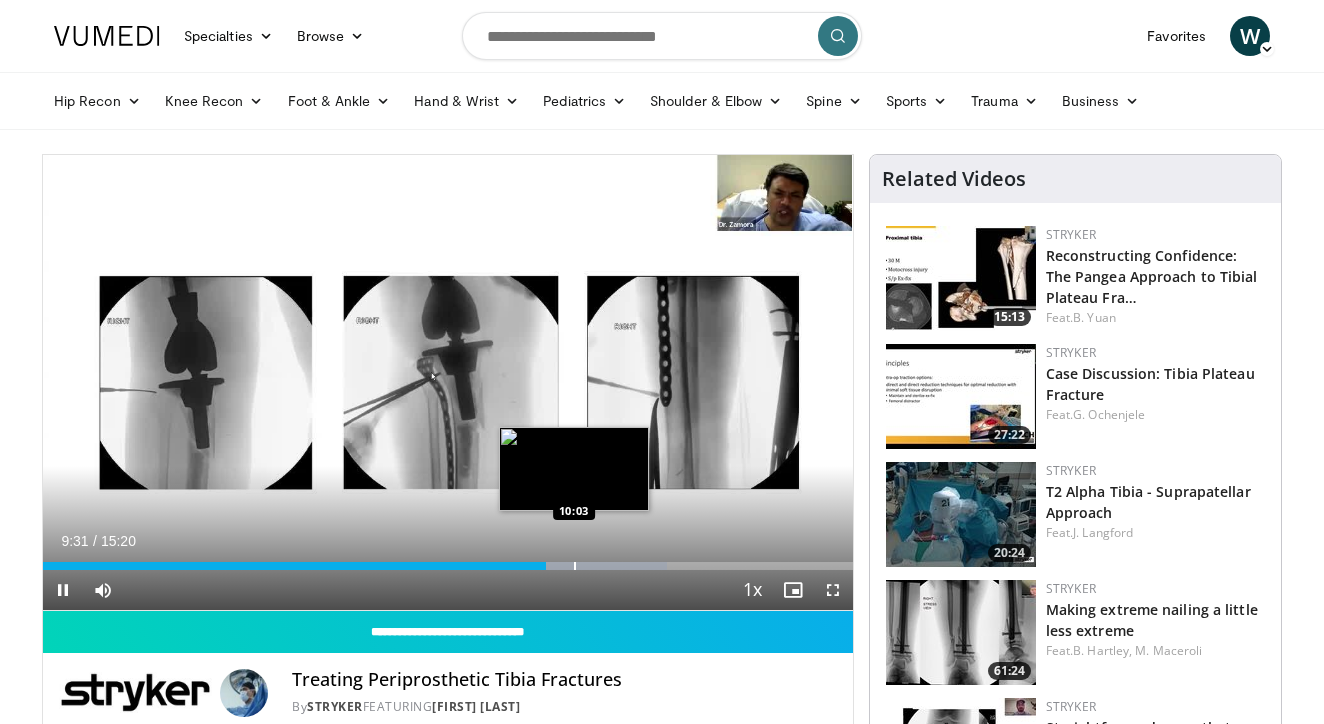 click at bounding box center [575, 566] 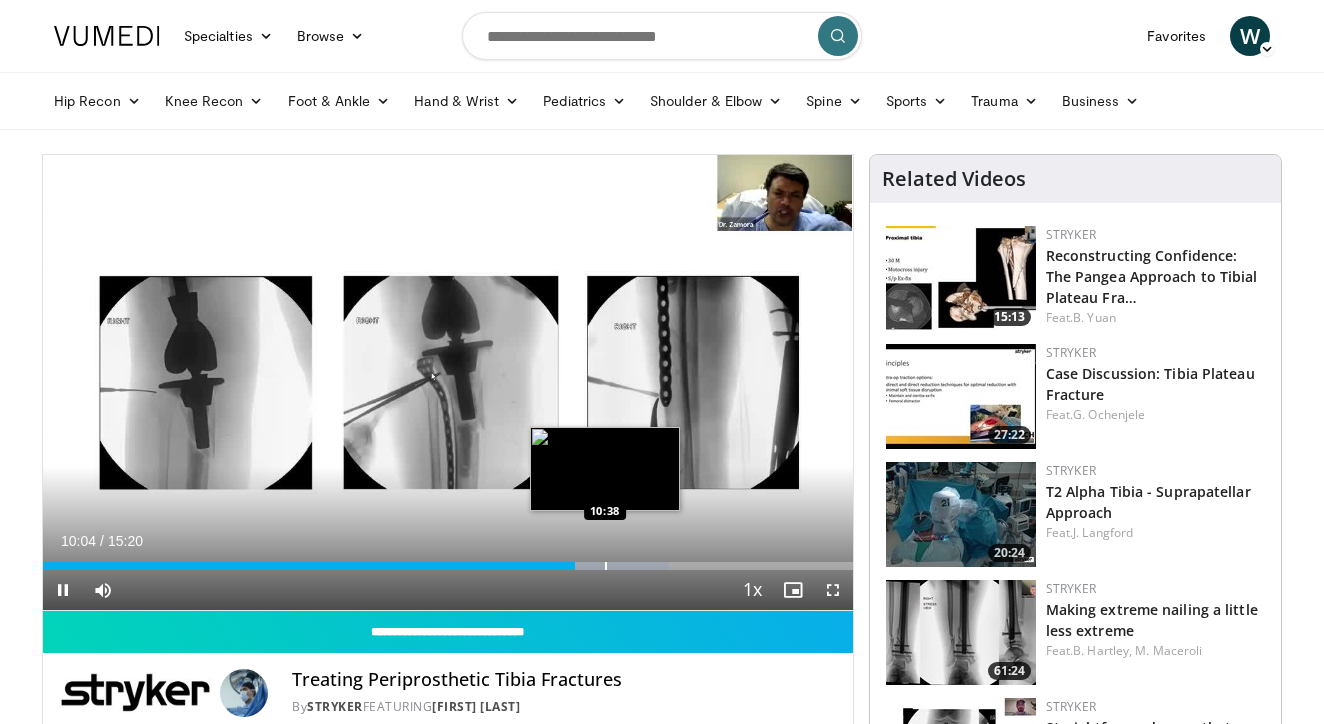 click at bounding box center [606, 566] 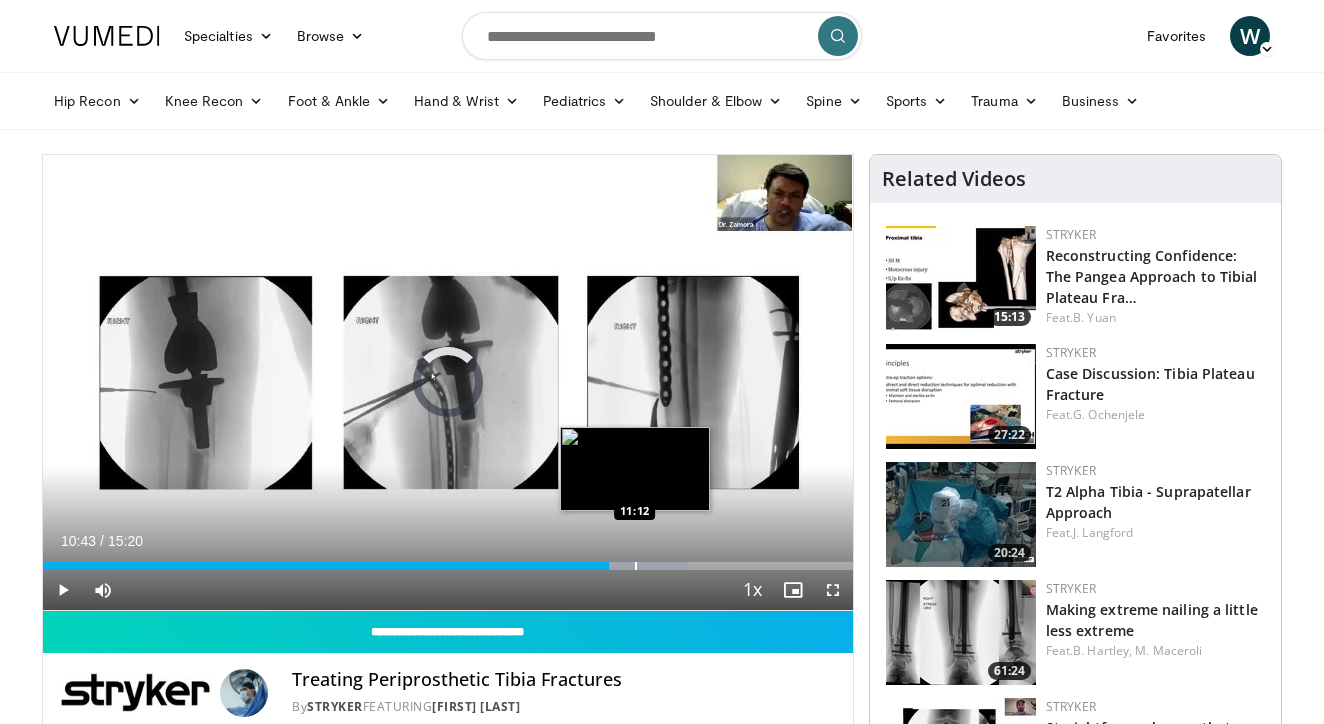 click at bounding box center (636, 566) 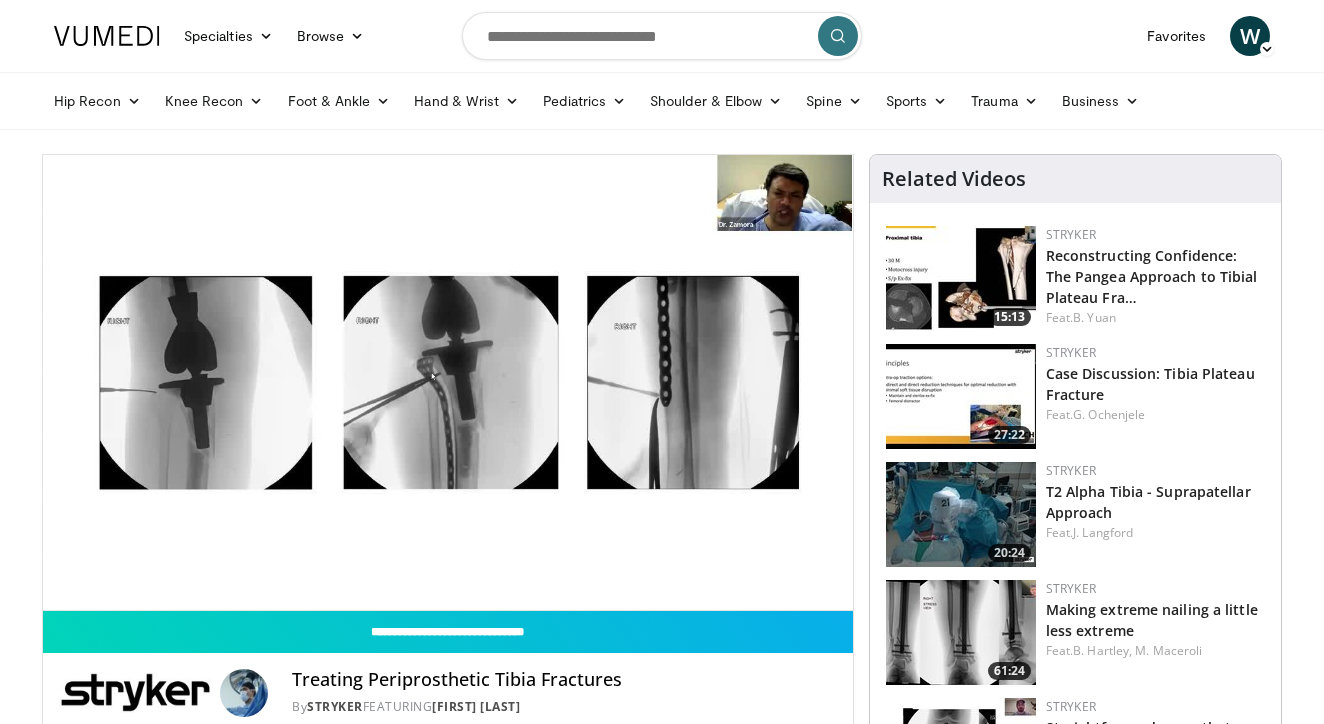 click on "10 seconds
Tap to unmute" at bounding box center [448, 382] 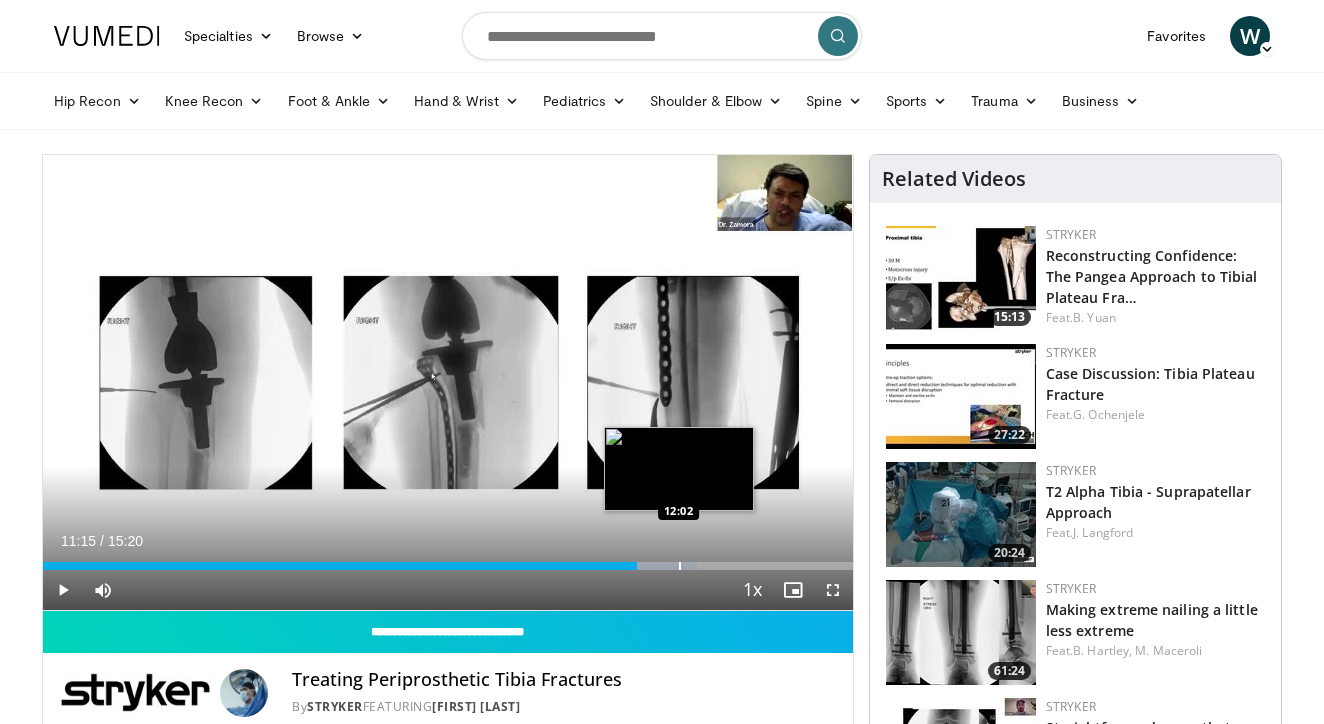 click at bounding box center (680, 566) 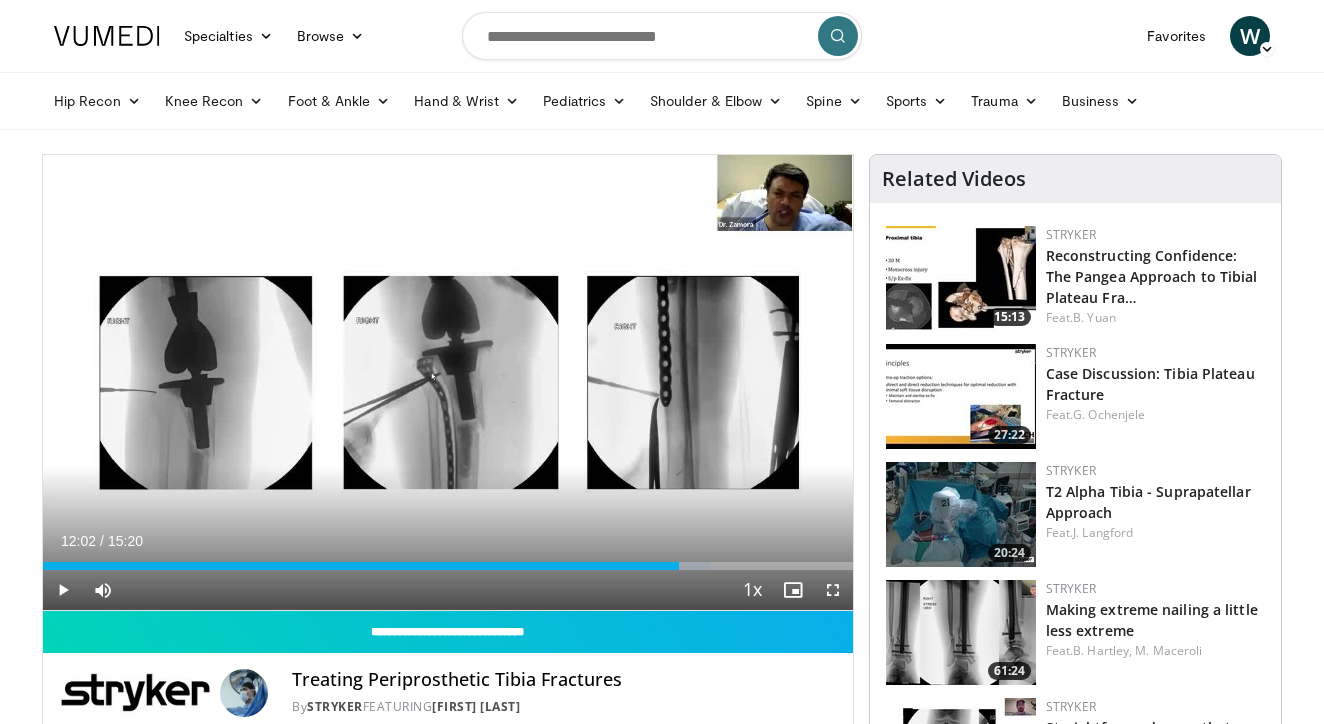 click on "Current Time  12:02 / Duration  15:20" at bounding box center (448, 541) 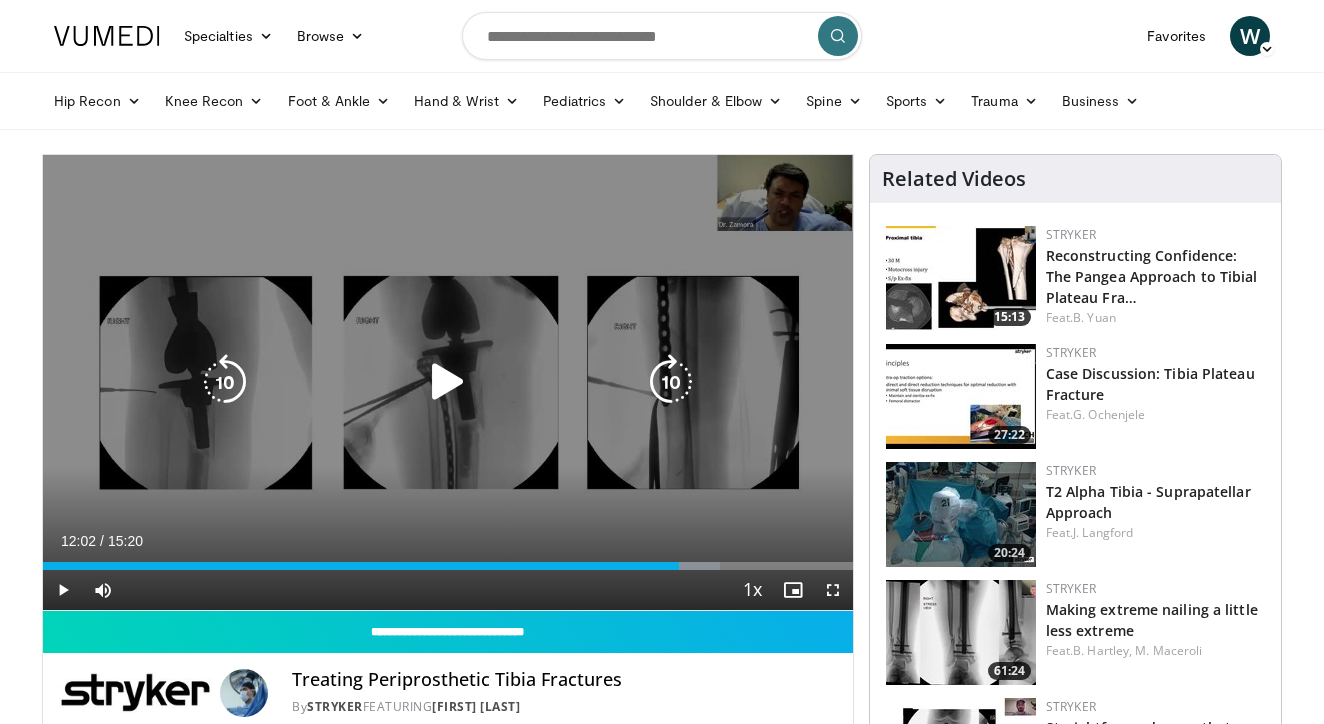 click on "10 seconds
Tap to unmute" at bounding box center (448, 382) 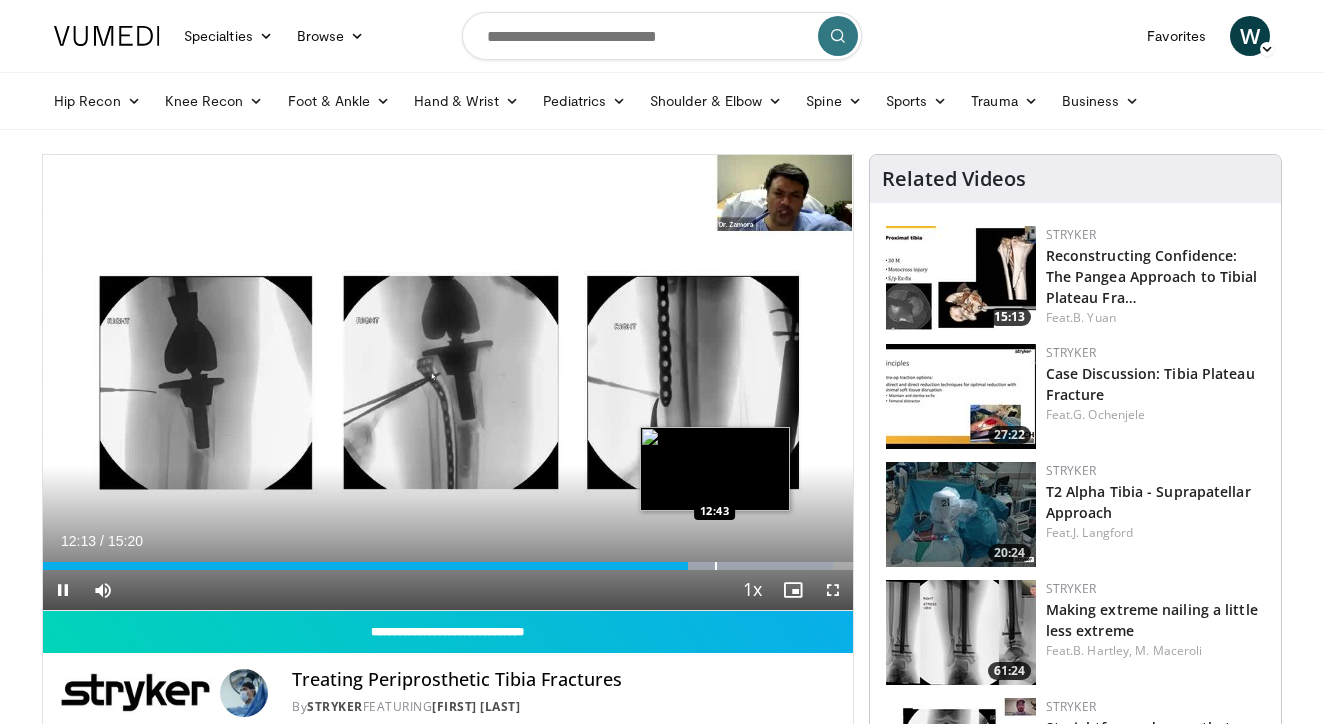 click at bounding box center [716, 566] 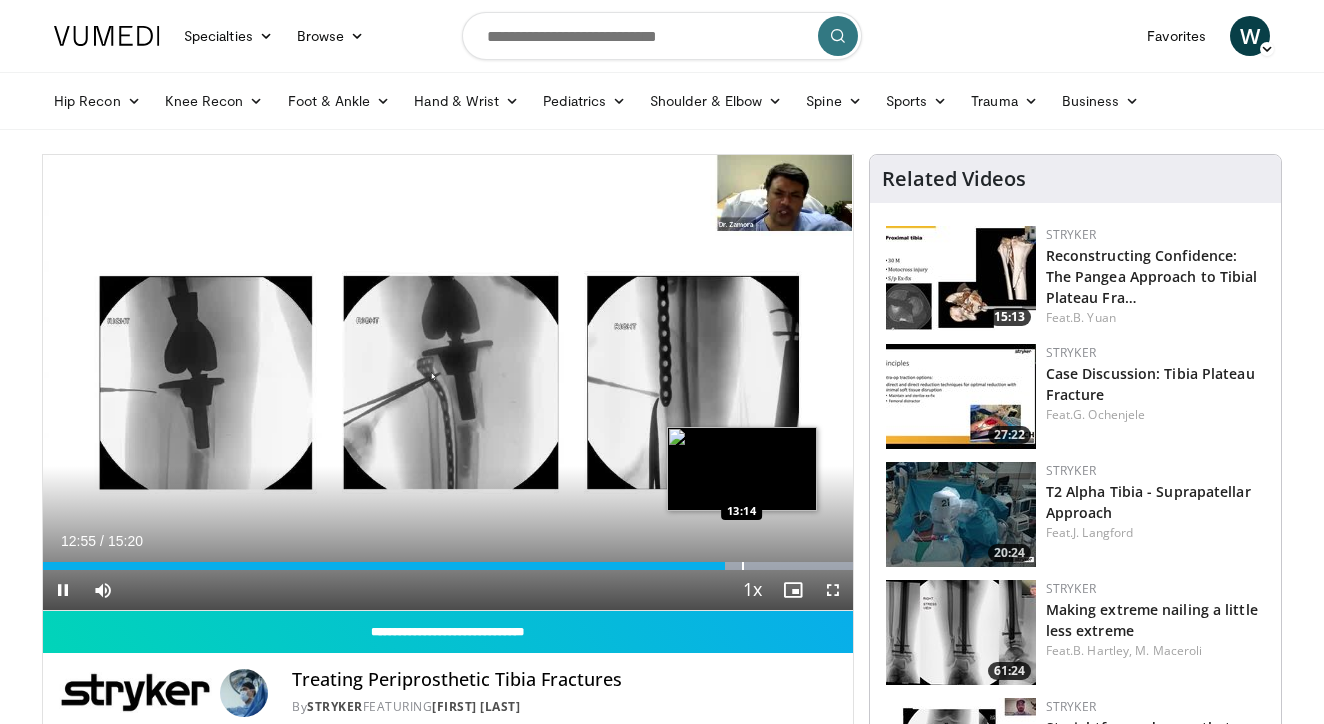 click at bounding box center (743, 566) 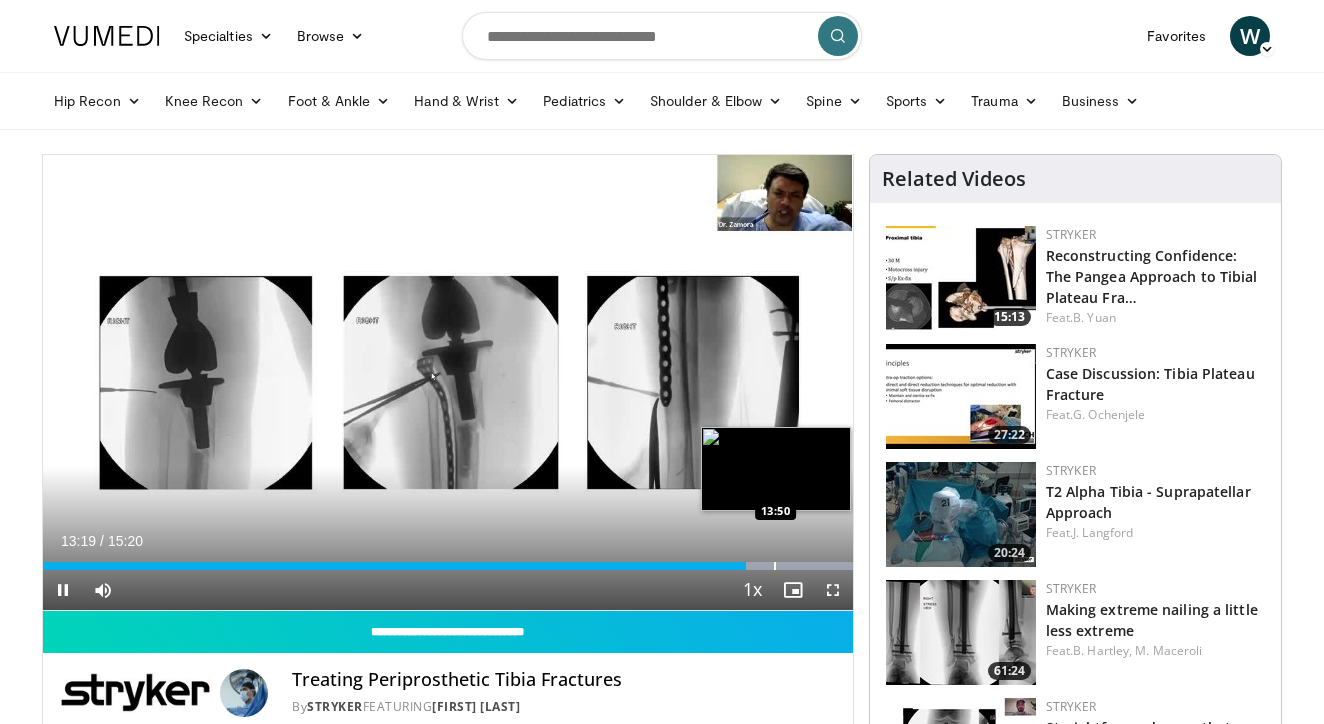 click at bounding box center [775, 566] 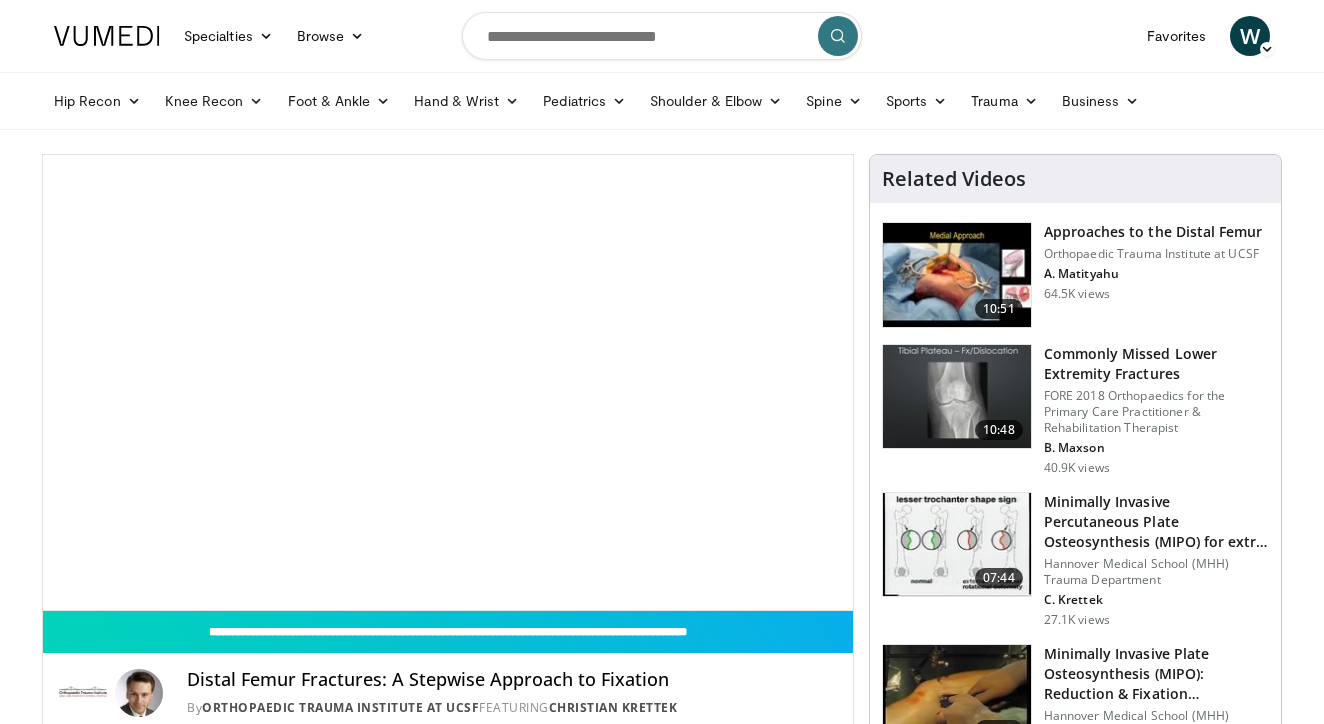 scroll, scrollTop: 0, scrollLeft: 0, axis: both 